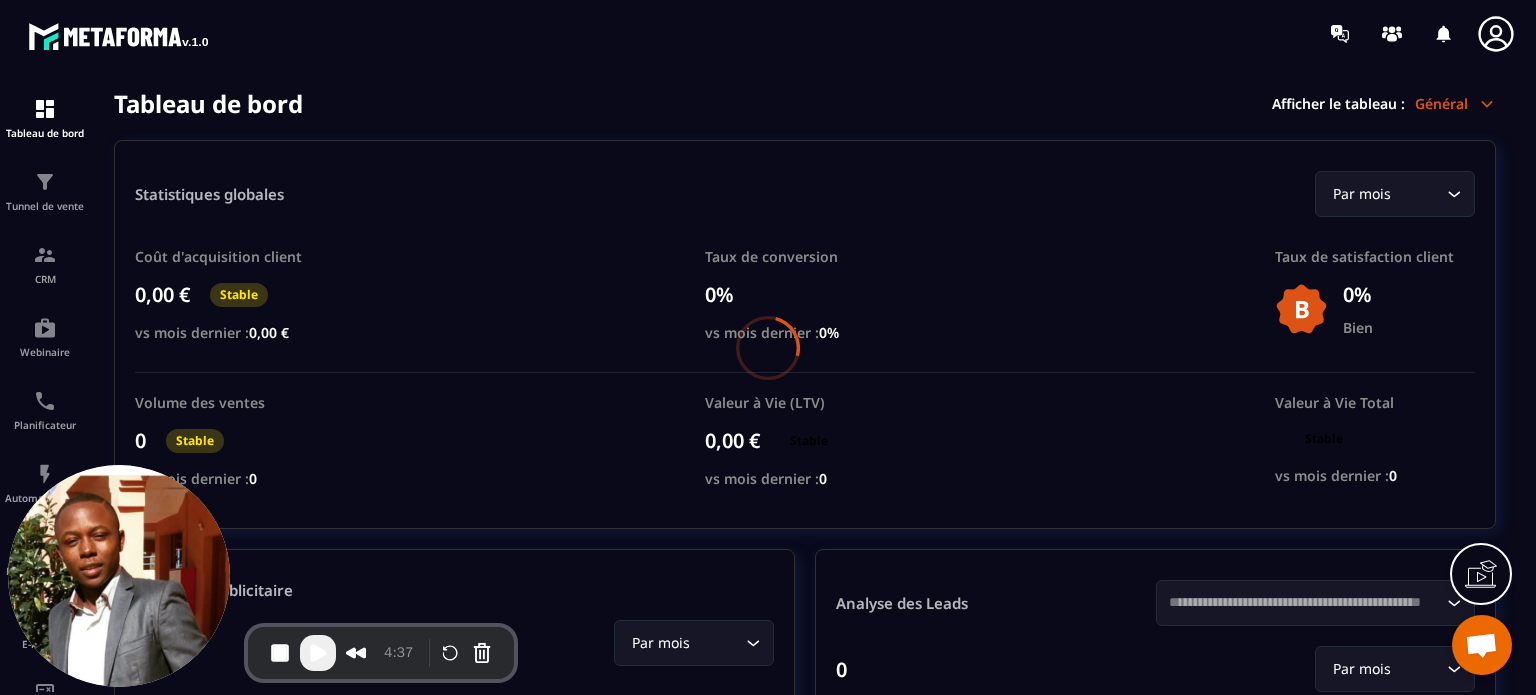 scroll, scrollTop: 0, scrollLeft: 0, axis: both 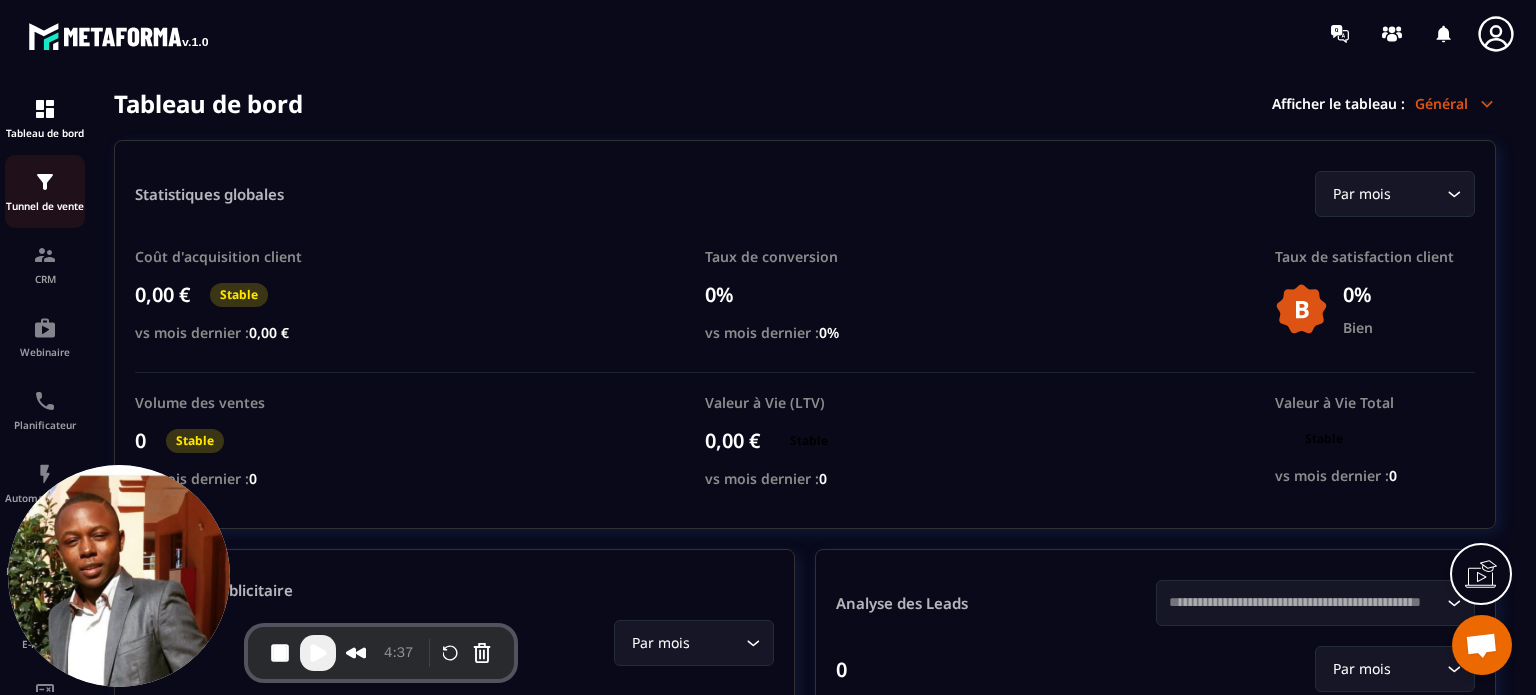 click on "Tunnel de vente" at bounding box center (45, 191) 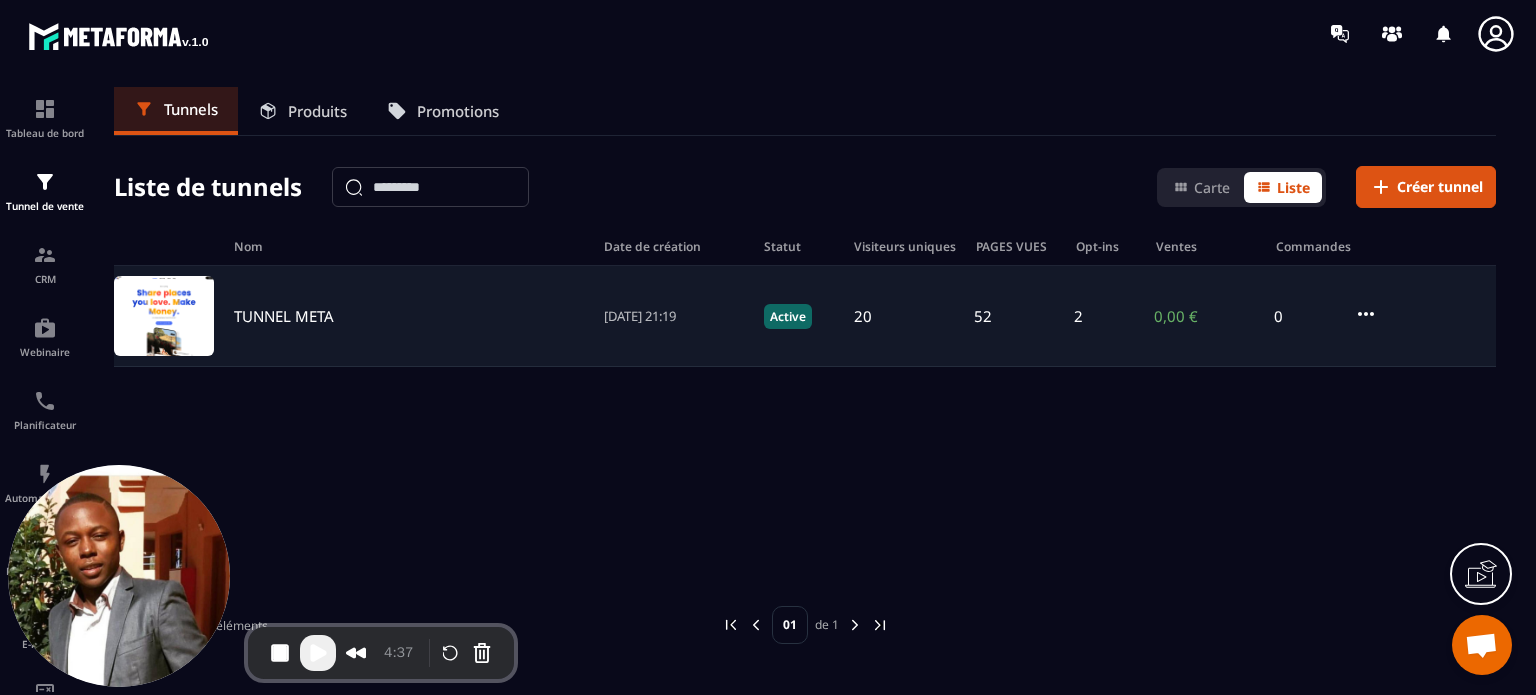 click on "TUNNEL META [DATE] 21:19 Active 20 52 2 0,00 € 0" 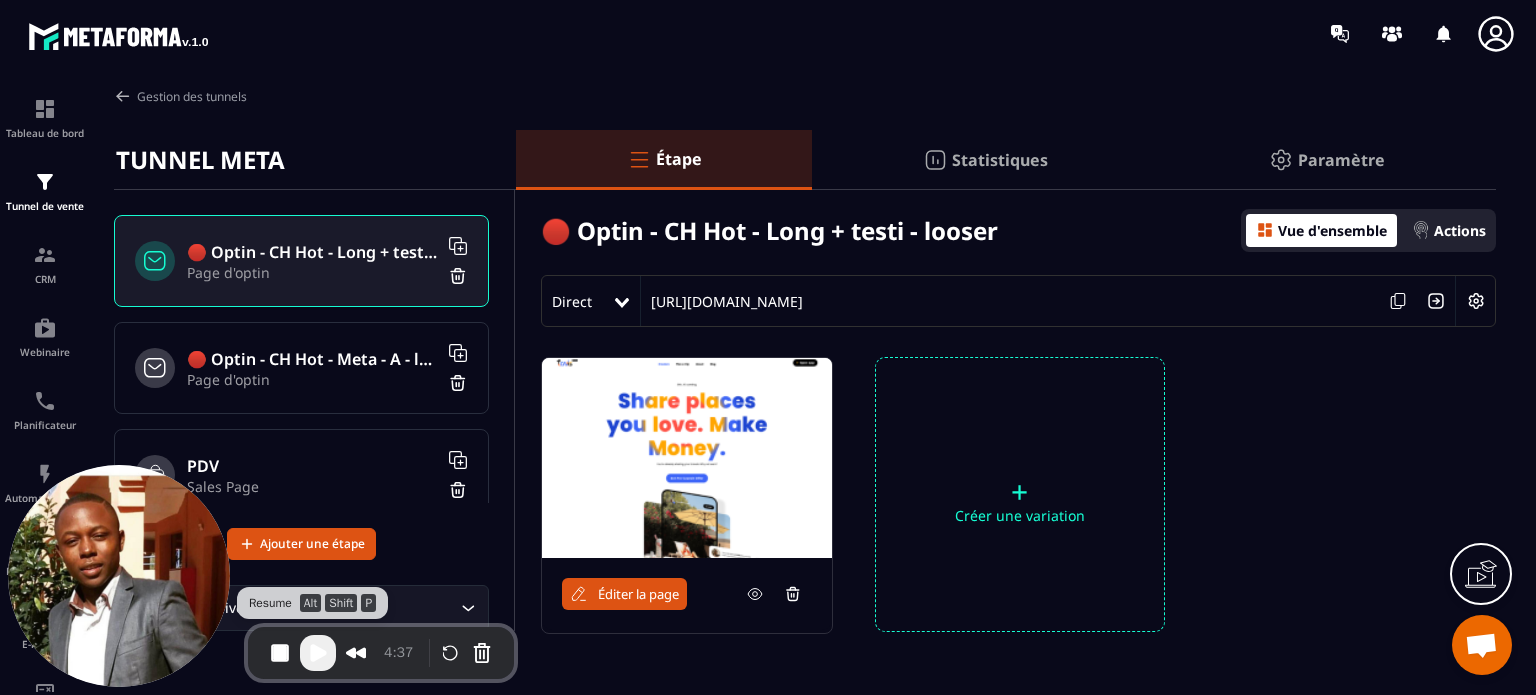 click at bounding box center [318, 653] 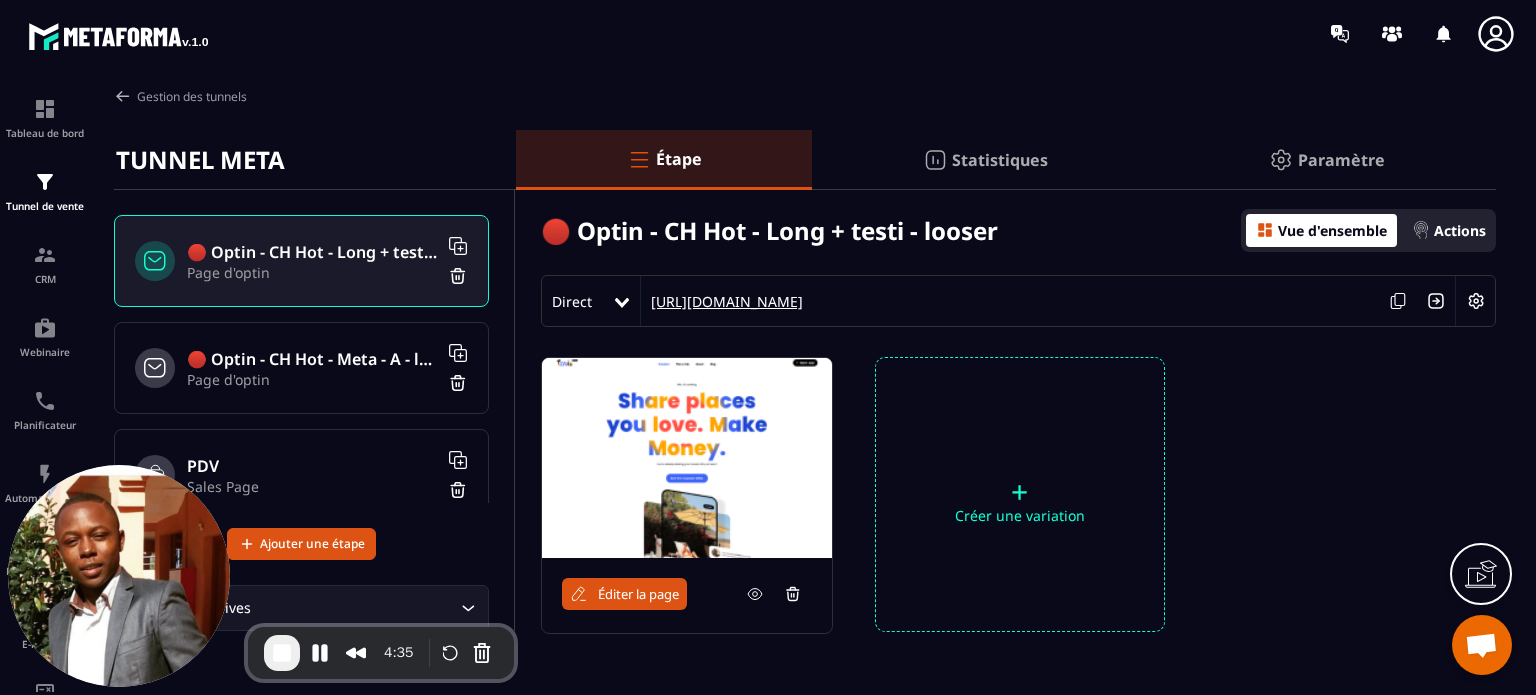 click on "[URL][DOMAIN_NAME]" at bounding box center [722, 301] 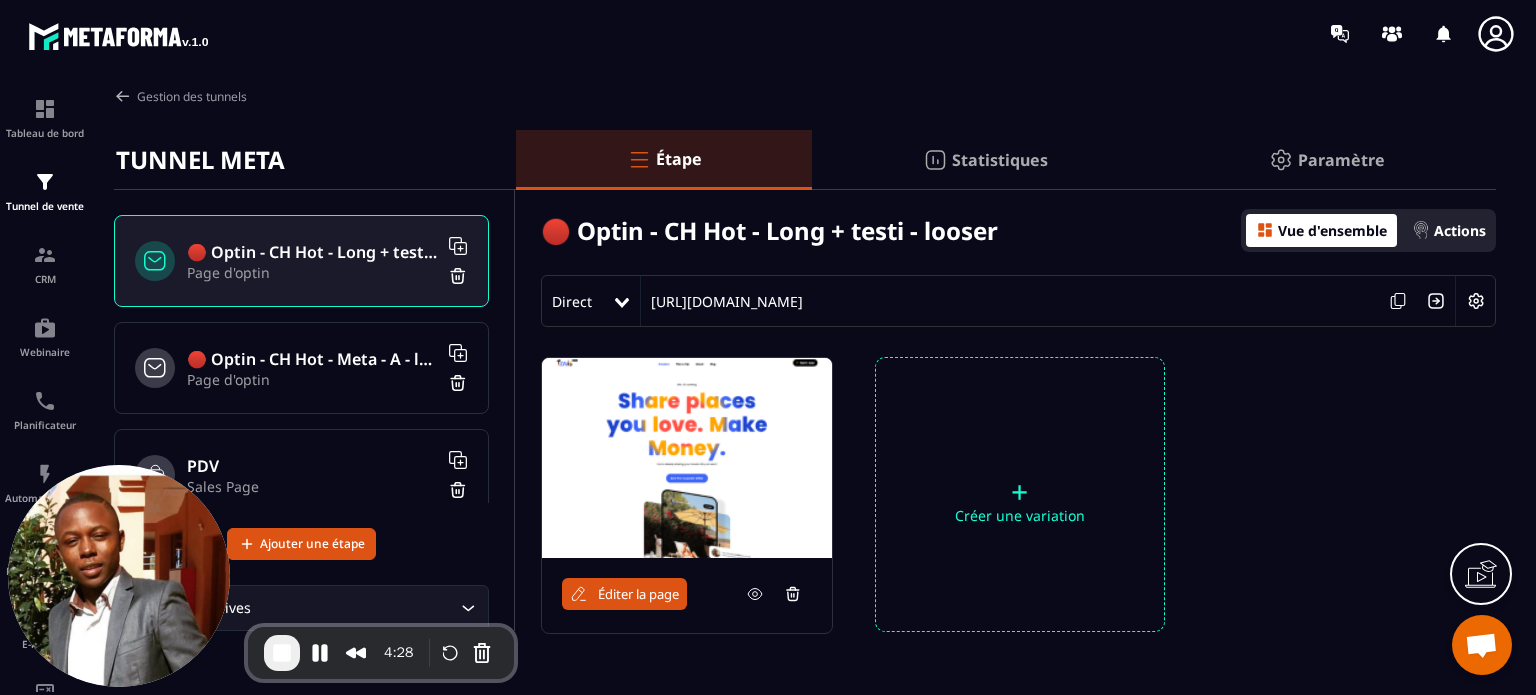 click on "Page d'optin" at bounding box center [312, 379] 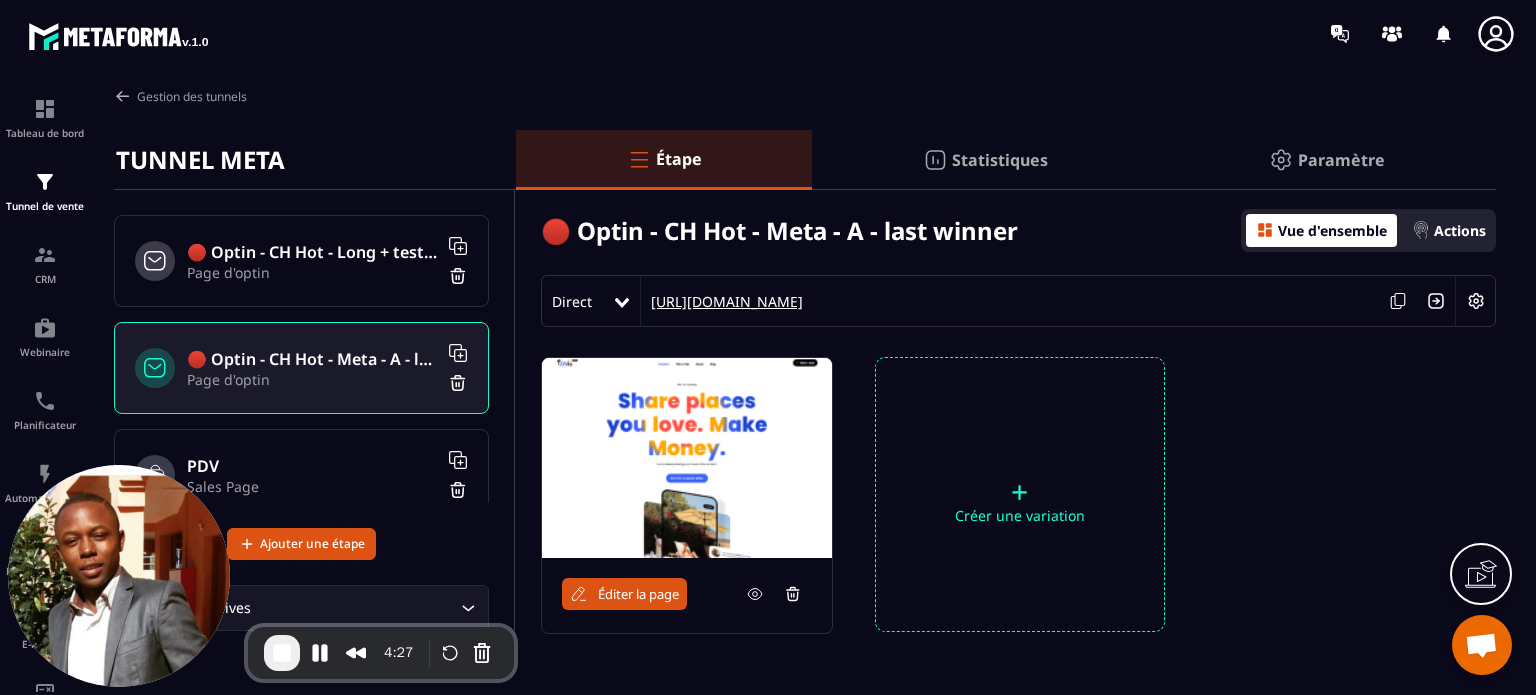 click on "[URL][DOMAIN_NAME]" at bounding box center (722, 301) 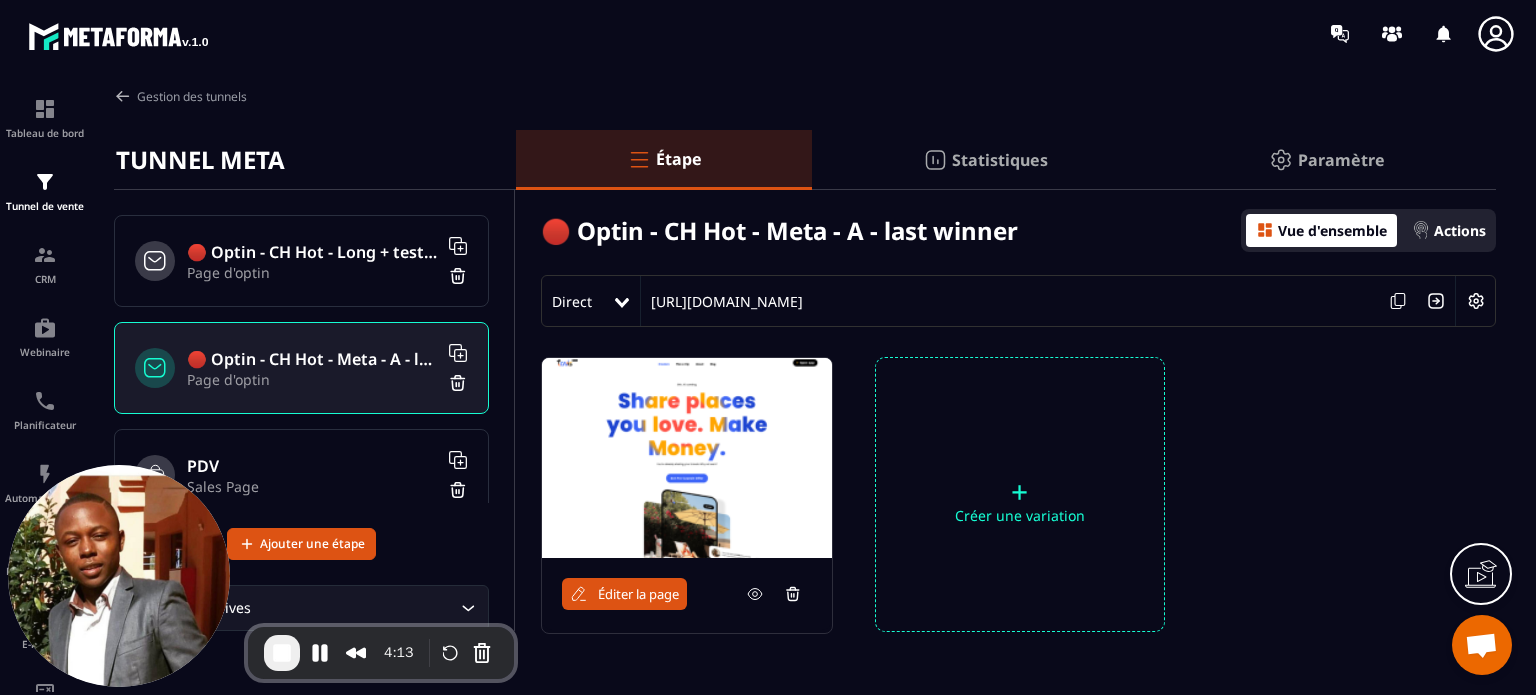 click on "Page d'optin" at bounding box center [312, 272] 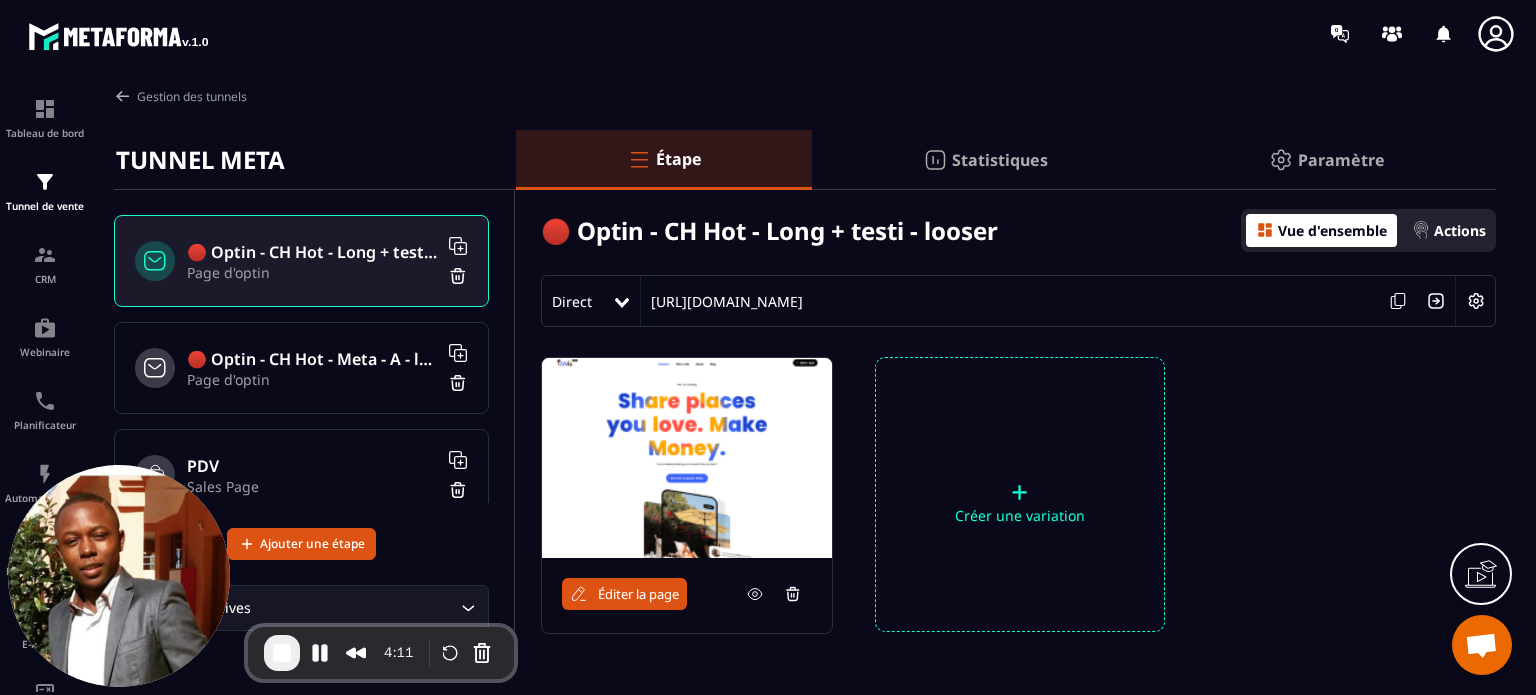 click on "🔴 Optin - CH Hot - Meta - A - last winner" at bounding box center [312, 359] 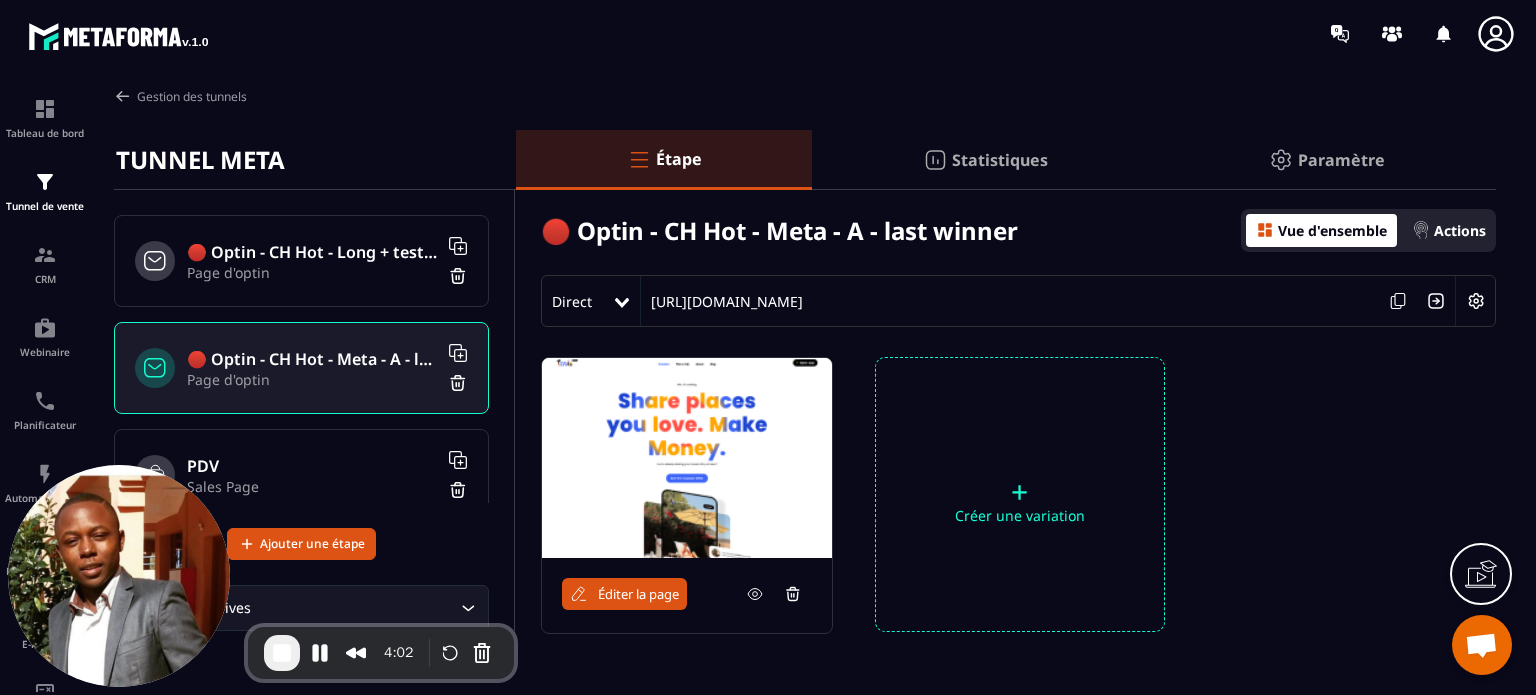 click on "Page d'optin" at bounding box center [312, 272] 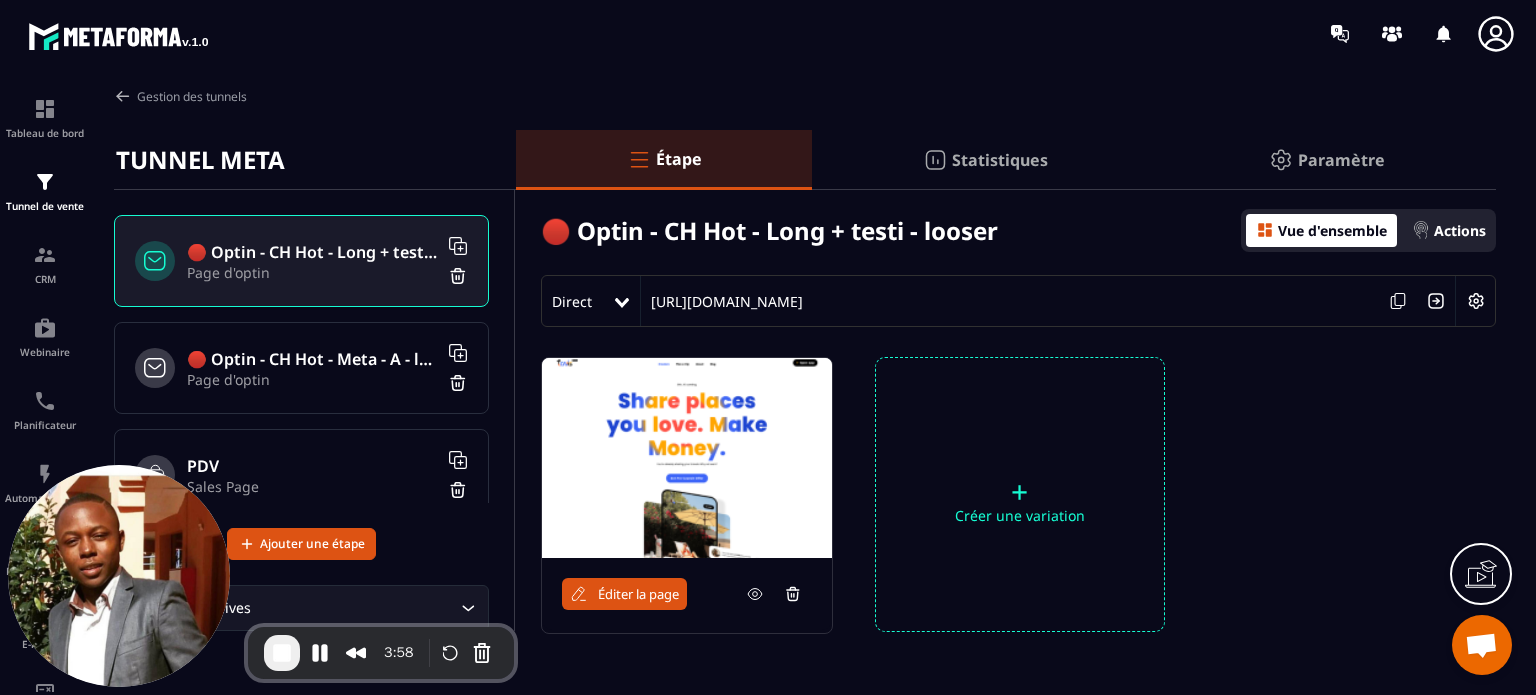 click on "PDV" at bounding box center (312, 466) 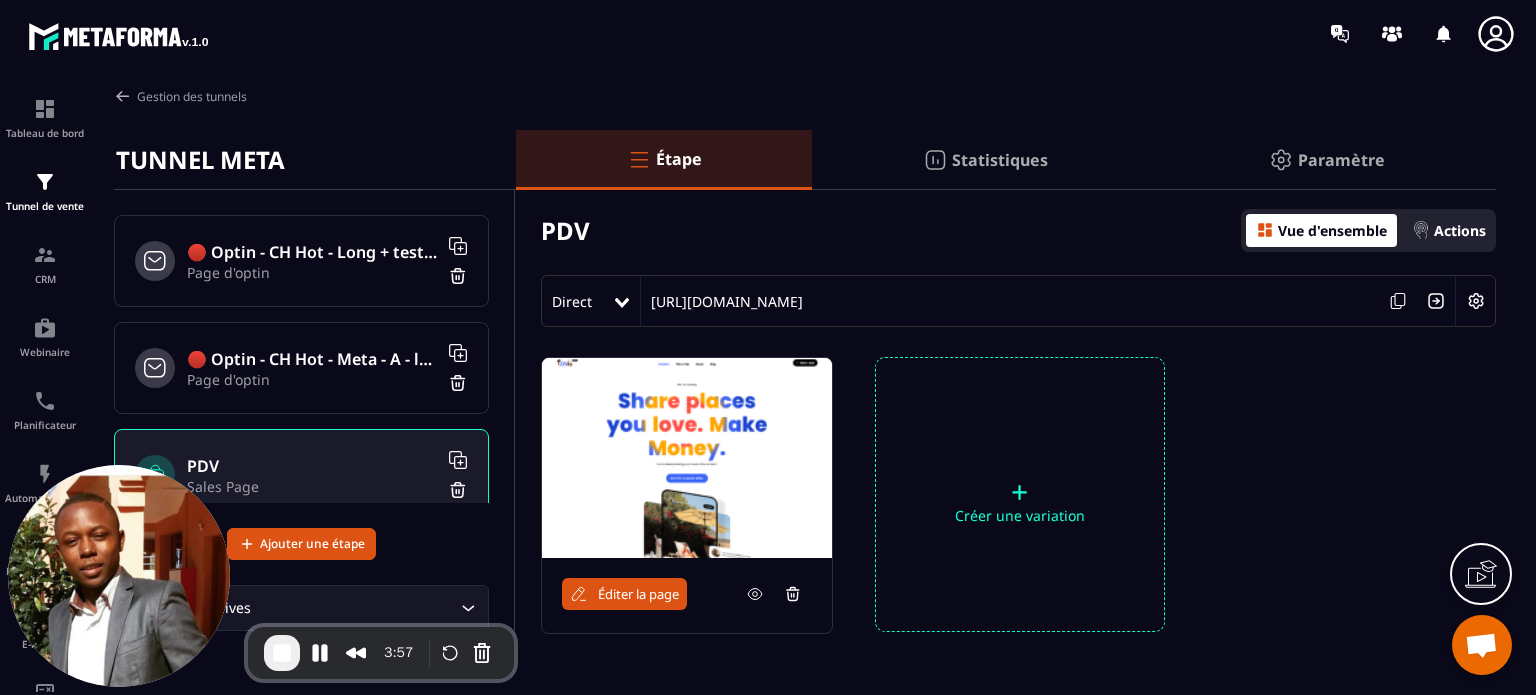 click on "🔴 Optin - CH Hot - Long + testi - looser" at bounding box center [312, 252] 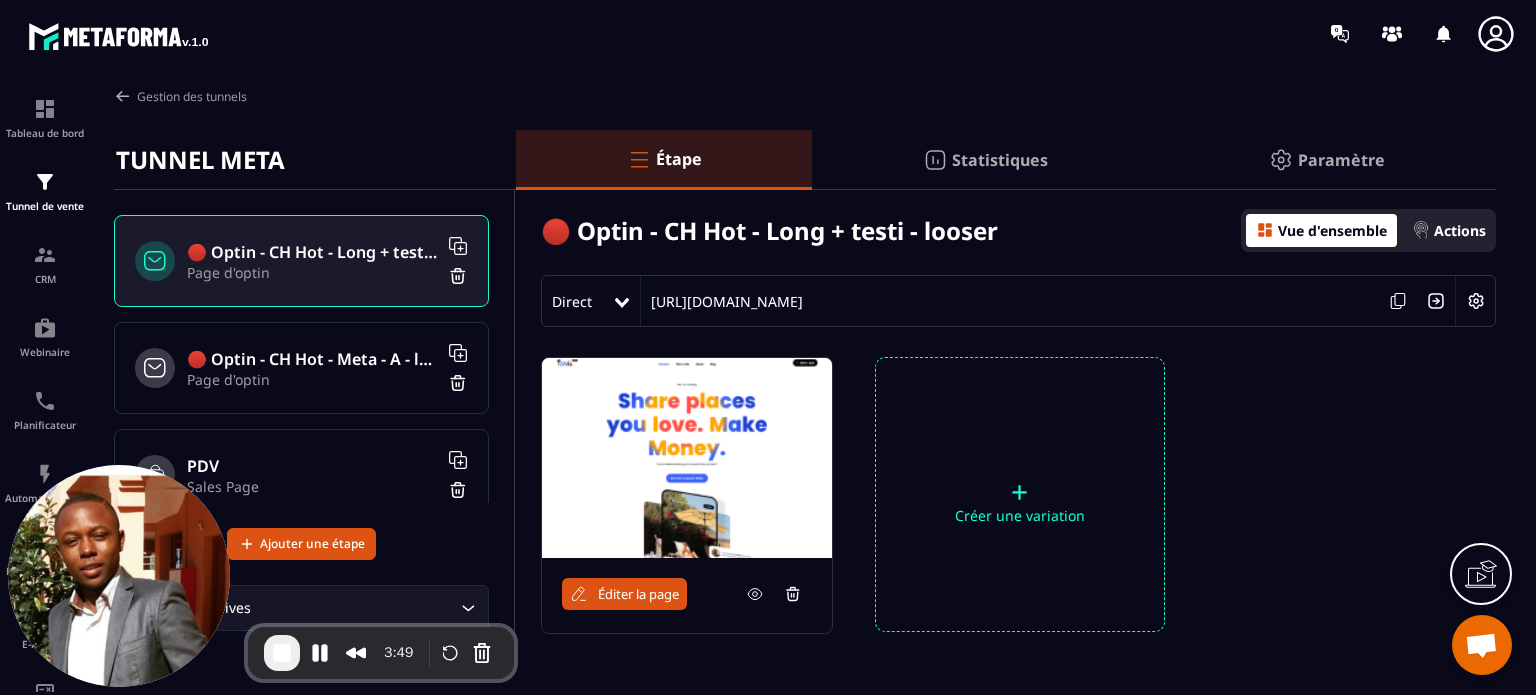 click at bounding box center [623, 301] 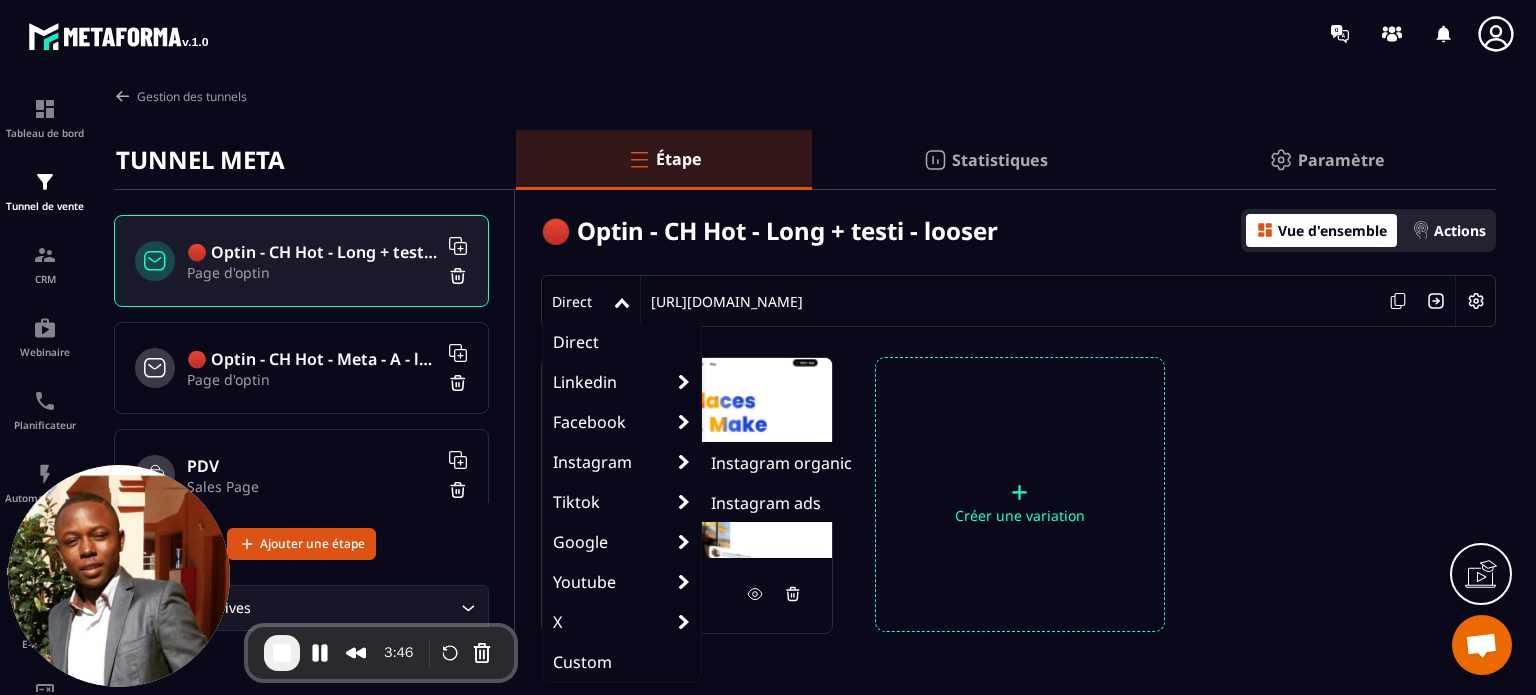 click on "Instagram organic" at bounding box center (781, 463) 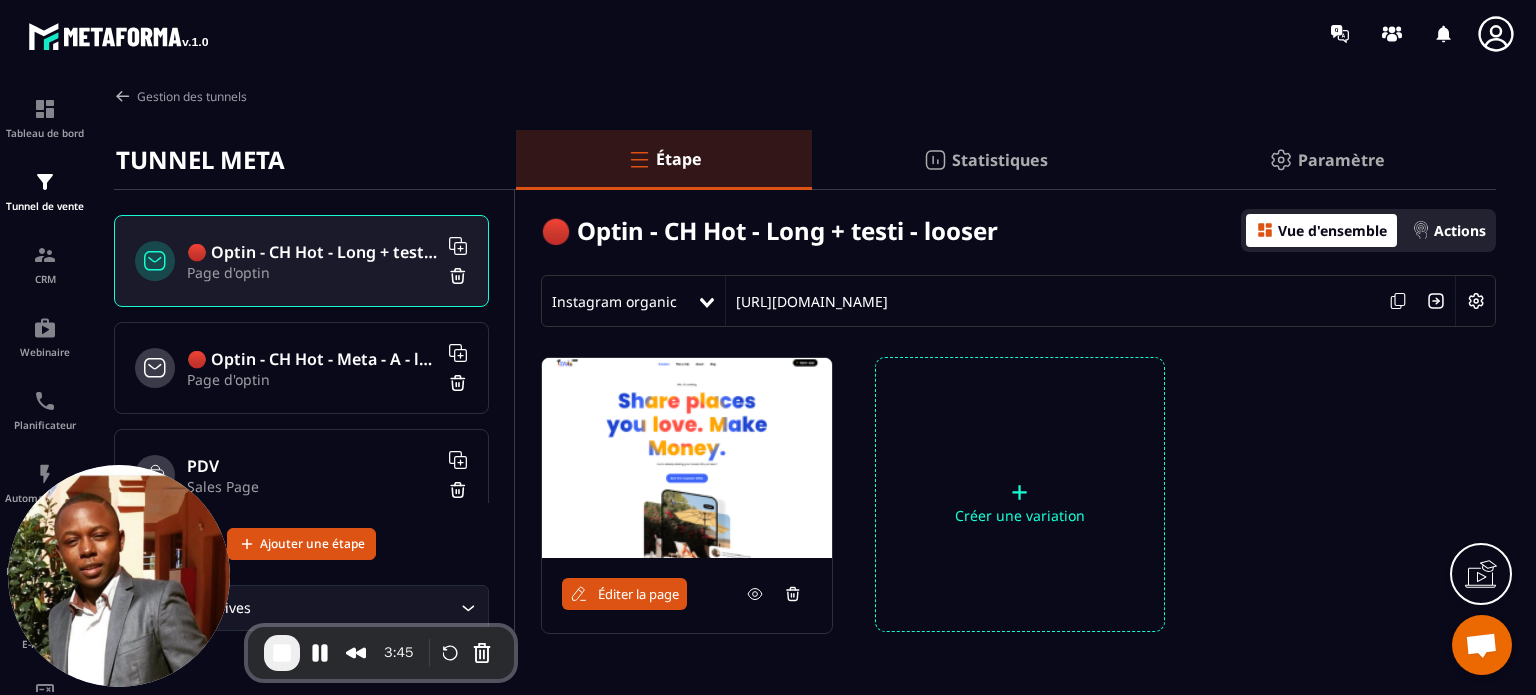 click on "Instagram organic" at bounding box center (614, 301) 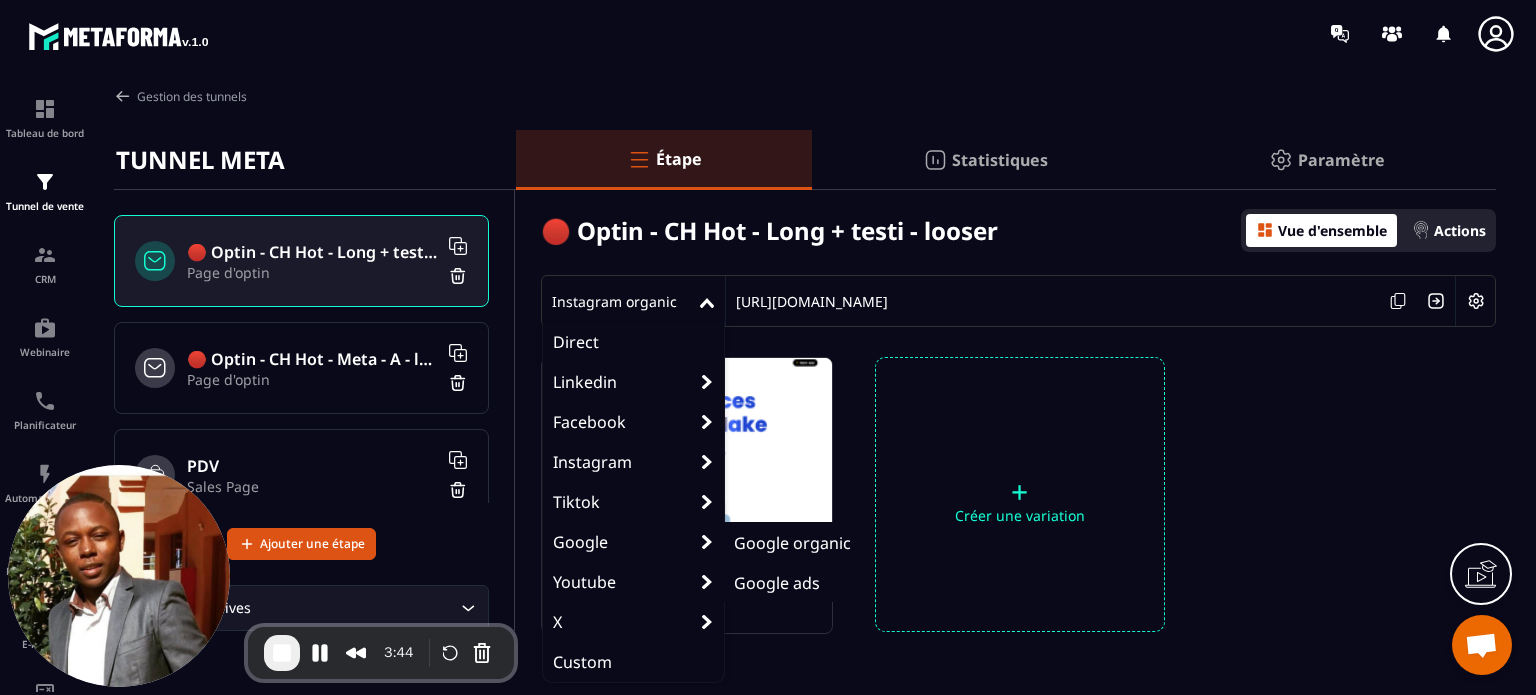 click on "Google" at bounding box center (633, 542) 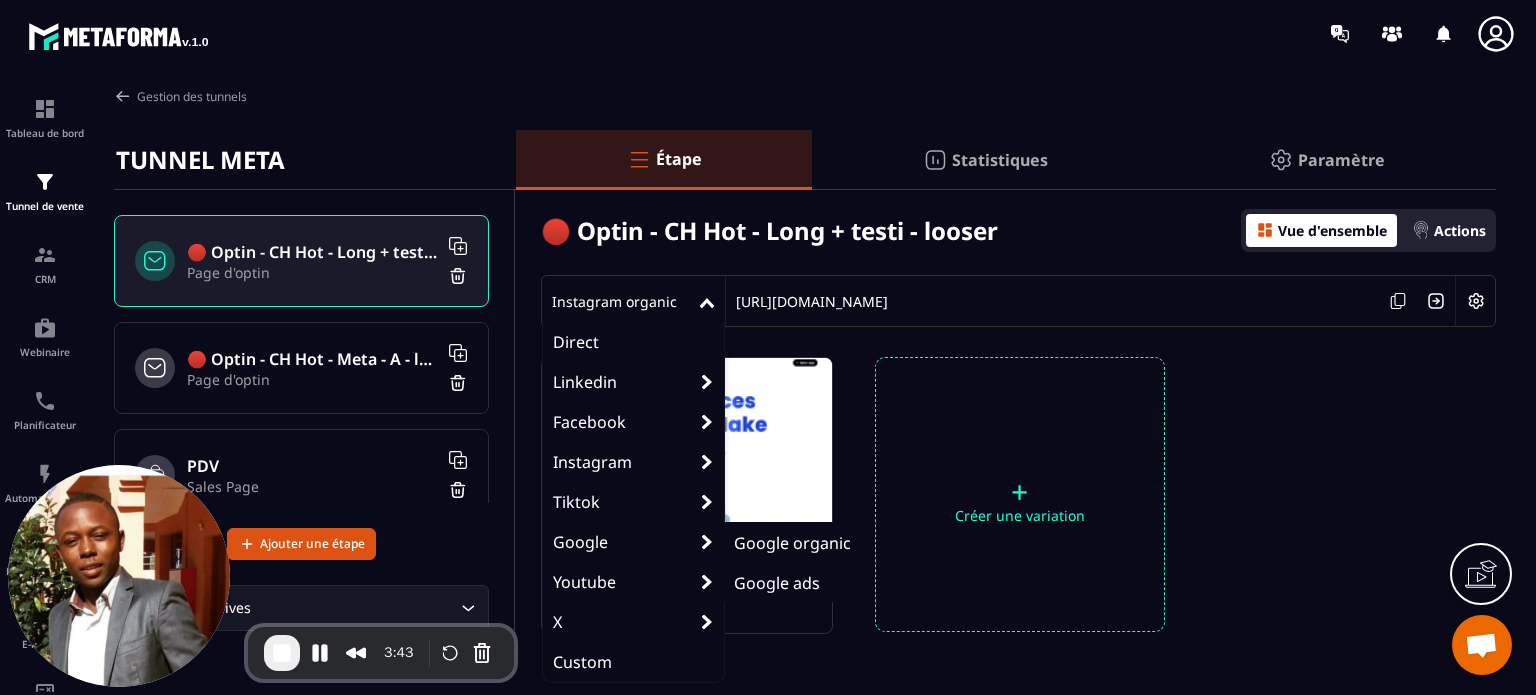 click on "Google organic" at bounding box center [792, 543] 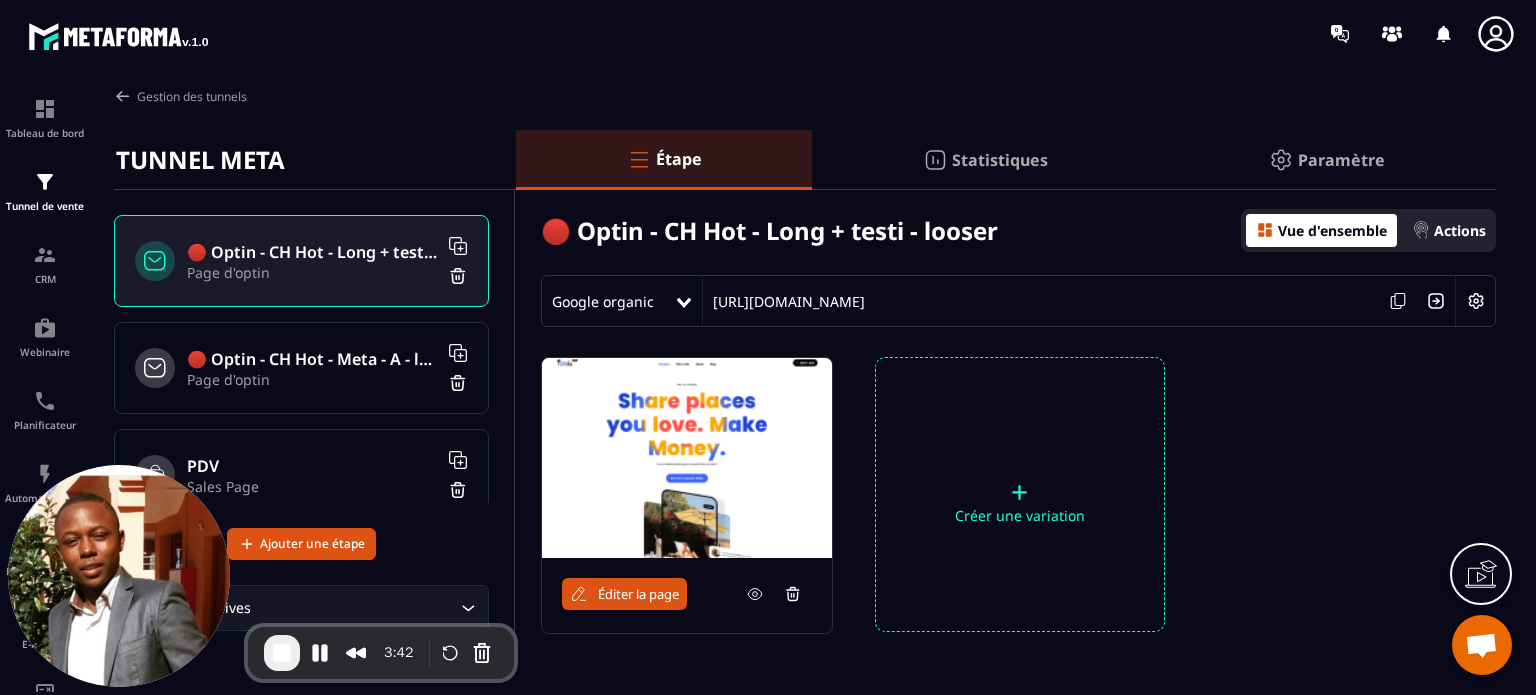 click on "Google organic" at bounding box center [603, 301] 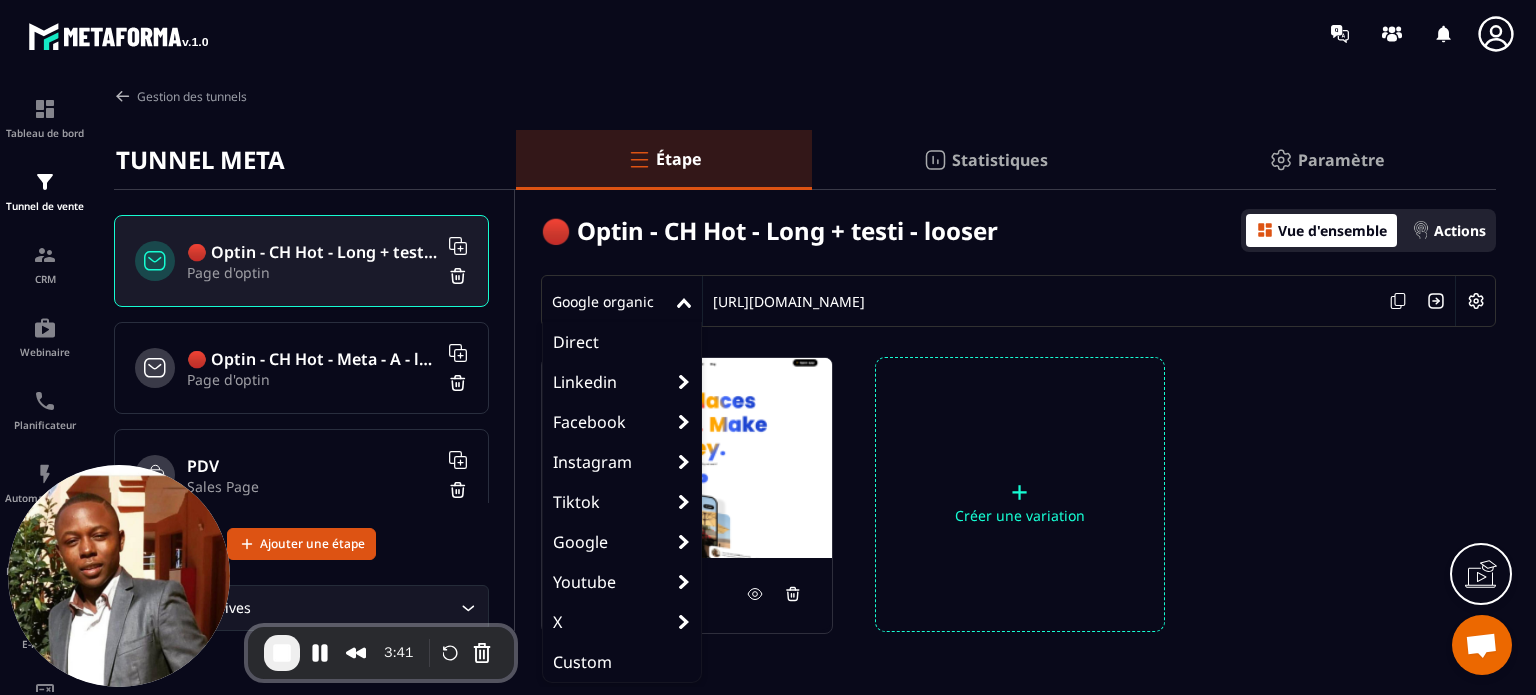 click on "Direct" at bounding box center [622, 342] 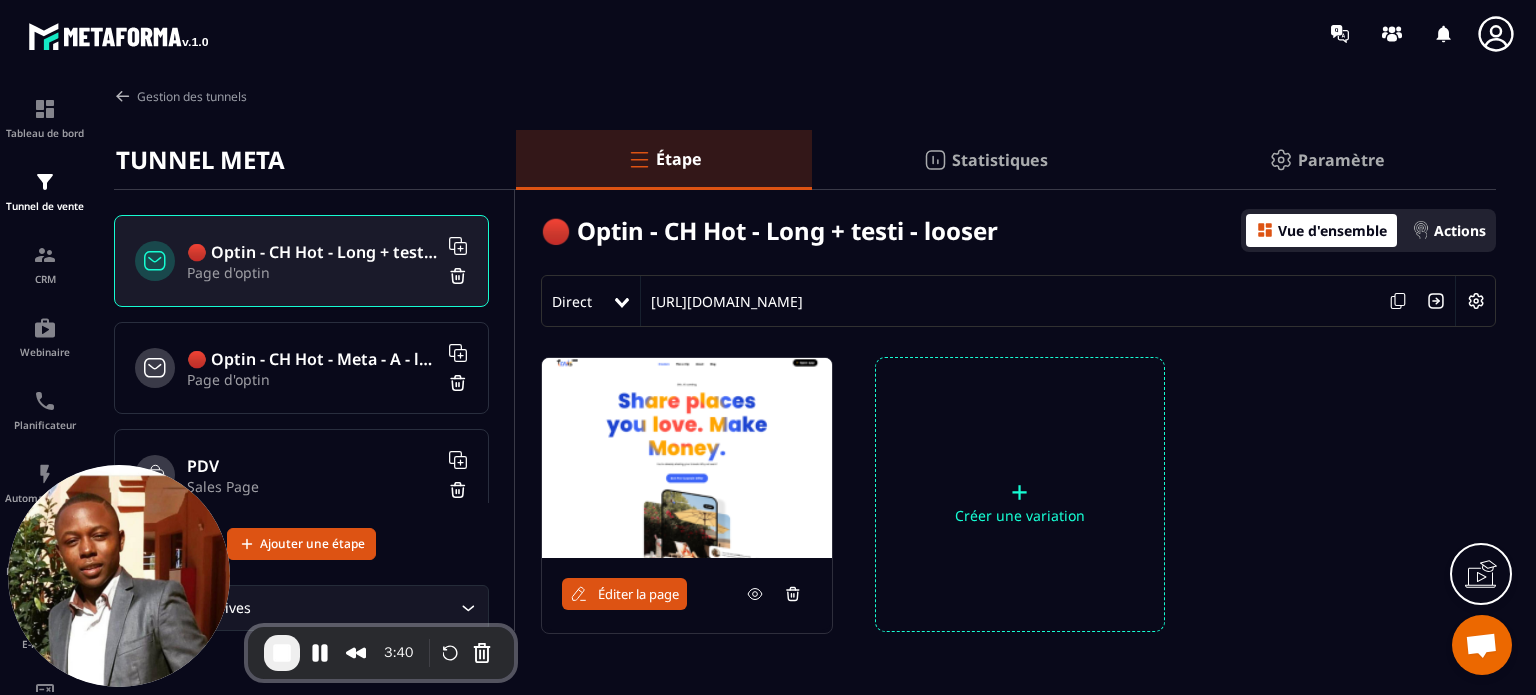 click on "Direct" at bounding box center (577, 301) 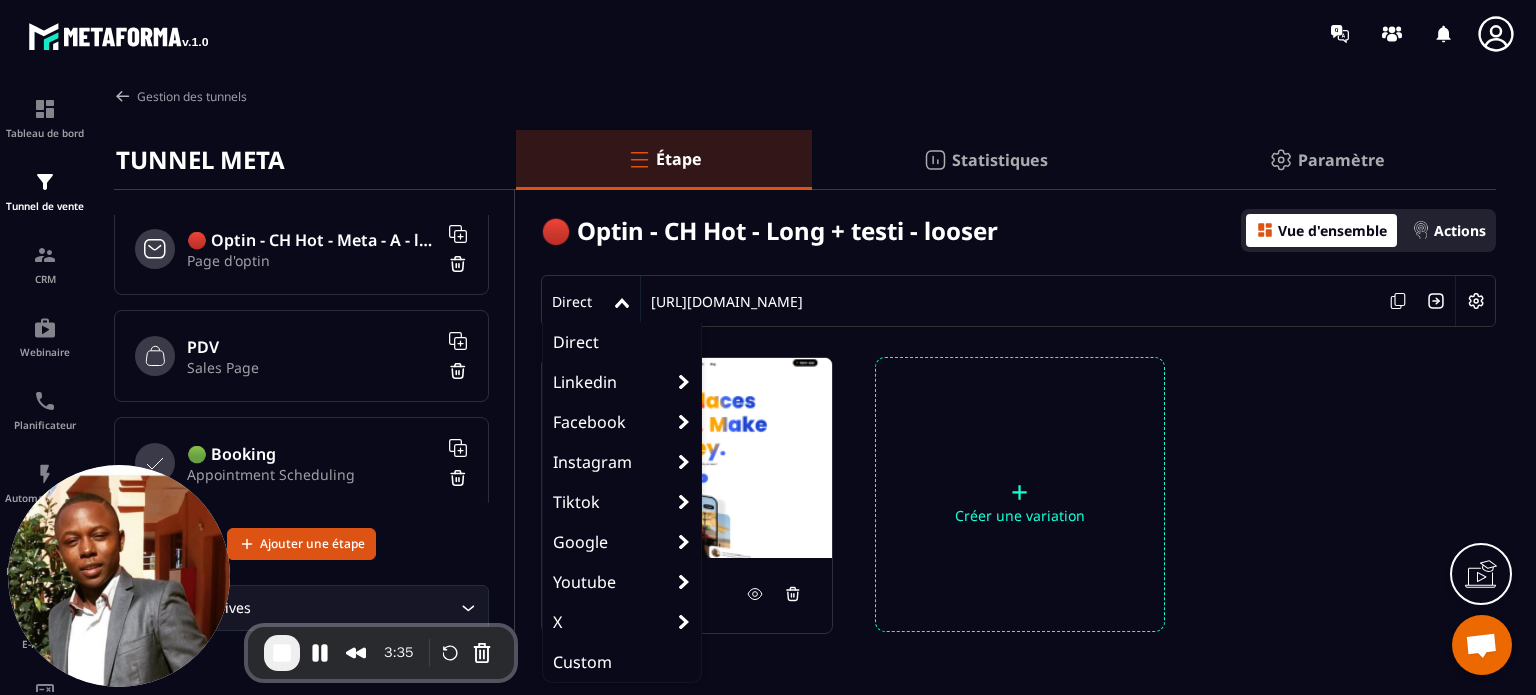 scroll, scrollTop: 149, scrollLeft: 0, axis: vertical 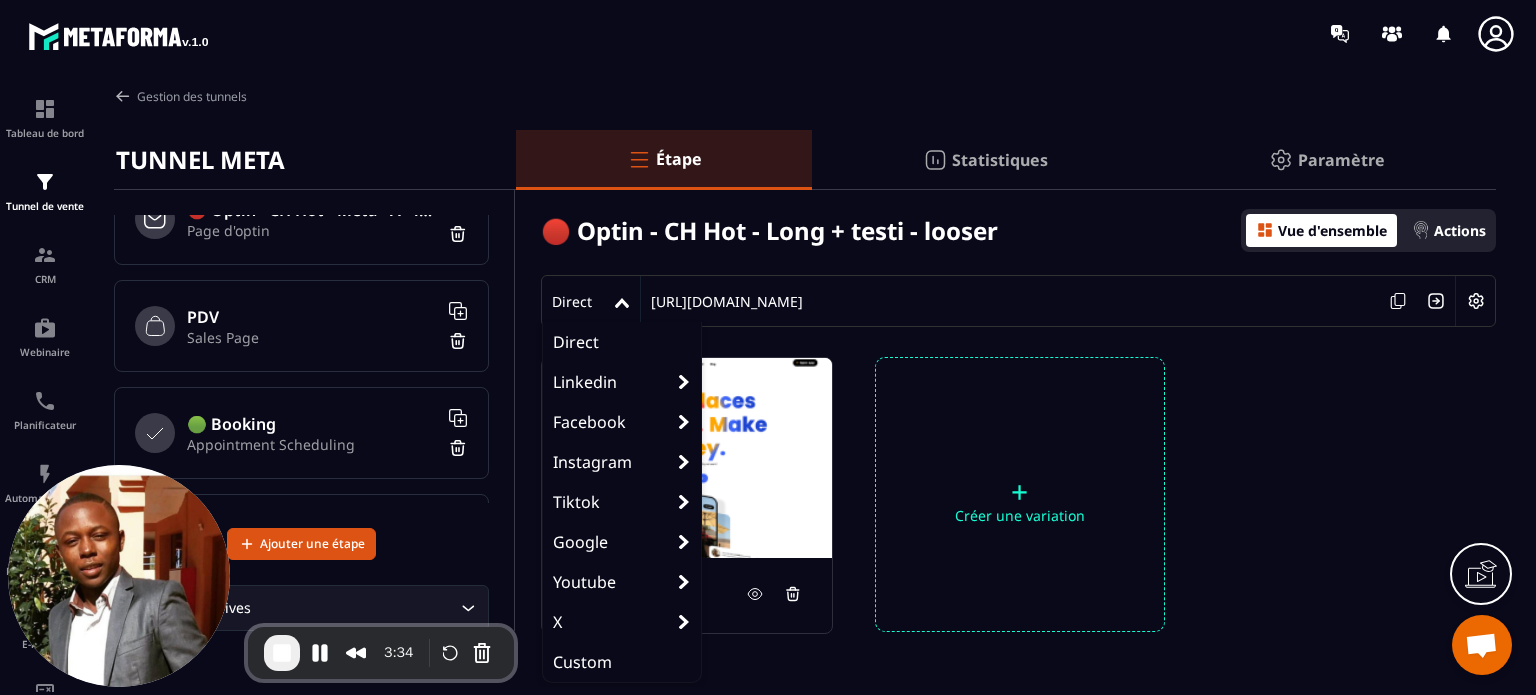 click on "Sales Page" at bounding box center (312, 337) 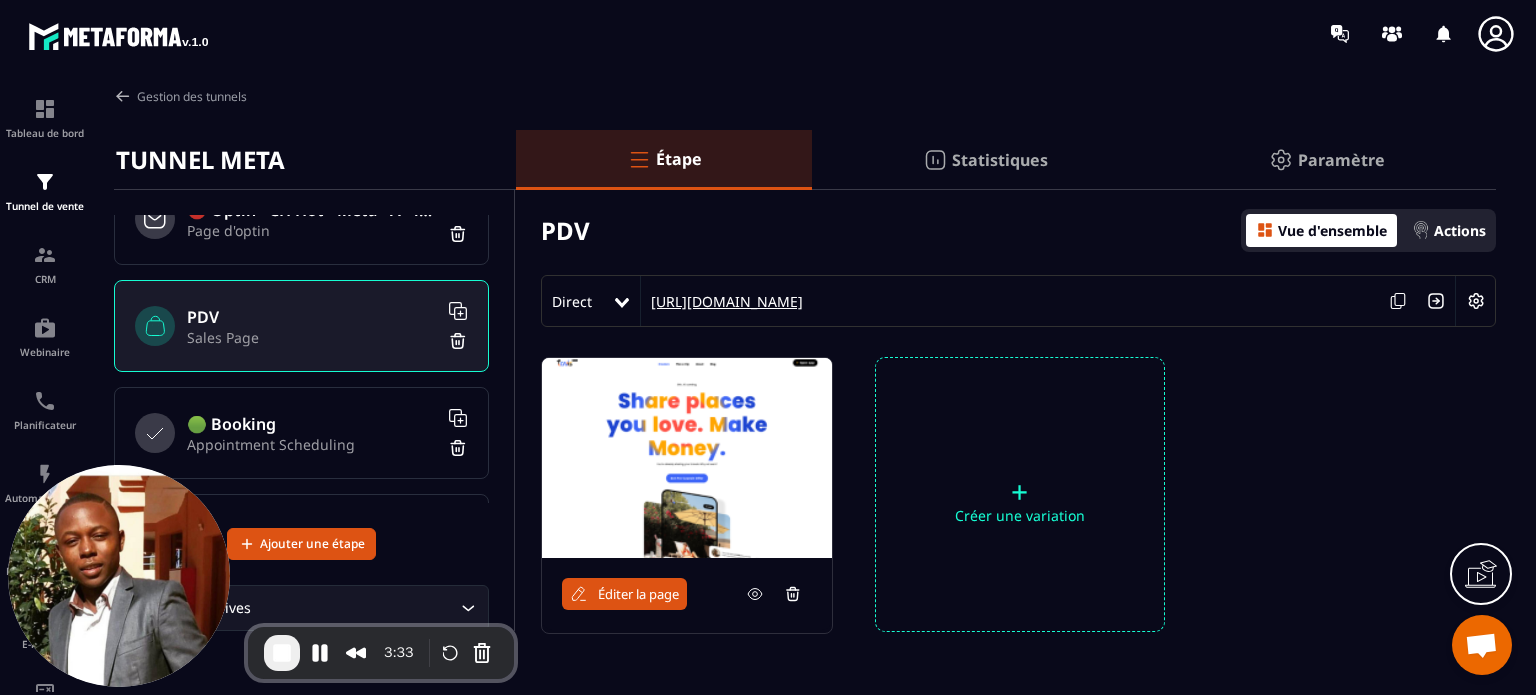 click on "[URL][DOMAIN_NAME]" at bounding box center [722, 301] 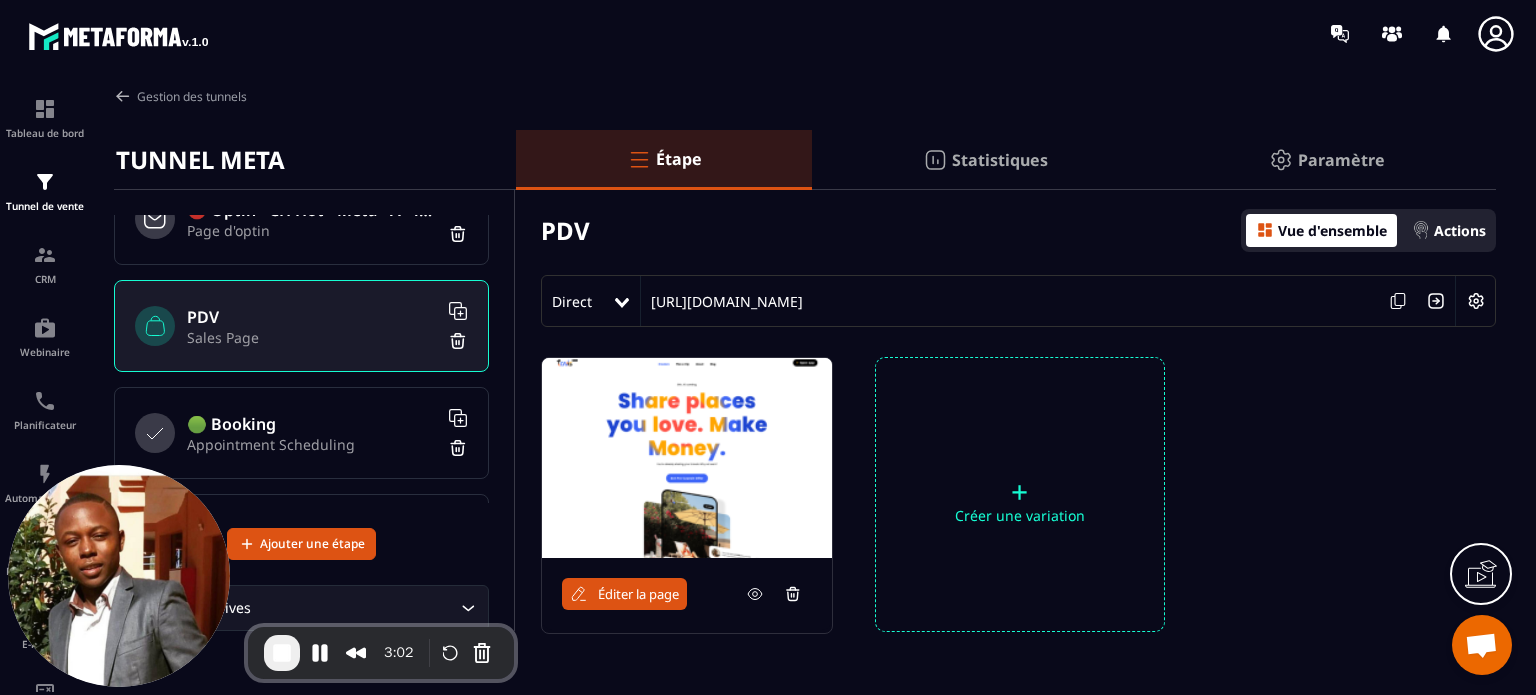 click on "🟢 Booking" at bounding box center [312, 424] 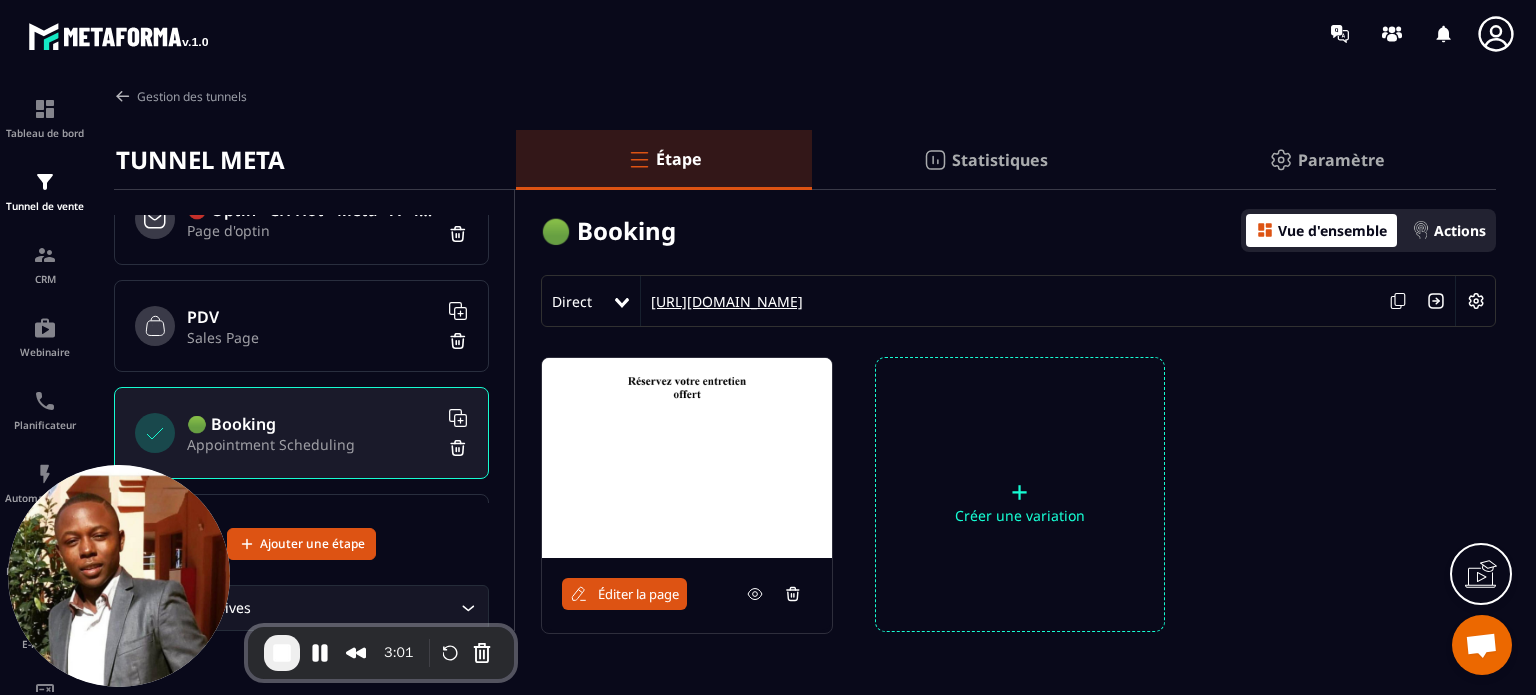 click on "[URL][DOMAIN_NAME]" at bounding box center (722, 301) 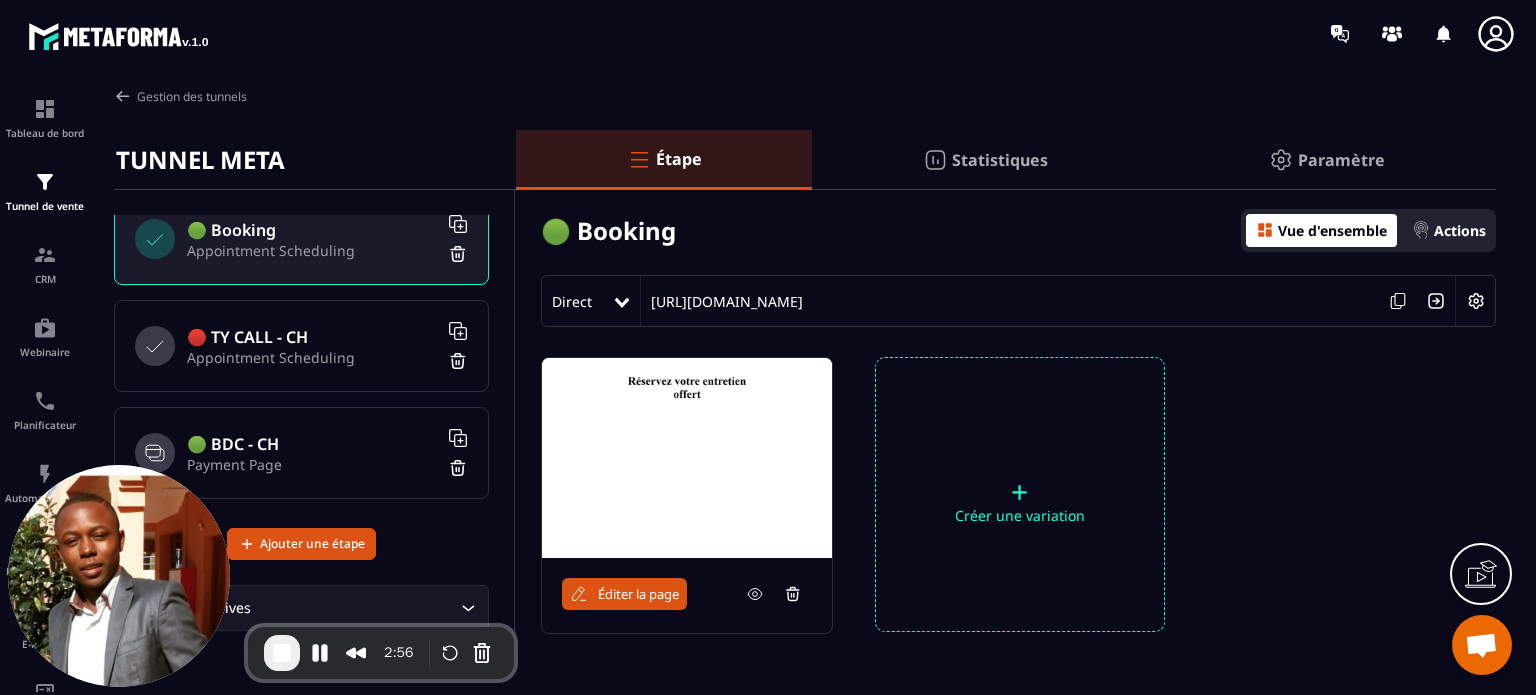 scroll, scrollTop: 370, scrollLeft: 0, axis: vertical 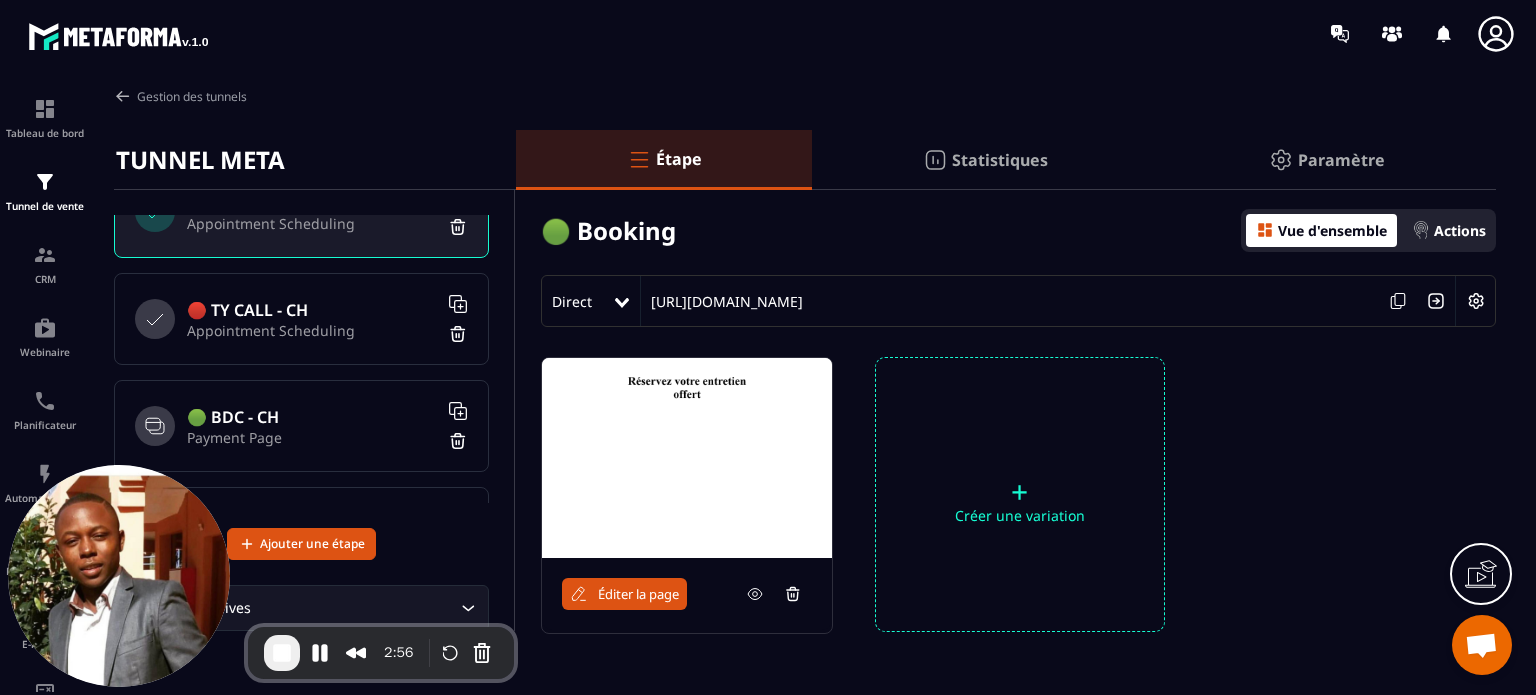 click on "Appointment Scheduling" at bounding box center [312, 330] 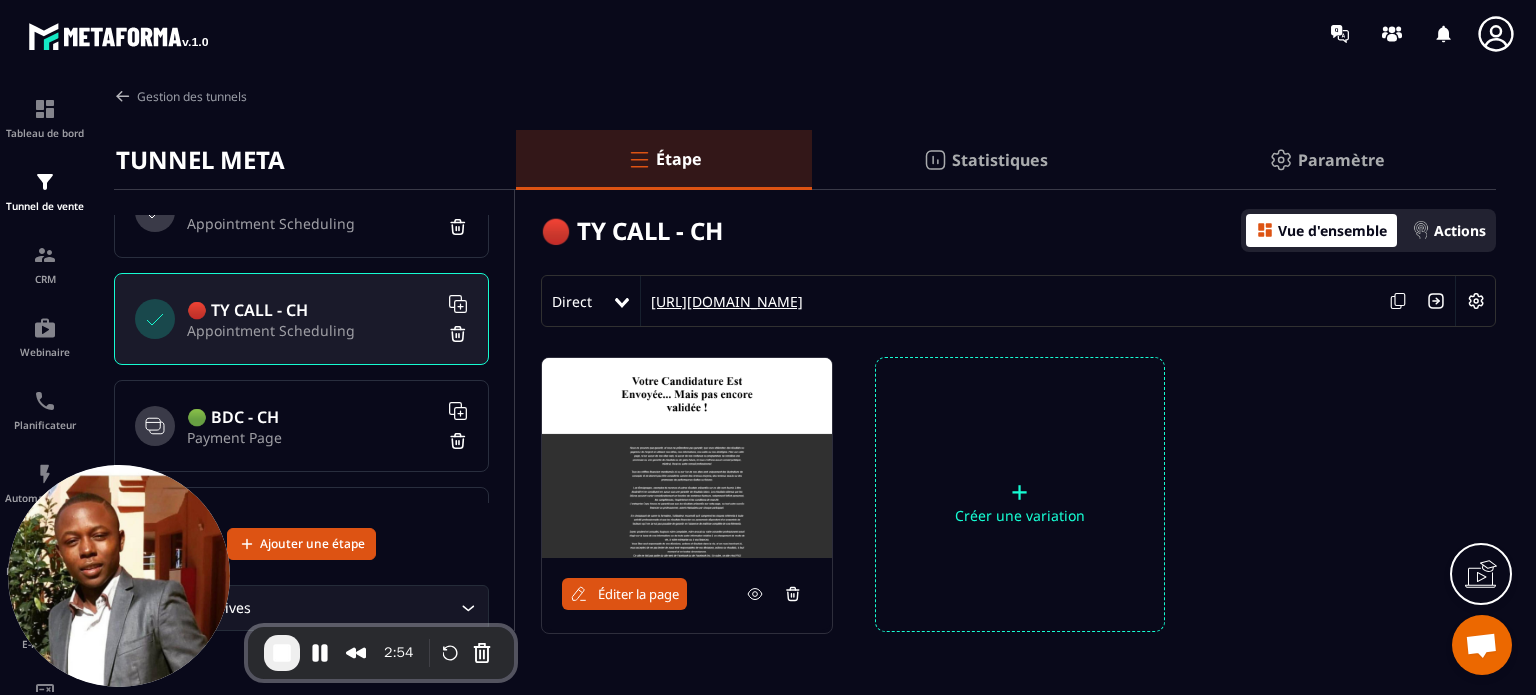 click on "[URL][DOMAIN_NAME]" at bounding box center (722, 301) 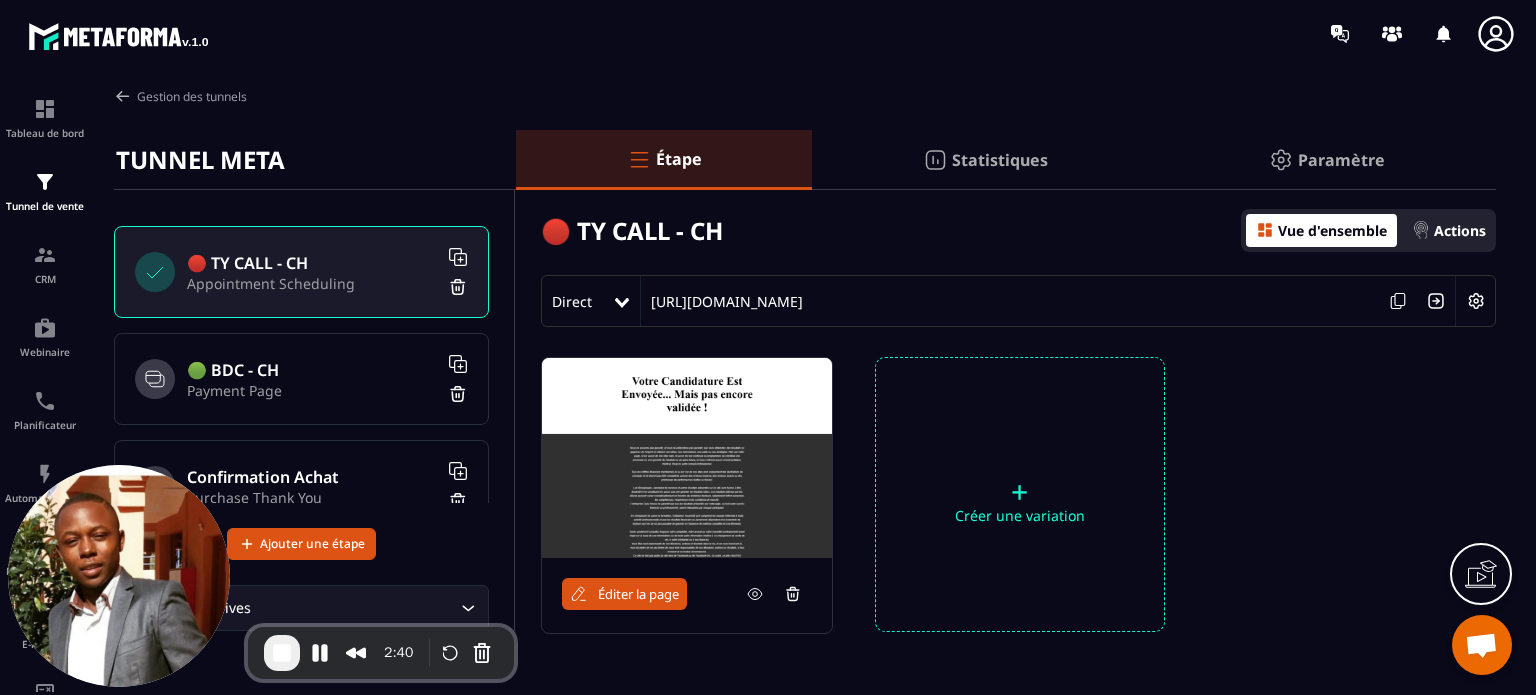 scroll, scrollTop: 424, scrollLeft: 0, axis: vertical 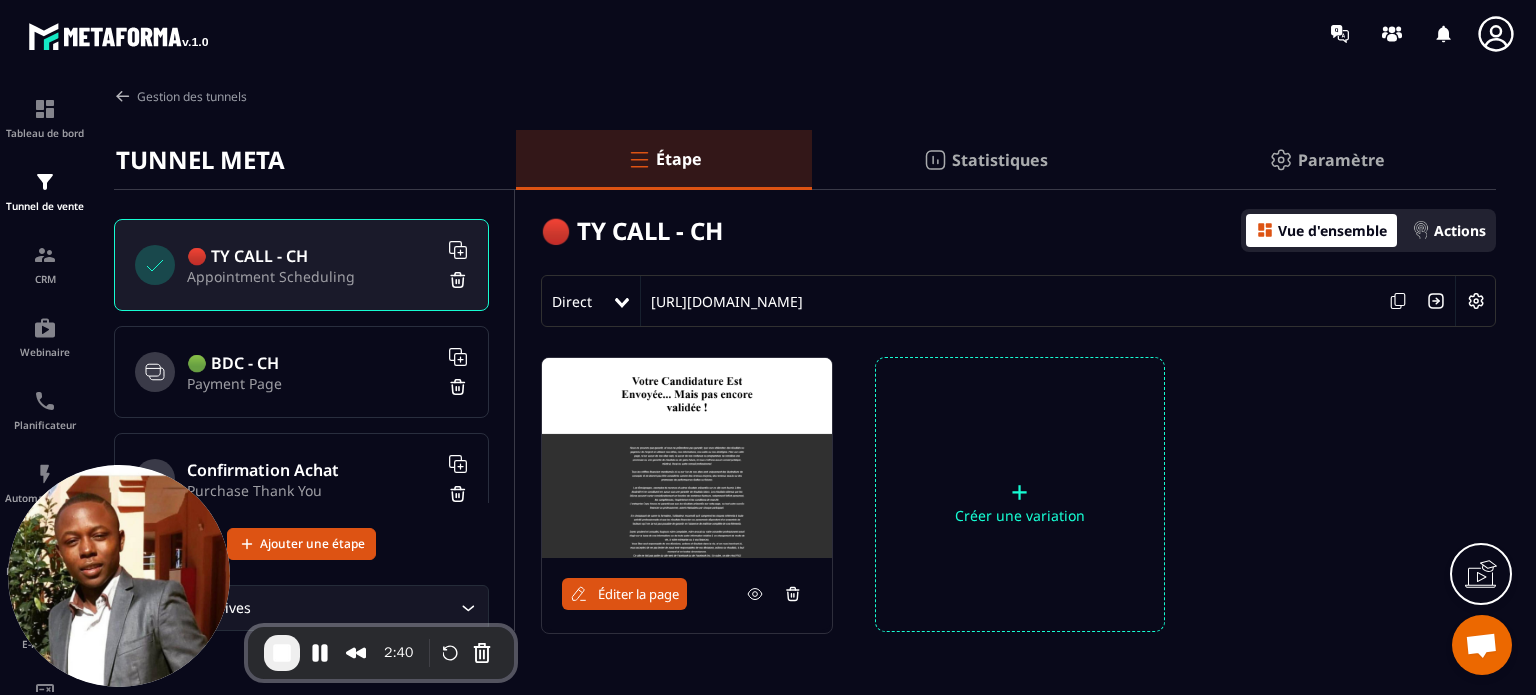 click on "Payment Page" at bounding box center (312, 383) 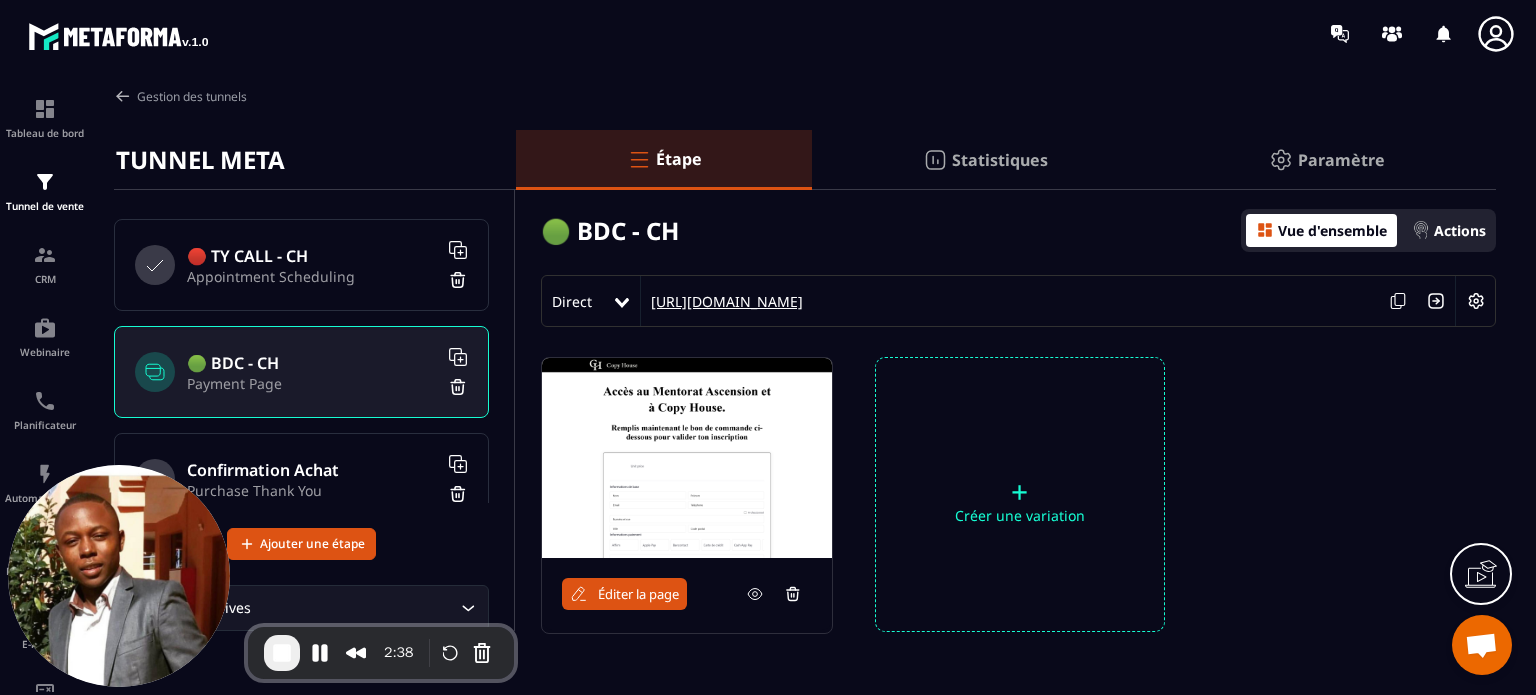 click on "[URL][DOMAIN_NAME]" at bounding box center (722, 301) 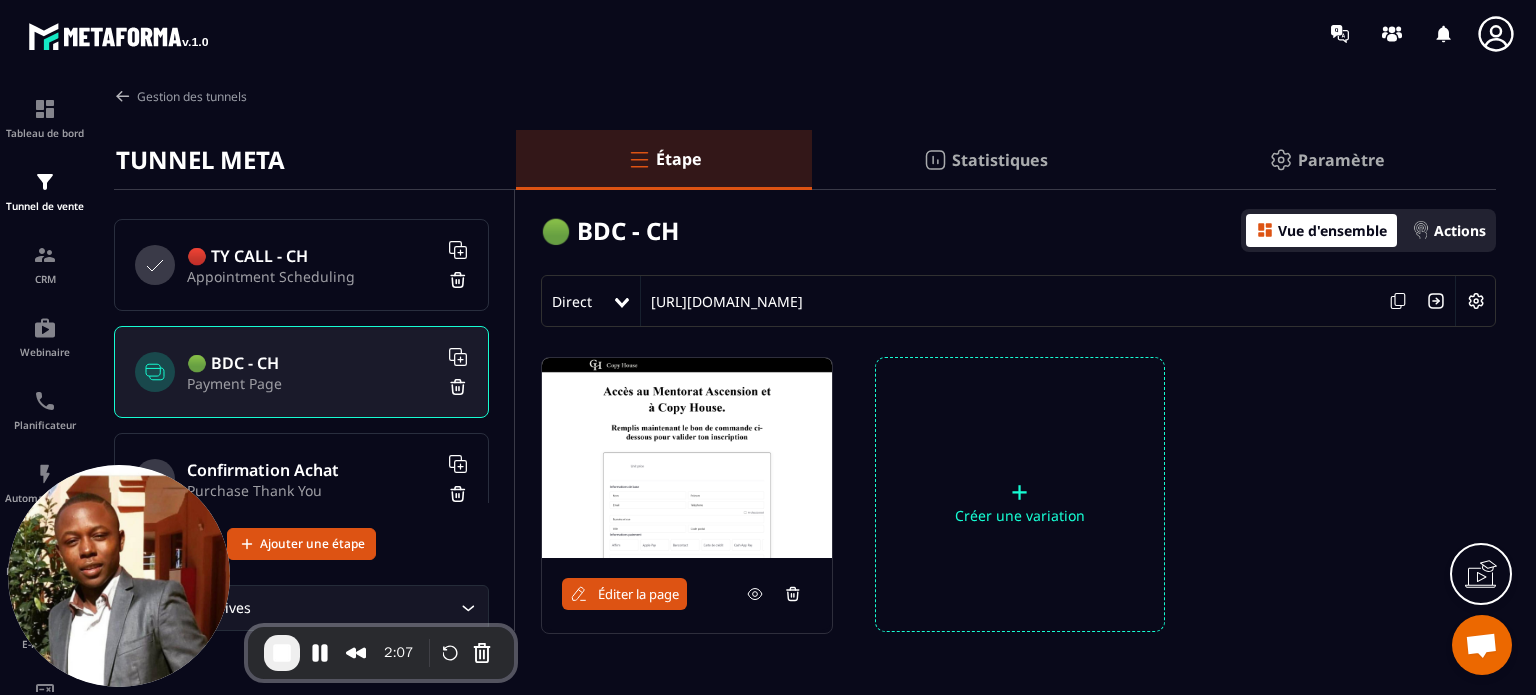 click on "Confirmation Achat" at bounding box center [312, 470] 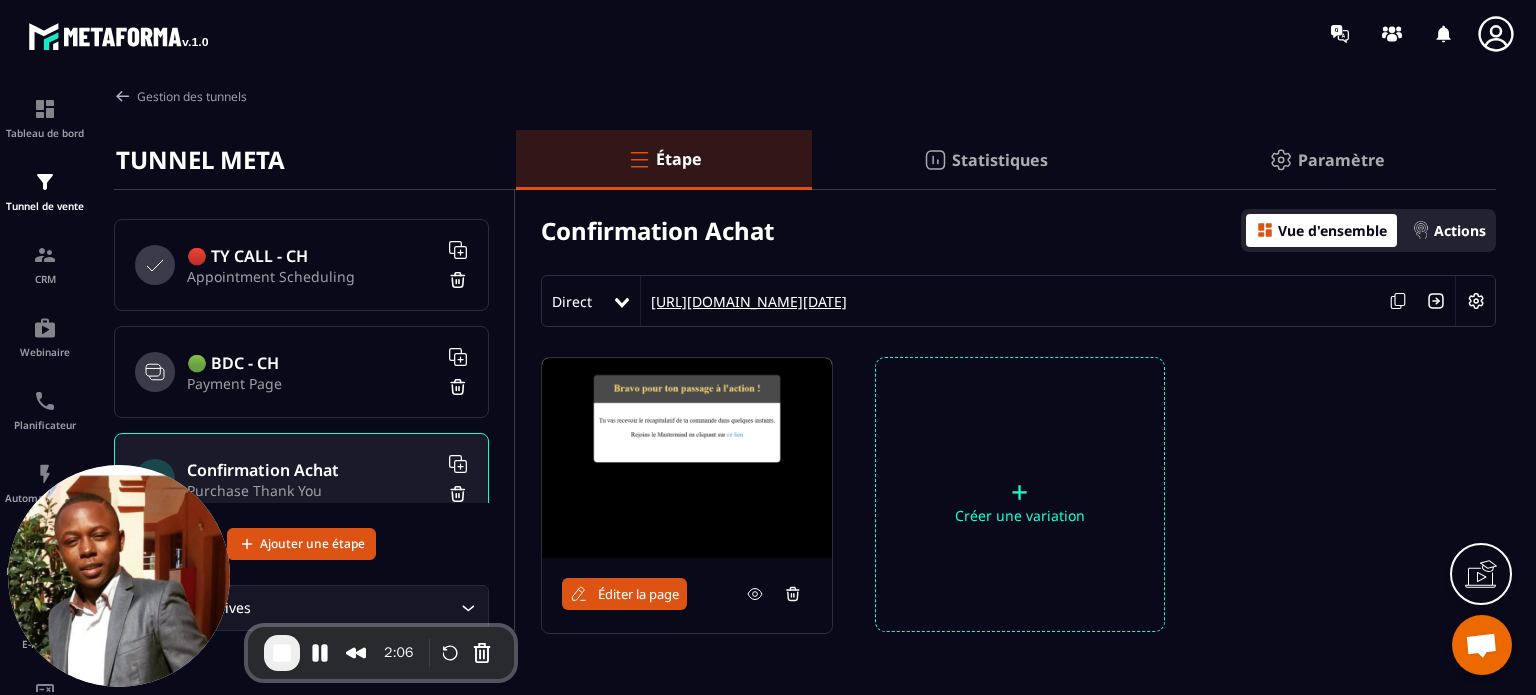 click on "[URL][DOMAIN_NAME][DATE]" at bounding box center (744, 301) 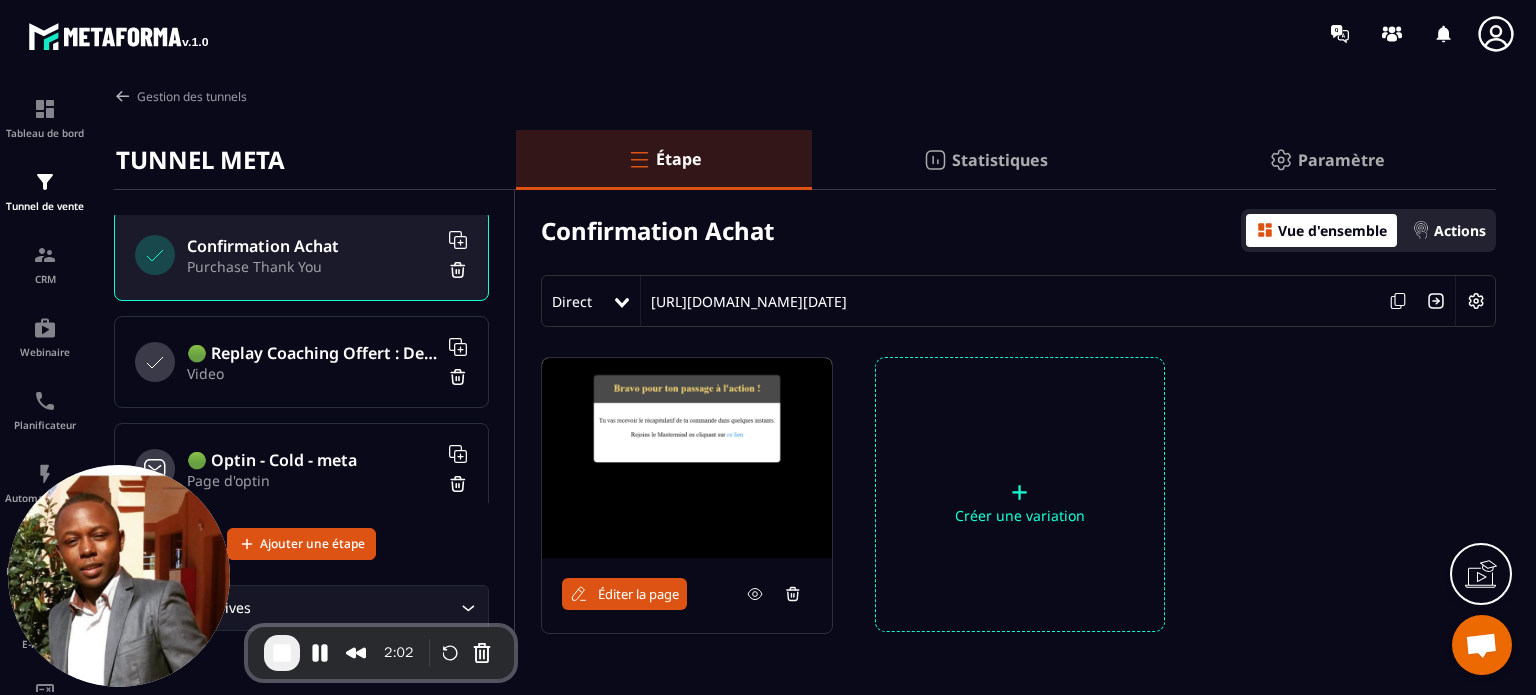scroll, scrollTop: 704, scrollLeft: 0, axis: vertical 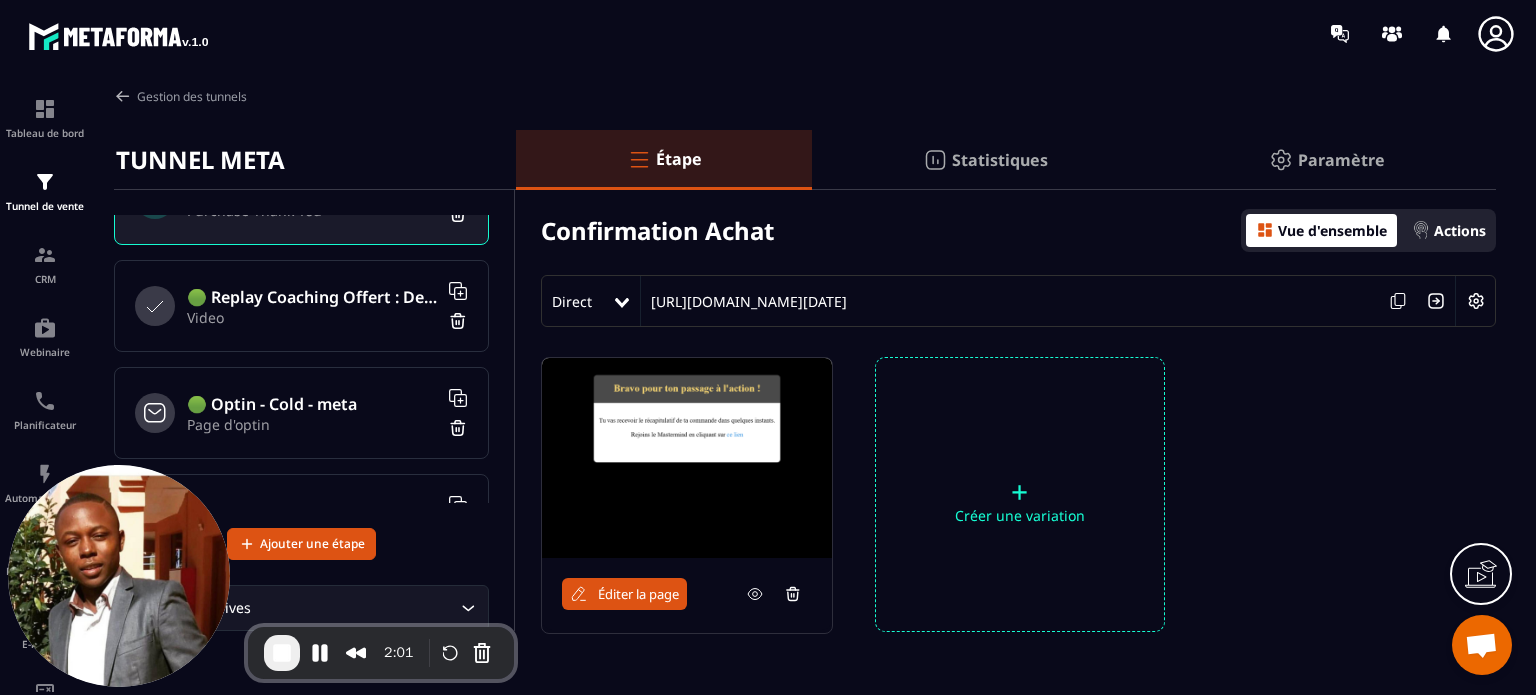 click on "🟢 Replay Coaching Offert : Devenir Copythinker" at bounding box center [312, 297] 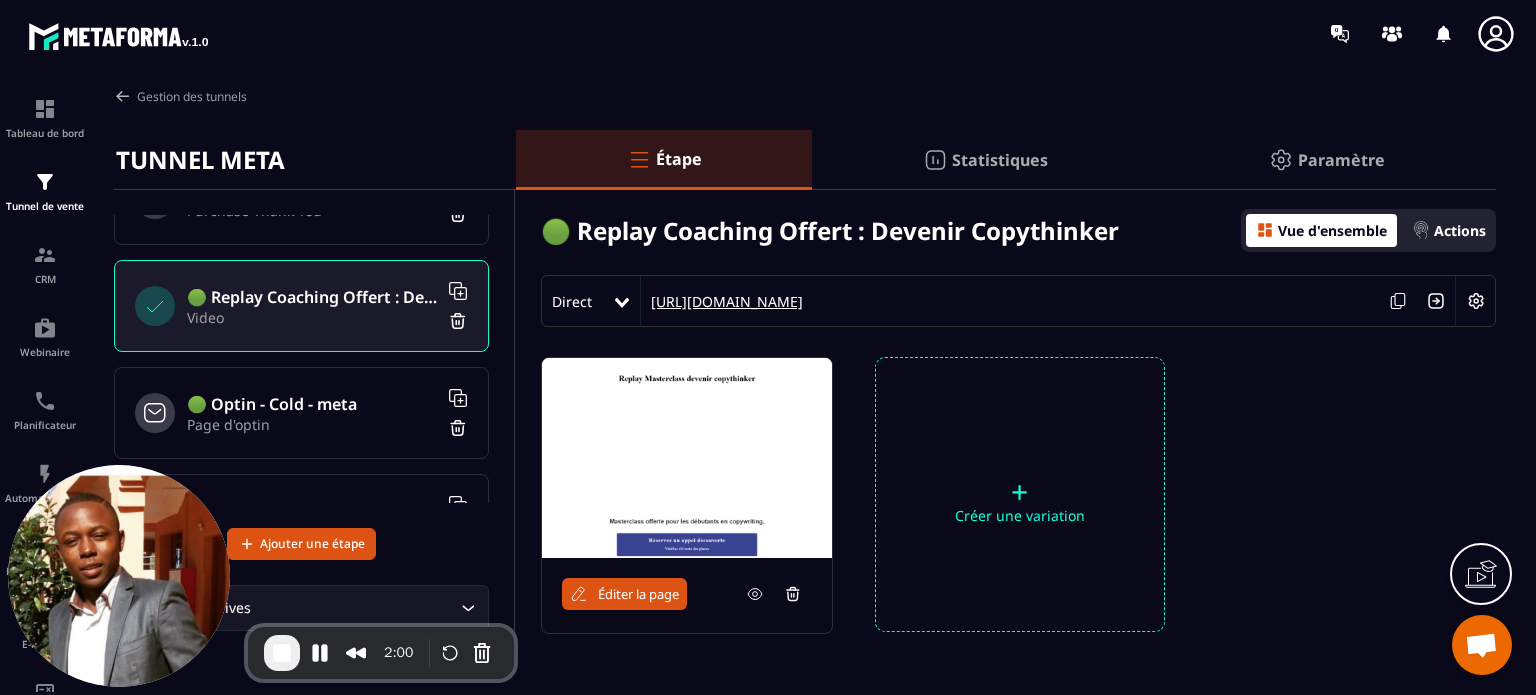 click on "[URL][DOMAIN_NAME]" at bounding box center [722, 301] 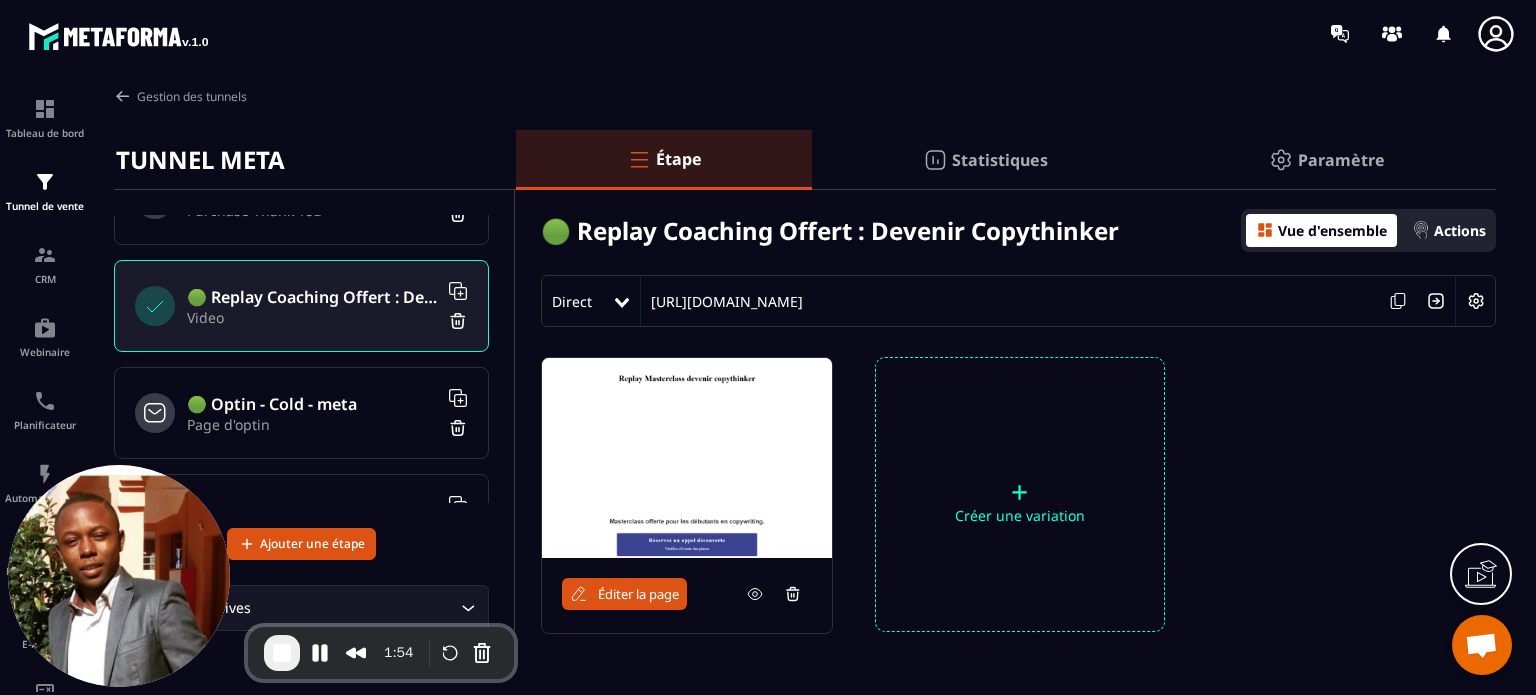 click on "Page d'optin" at bounding box center [312, 424] 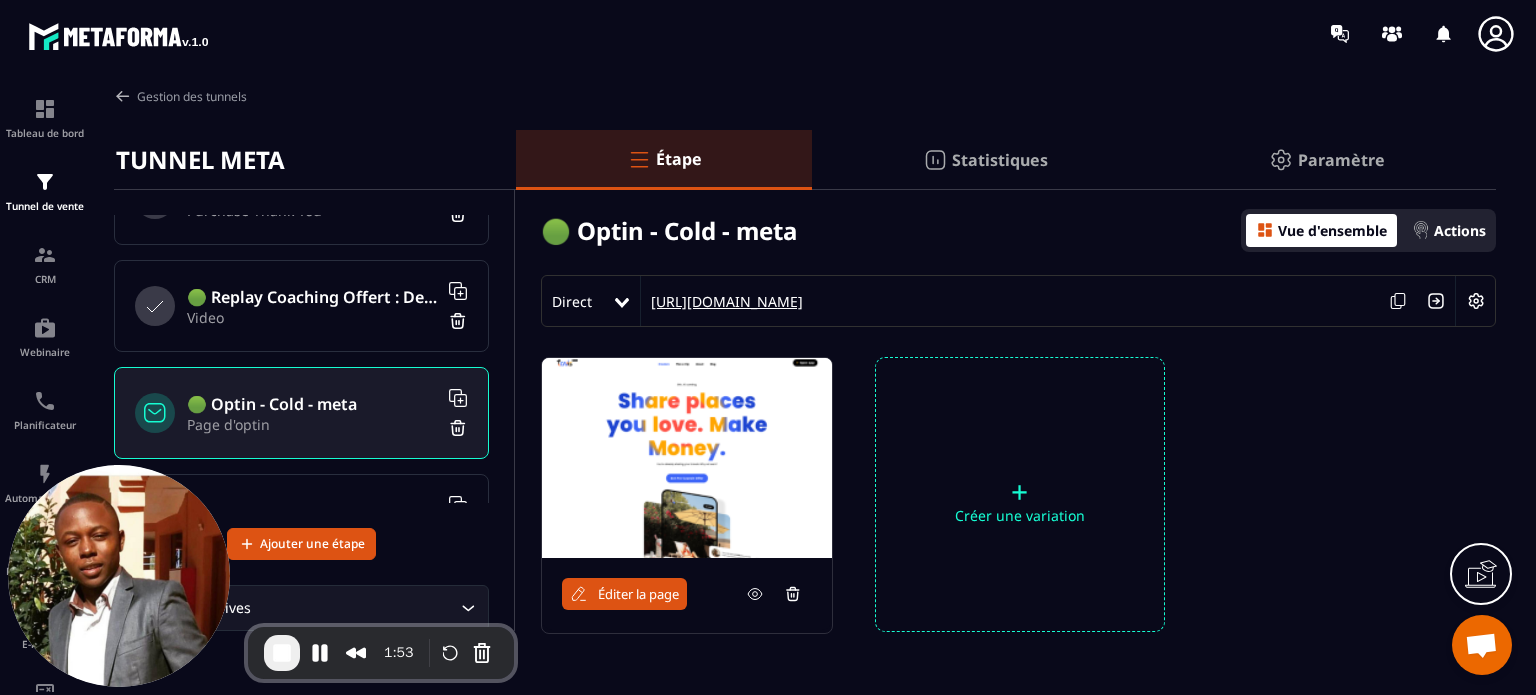 click on "[URL][DOMAIN_NAME]" at bounding box center [722, 301] 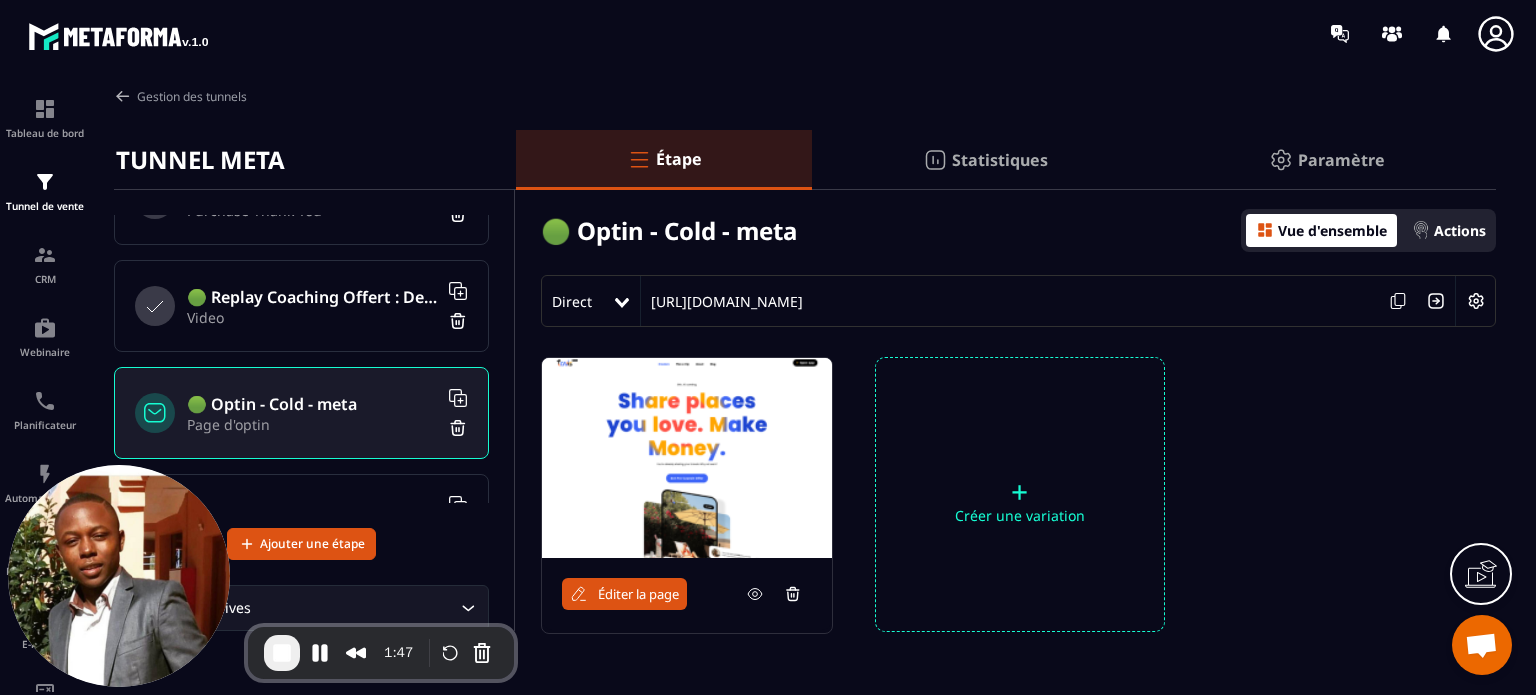 scroll, scrollTop: 777, scrollLeft: 0, axis: vertical 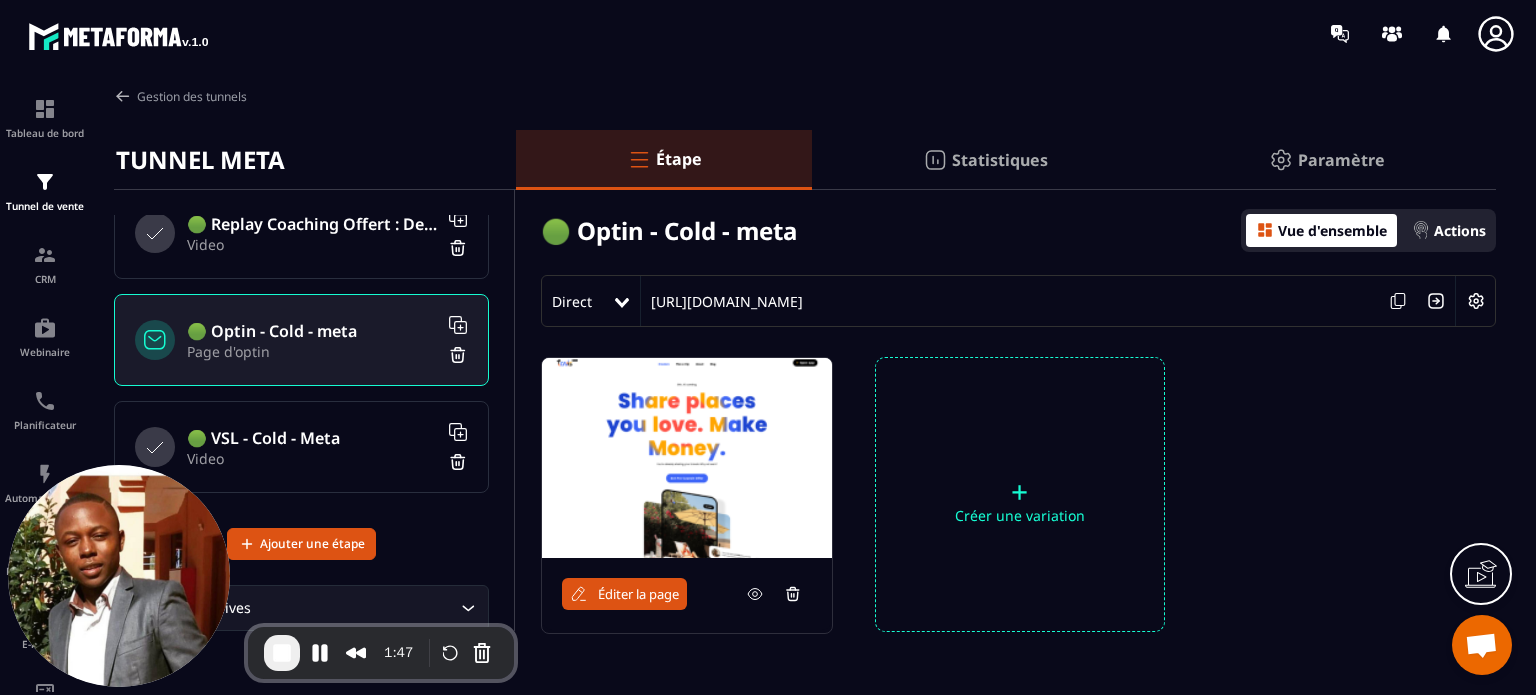 click on "Video" at bounding box center [312, 458] 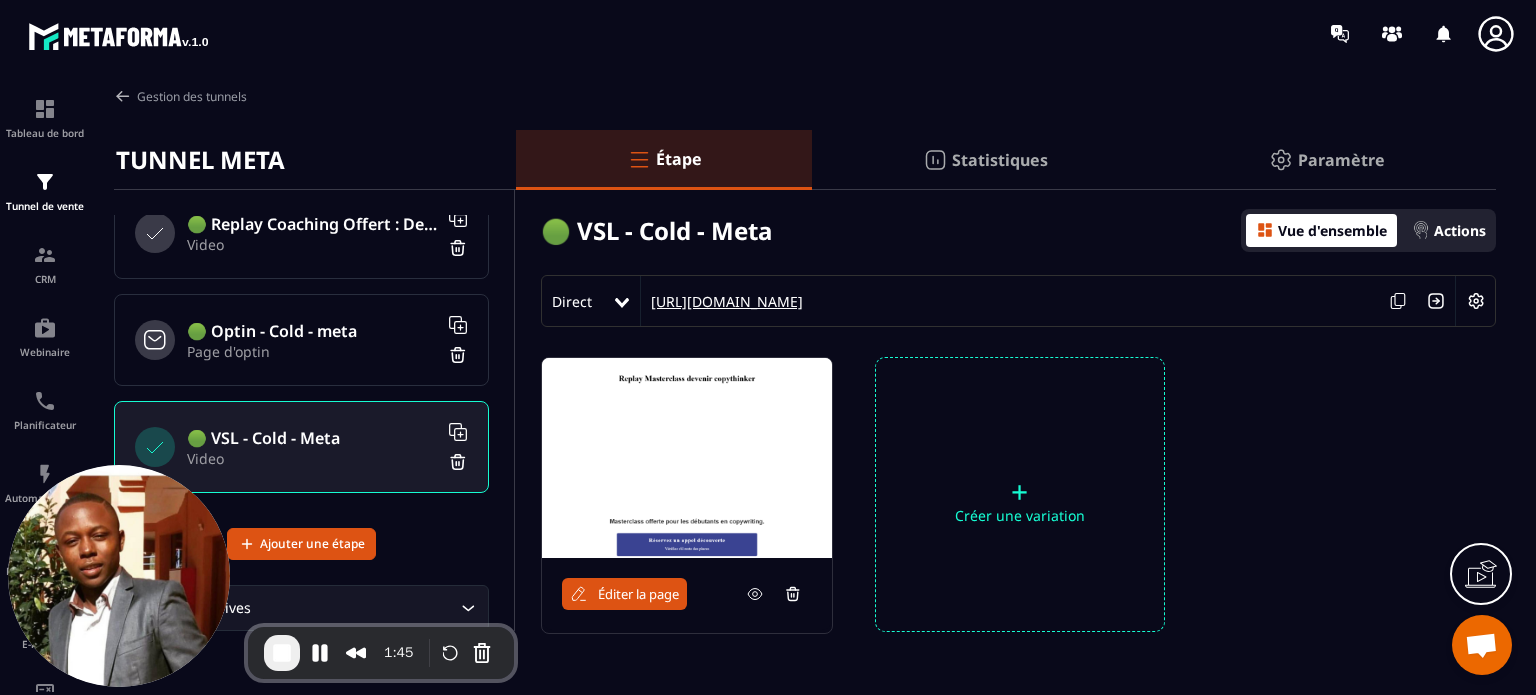 click on "[URL][DOMAIN_NAME]" at bounding box center [722, 301] 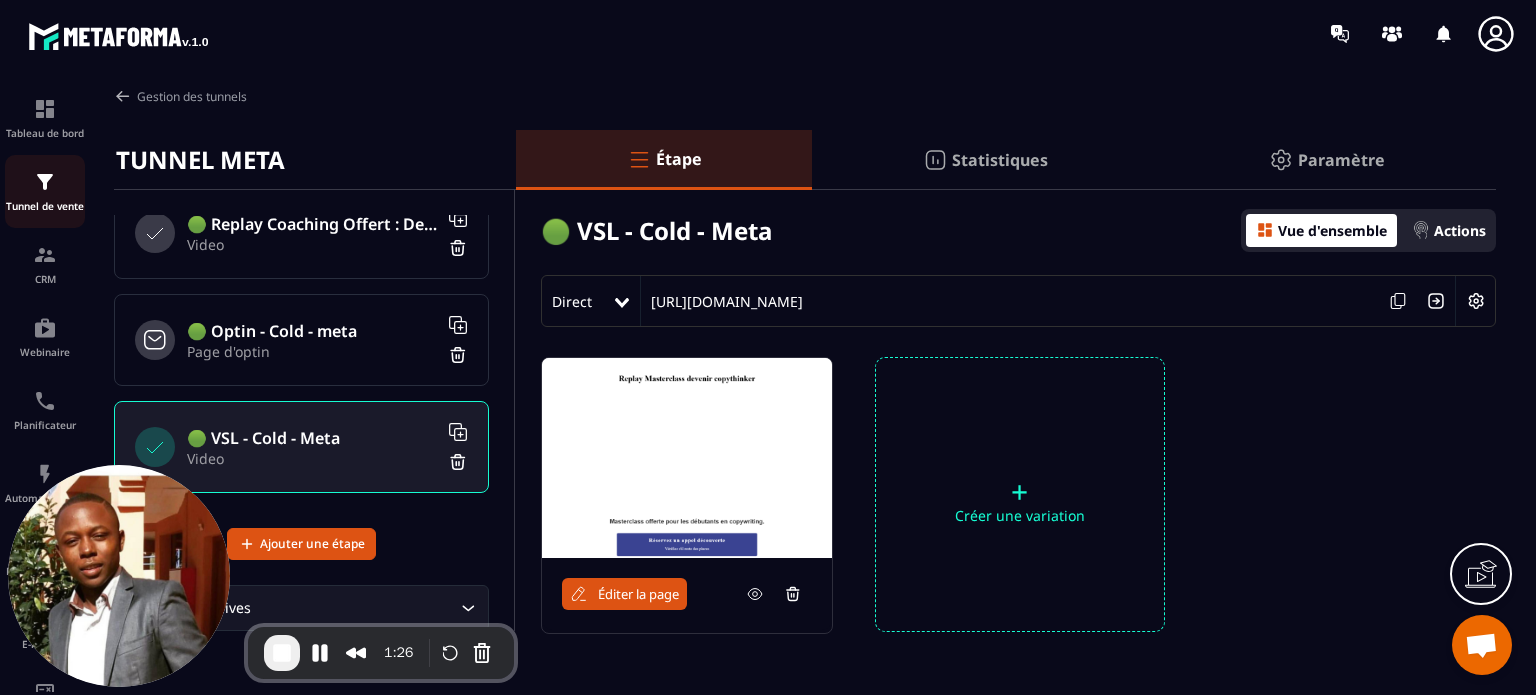 click at bounding box center [45, 182] 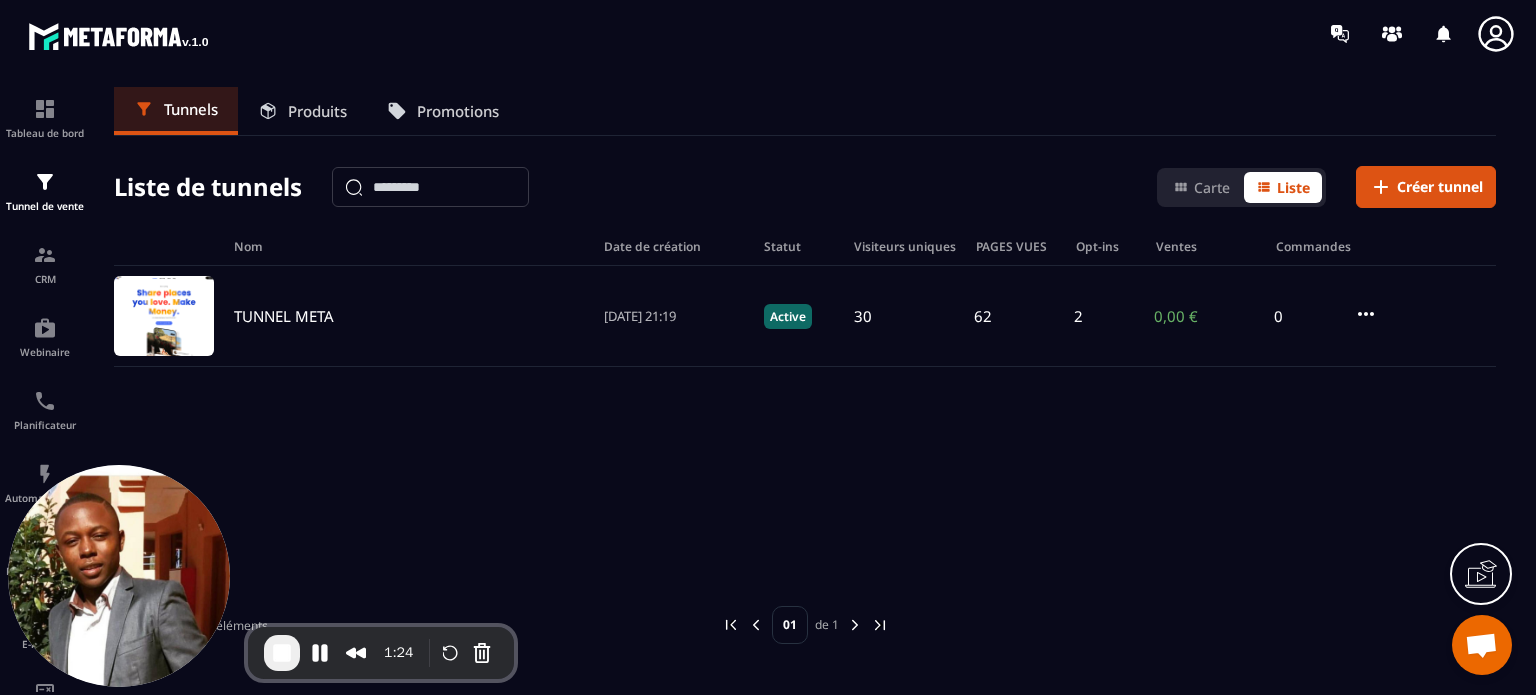 click on "Produits" at bounding box center (317, 111) 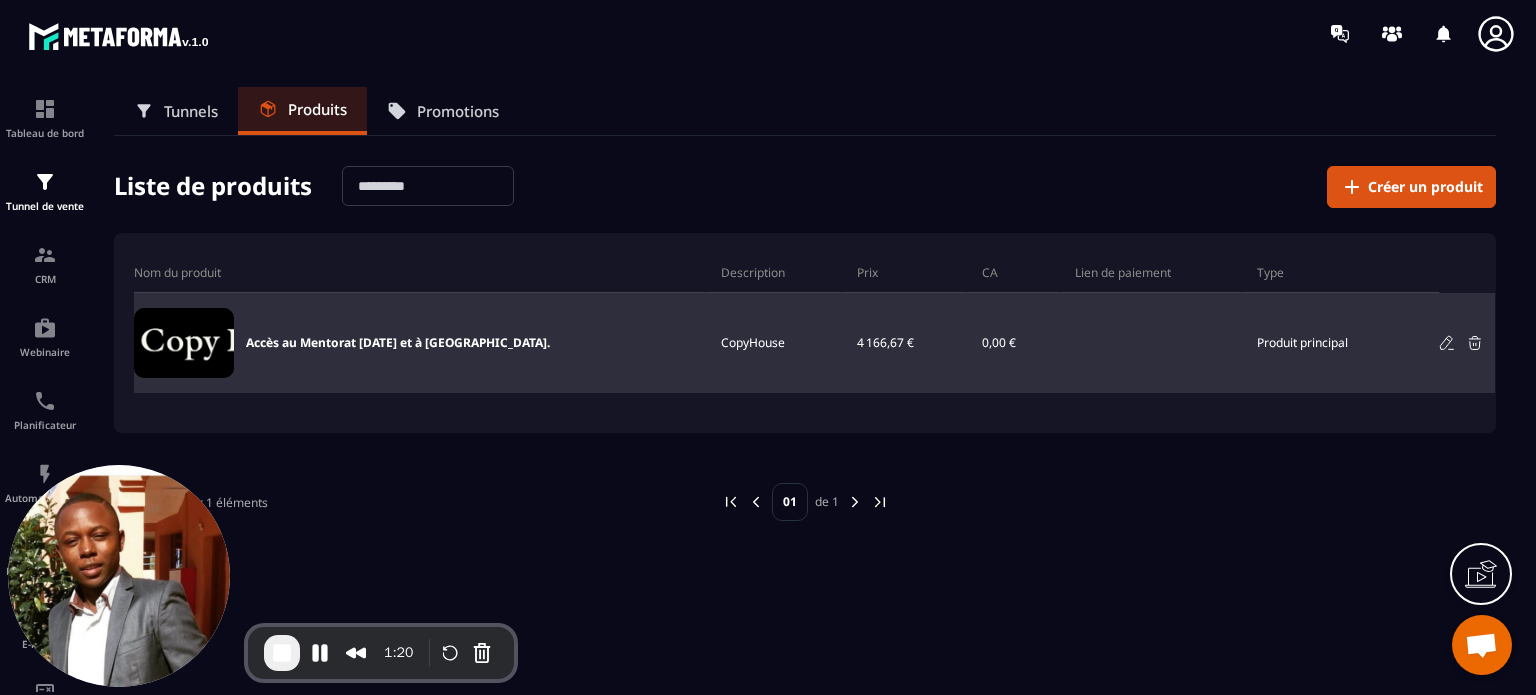 click 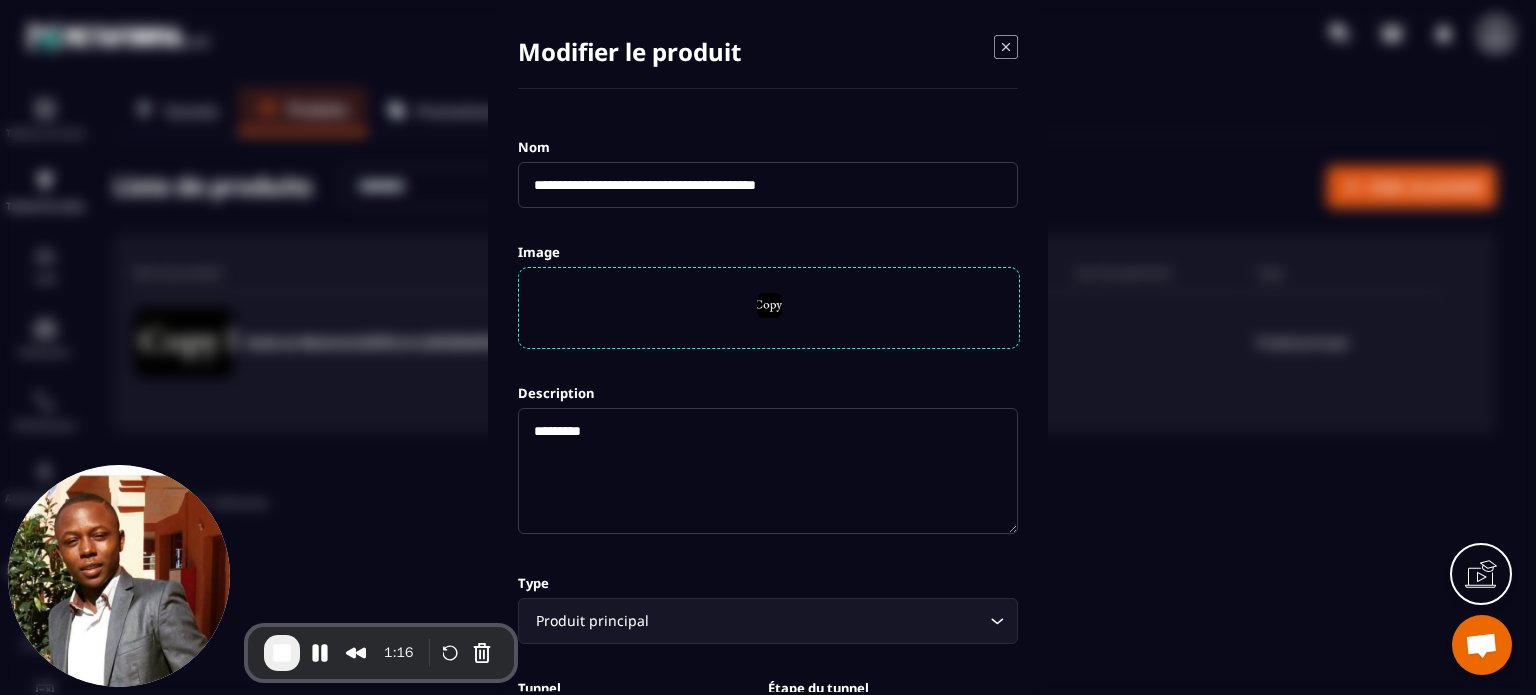click 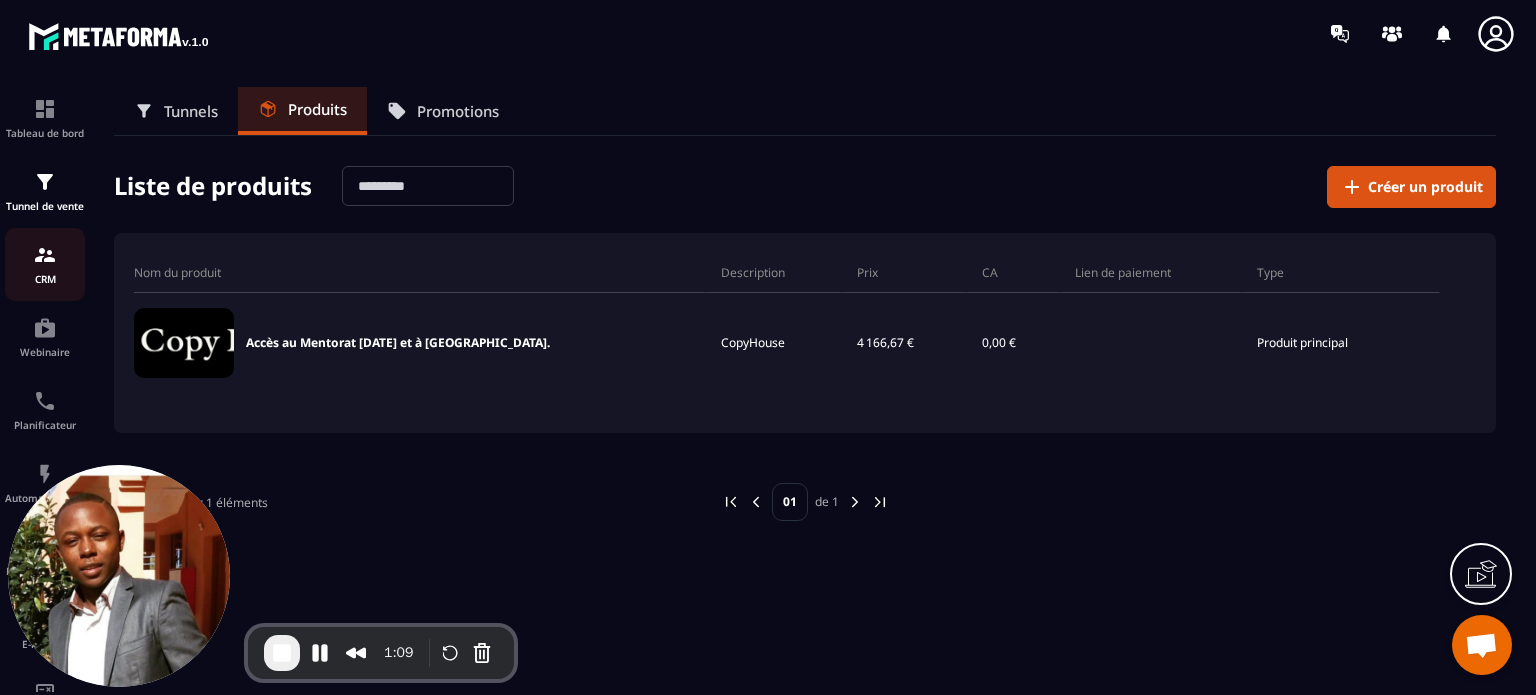click at bounding box center (45, 255) 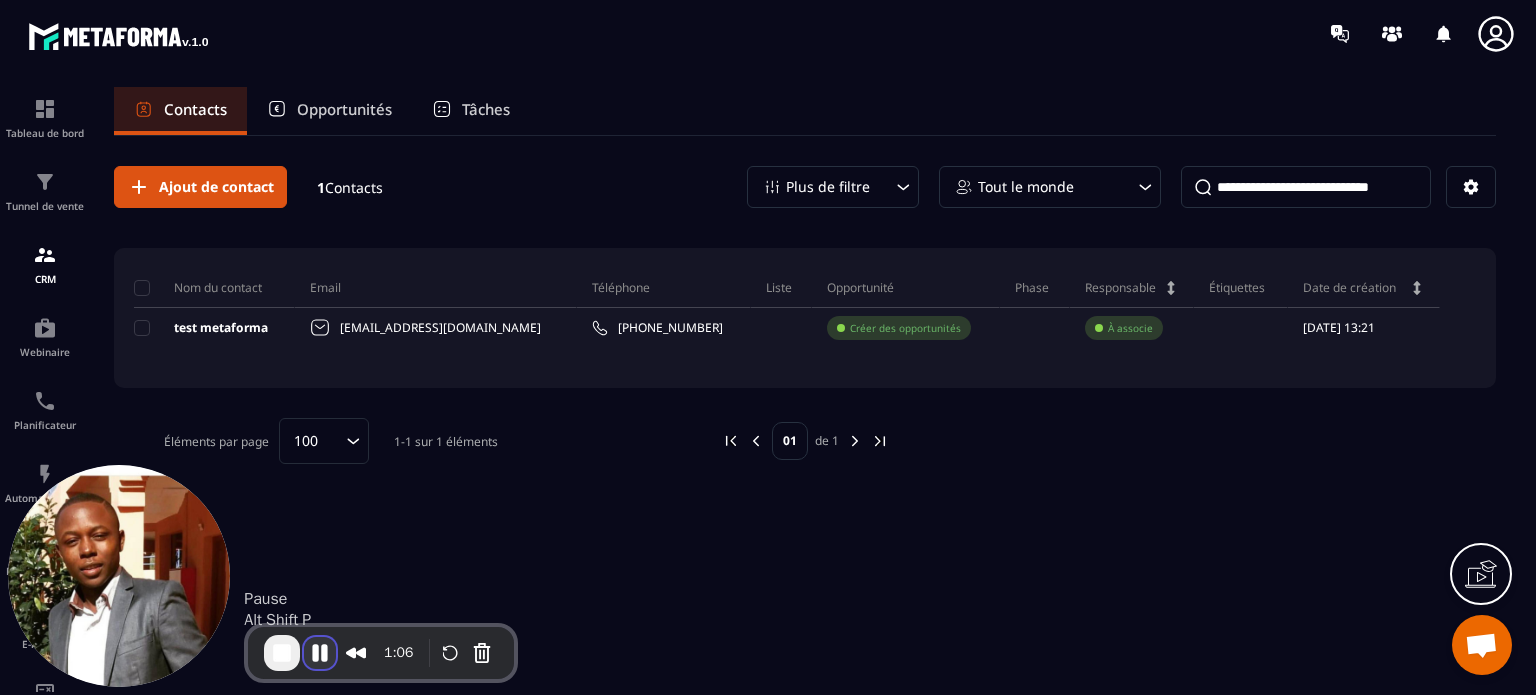 click at bounding box center (320, 653) 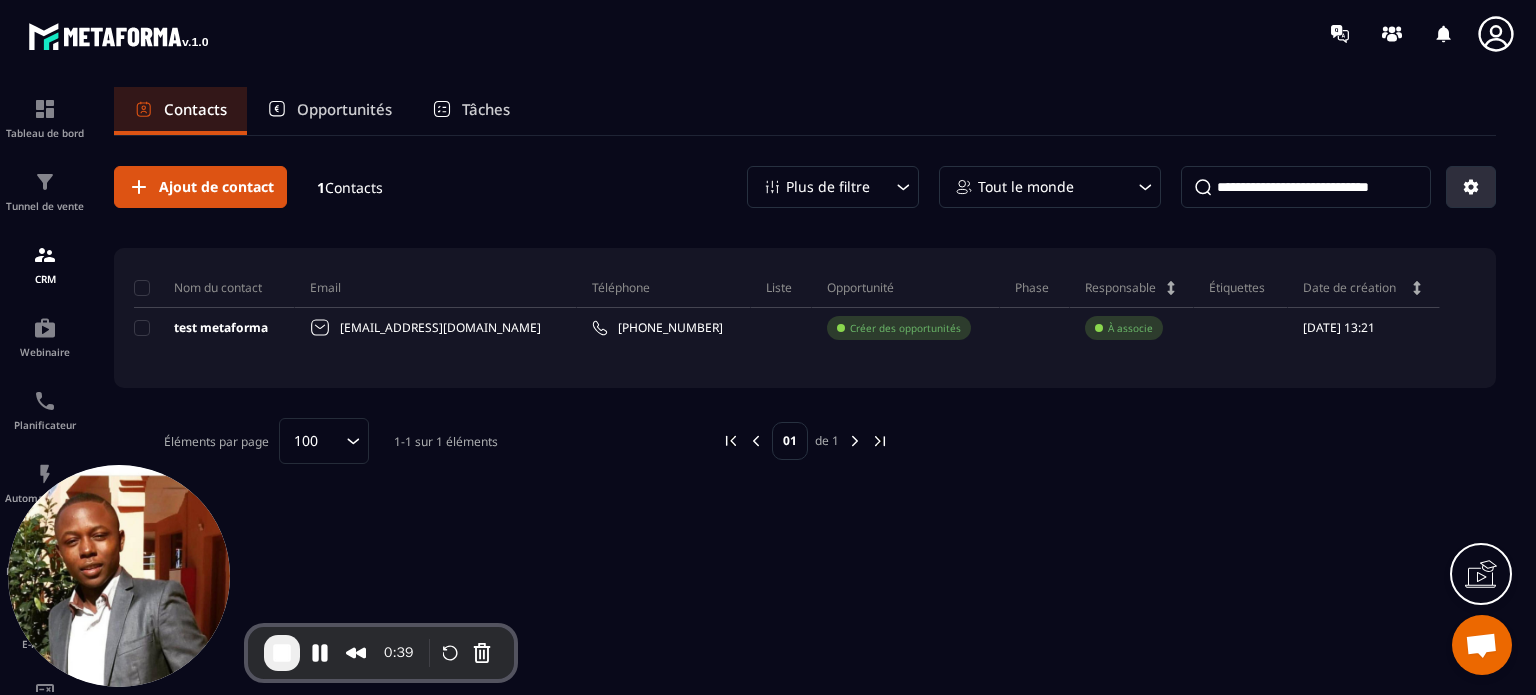 click 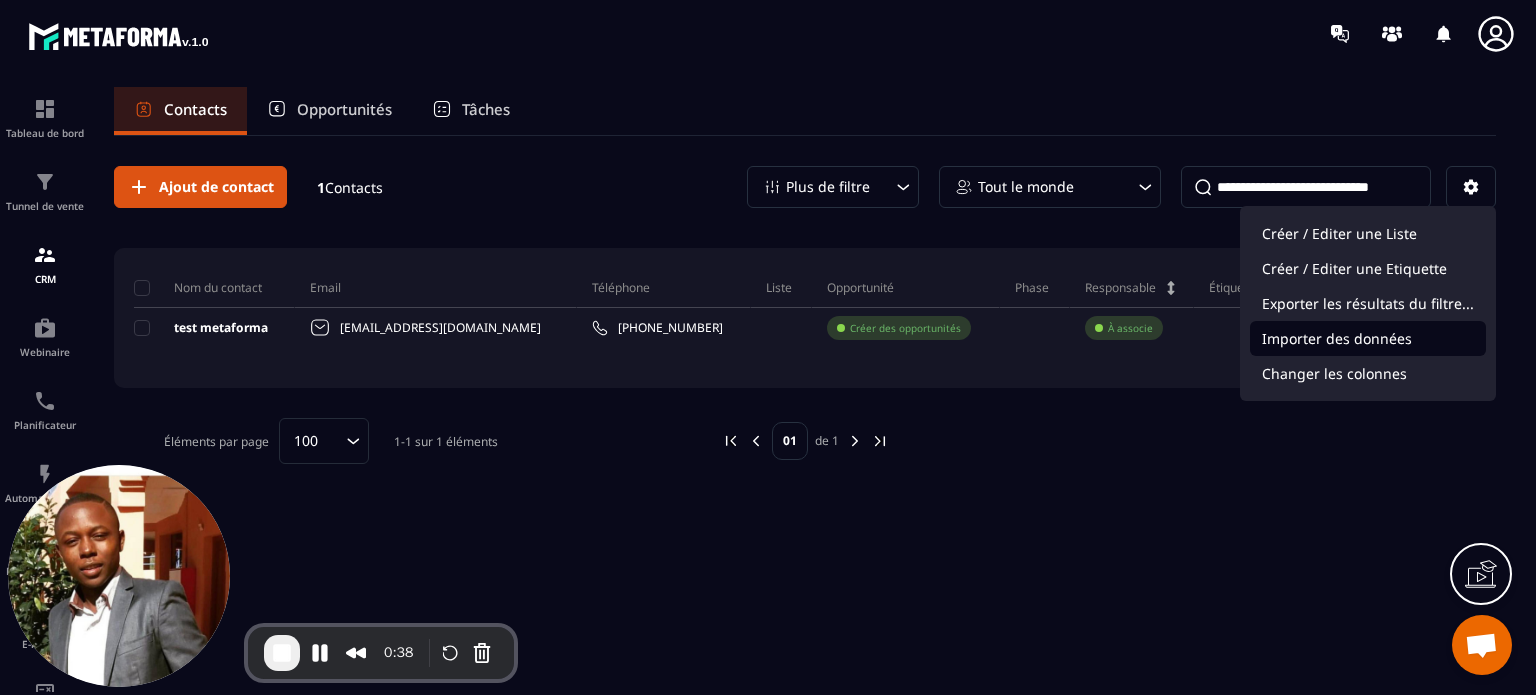 click on "Importer des données" at bounding box center [1368, 338] 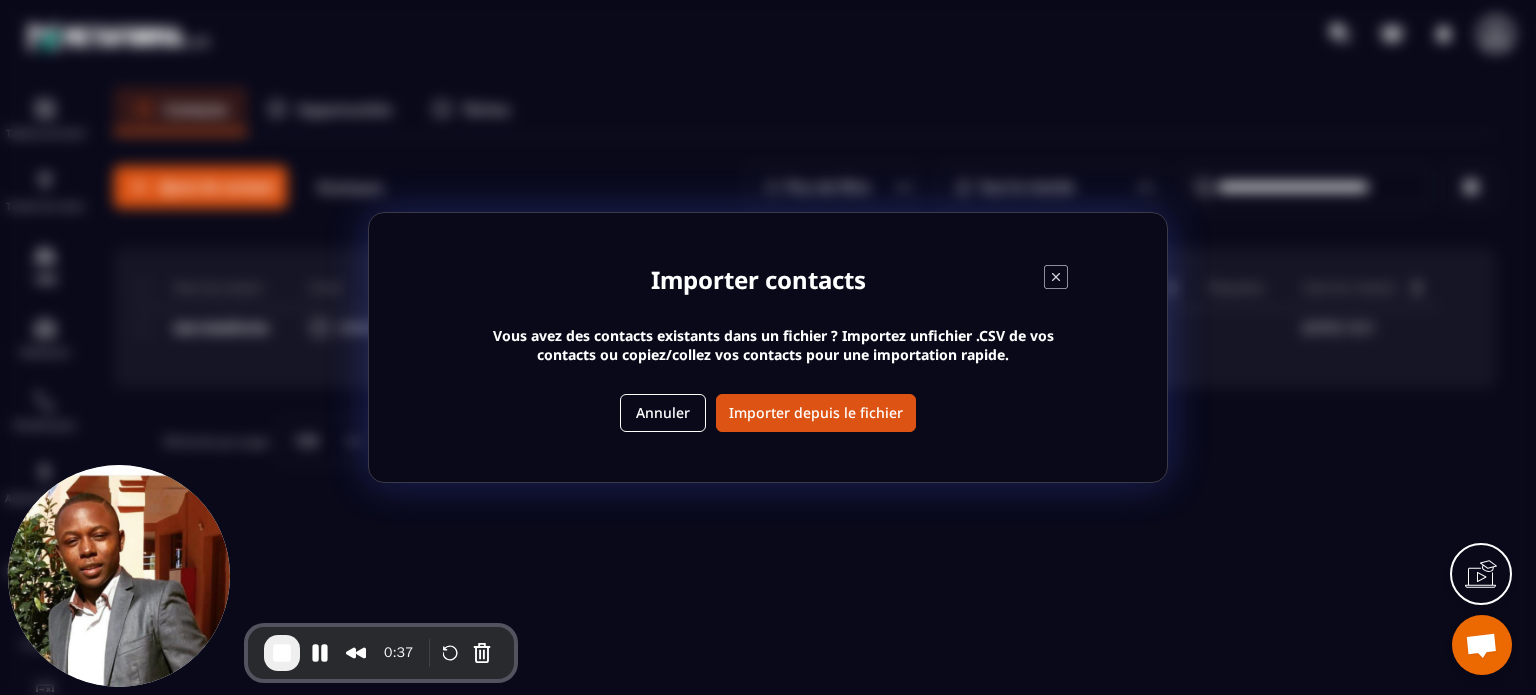 click 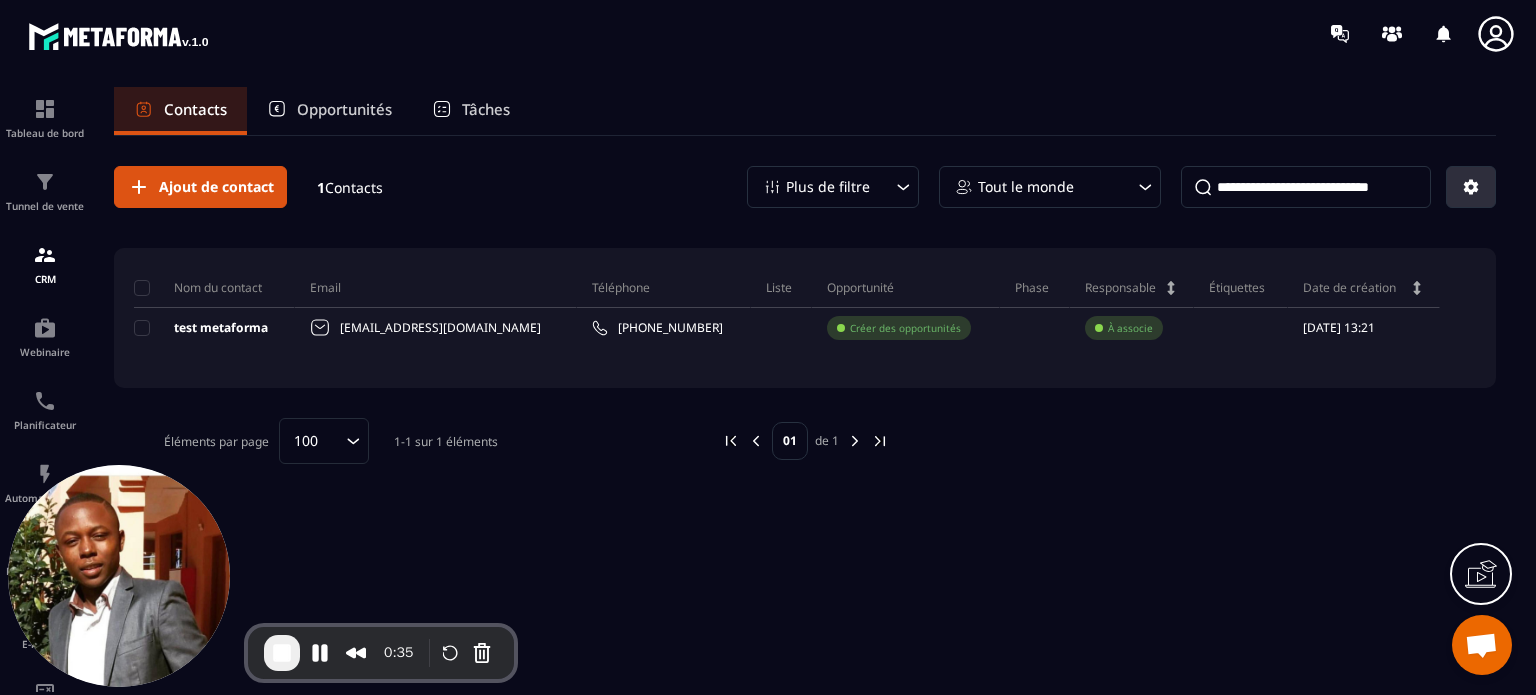 click 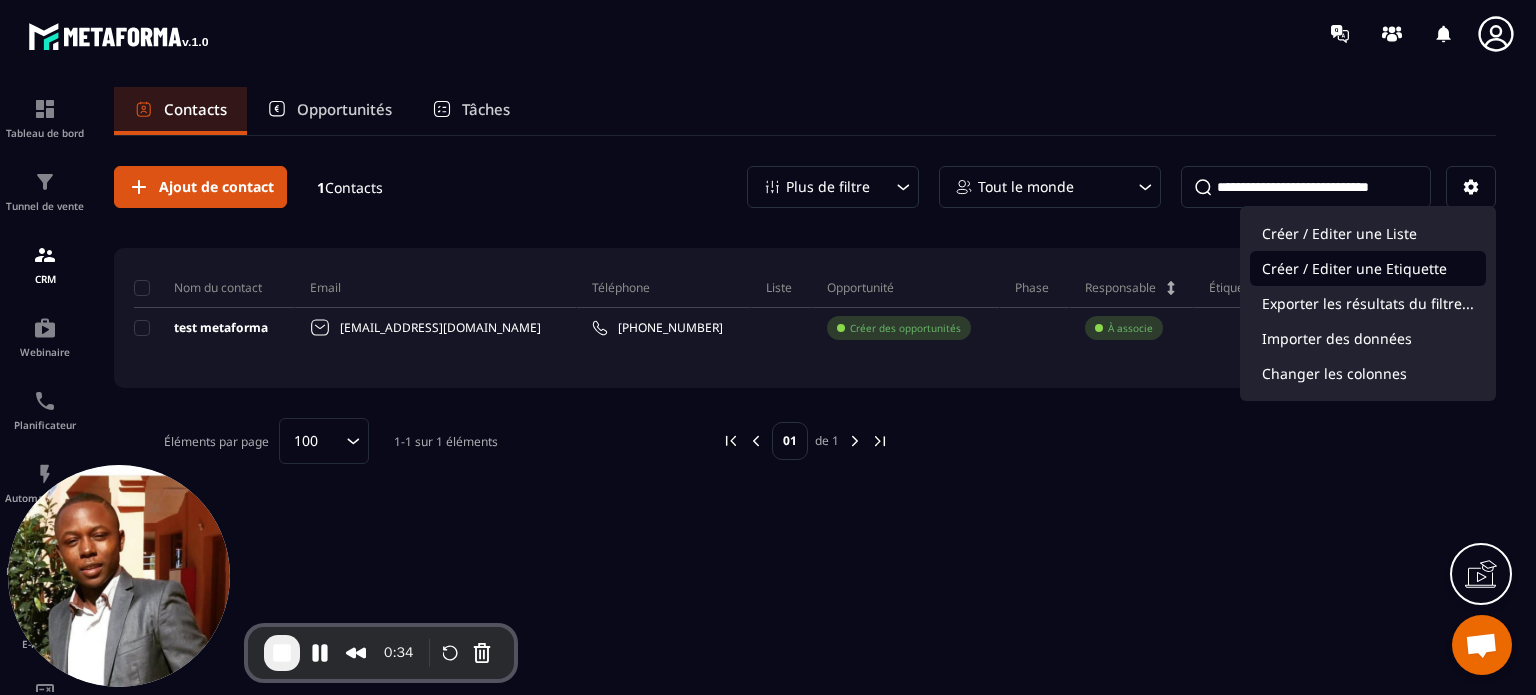 click on "Créer / Editer une Etiquette" at bounding box center [1368, 268] 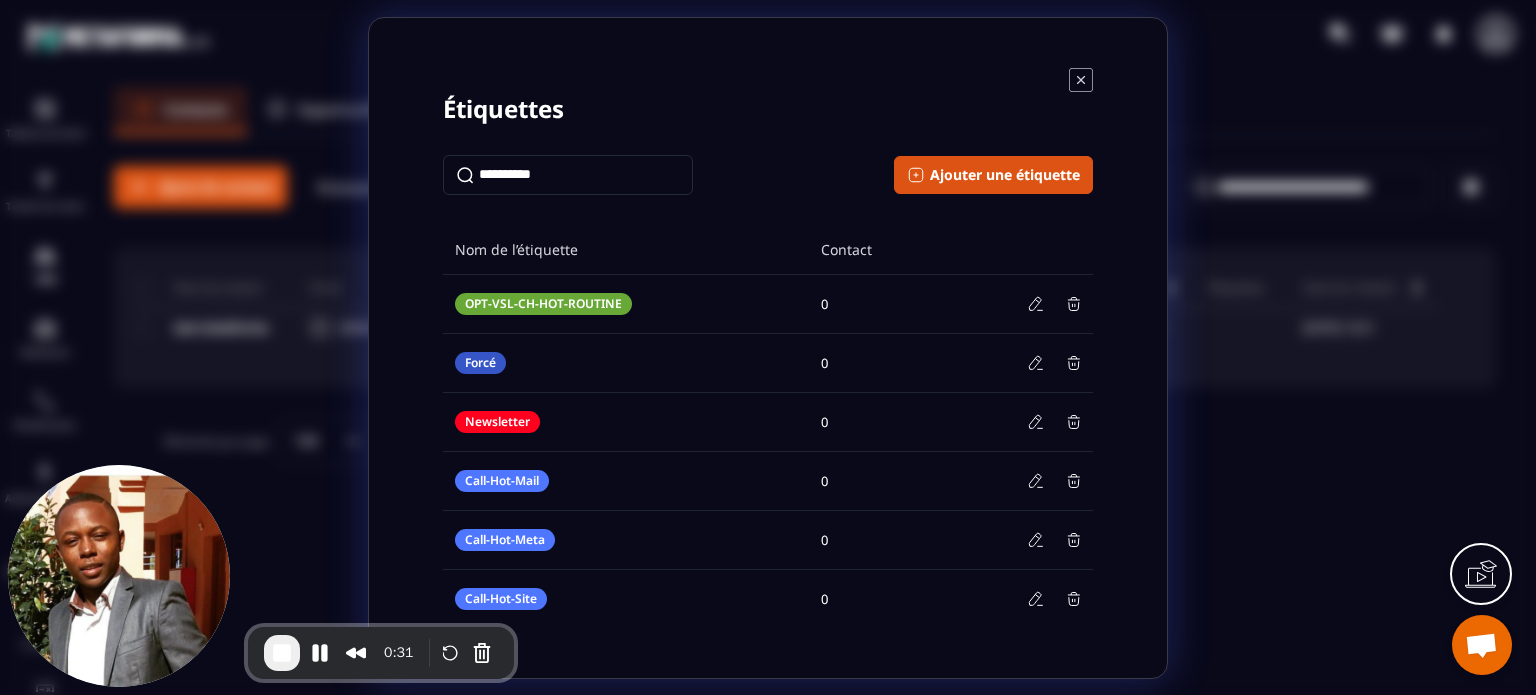 click 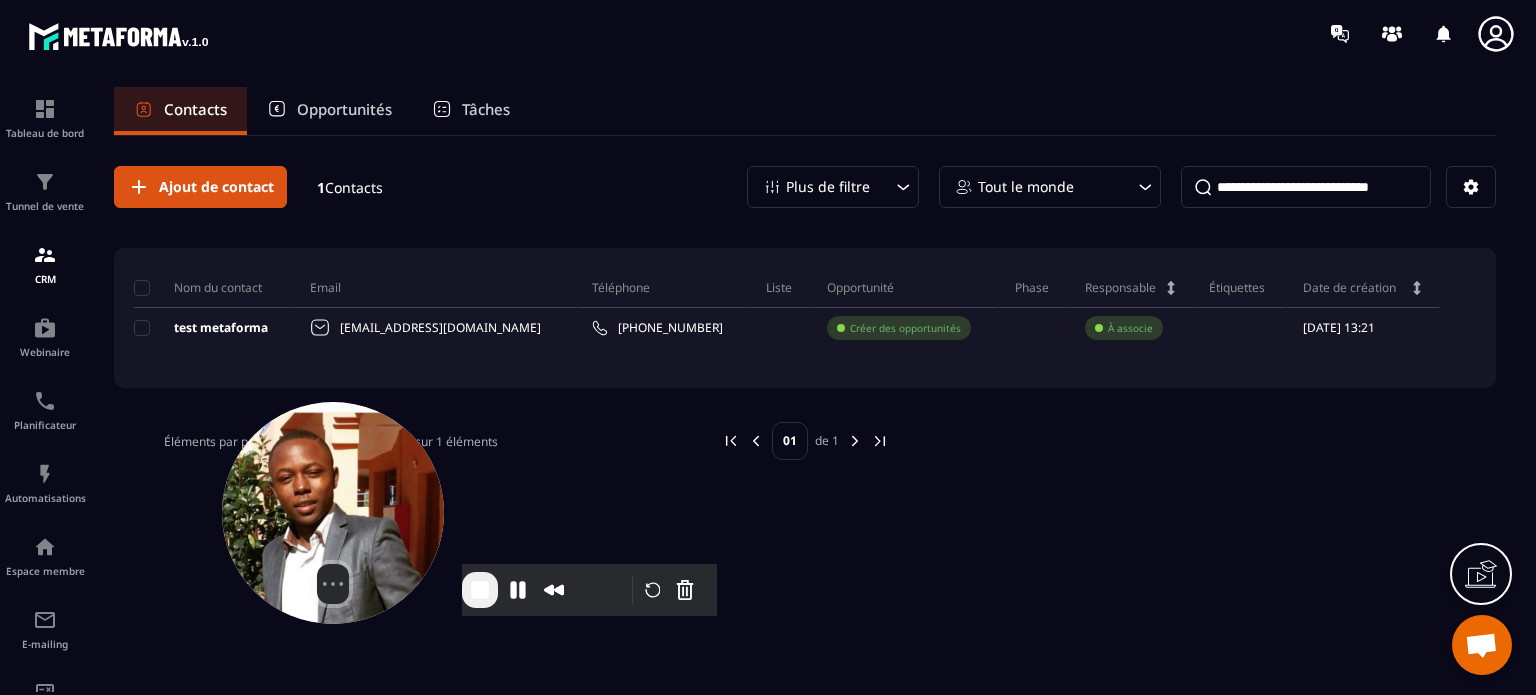 drag, startPoint x: 88, startPoint y: 531, endPoint x: 304, endPoint y: 468, distance: 225 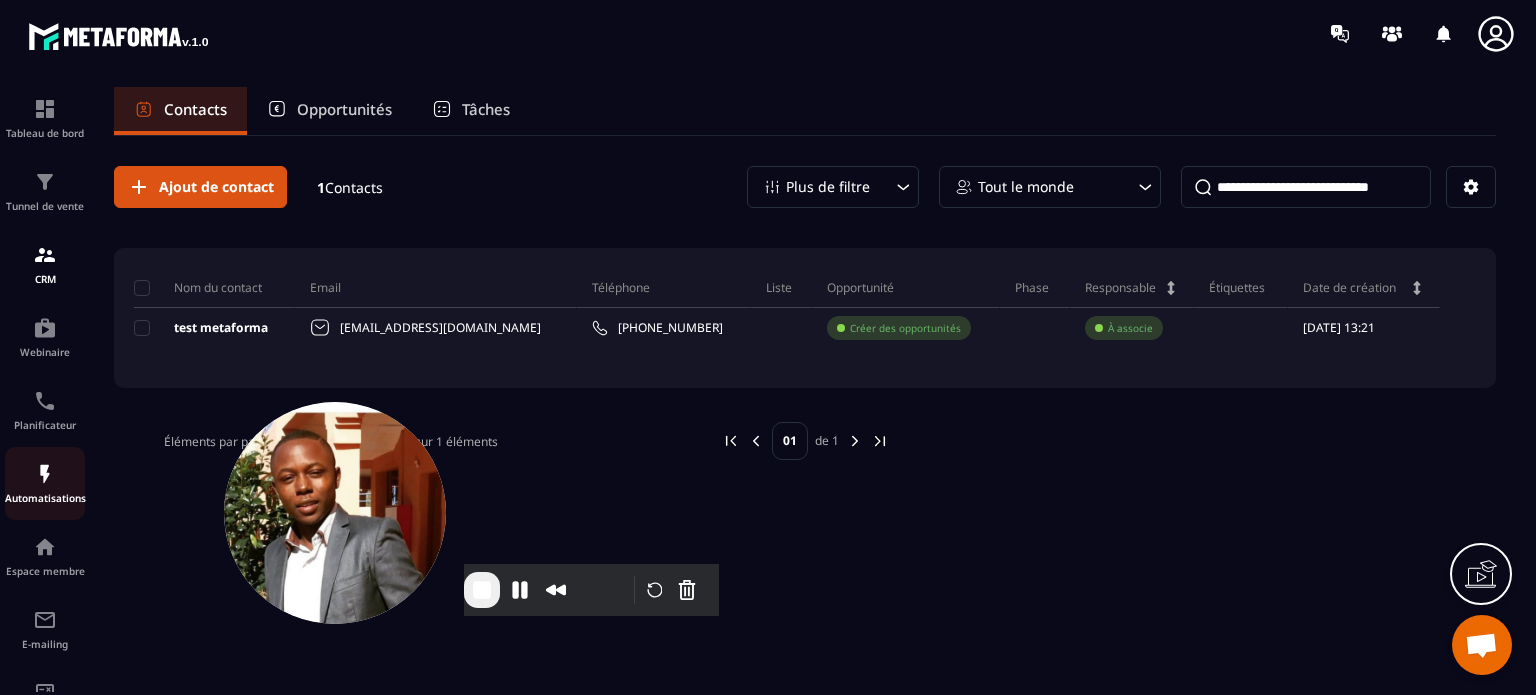 click on "Automatisations" at bounding box center (45, 498) 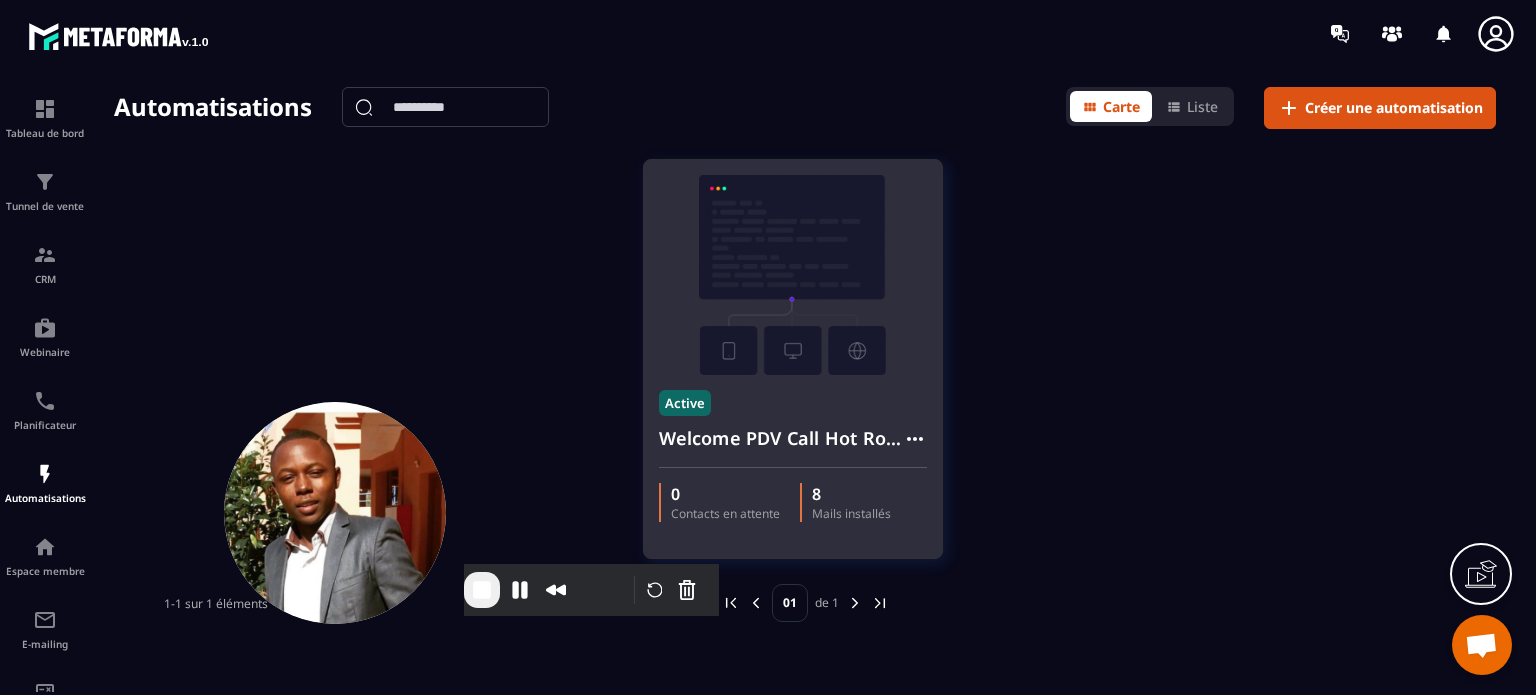 click on "Welcome PDV Call Hot Routine" at bounding box center (793, 444) 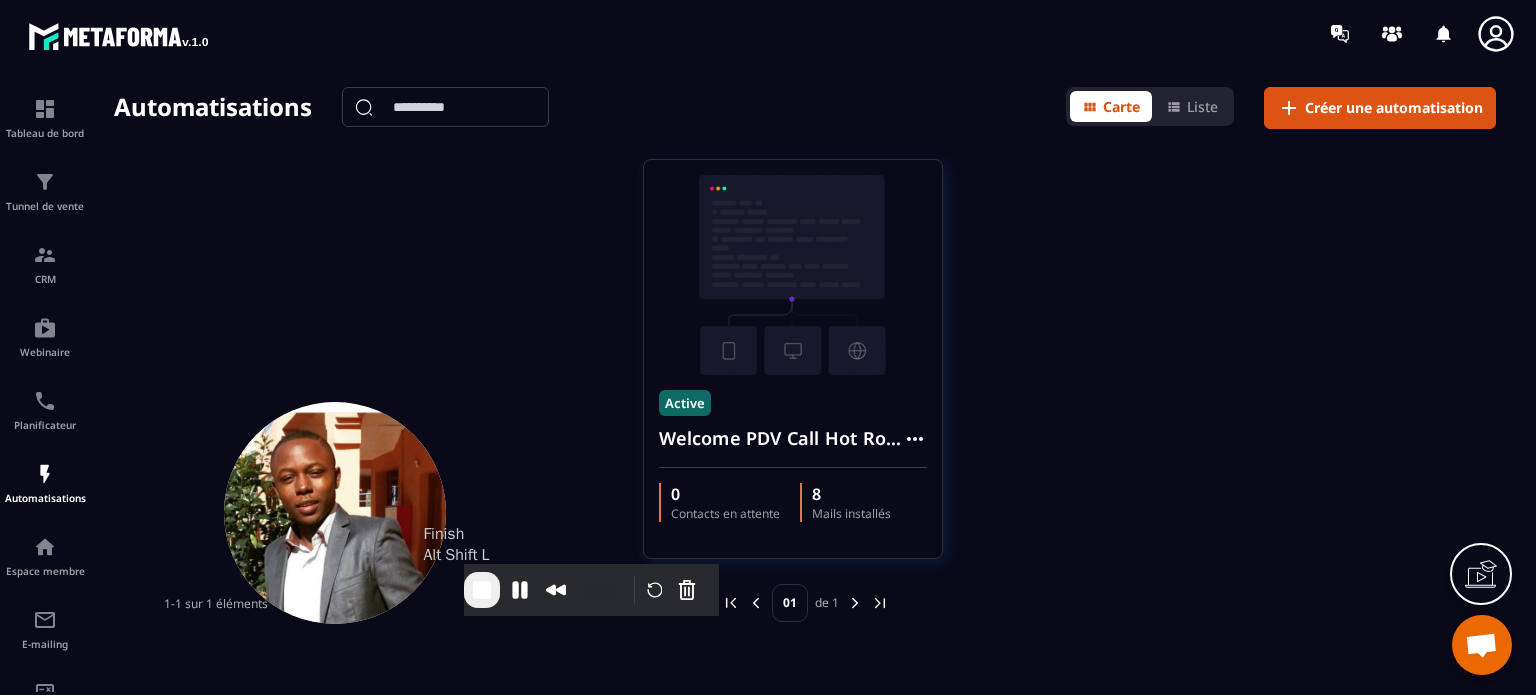 click at bounding box center [482, 590] 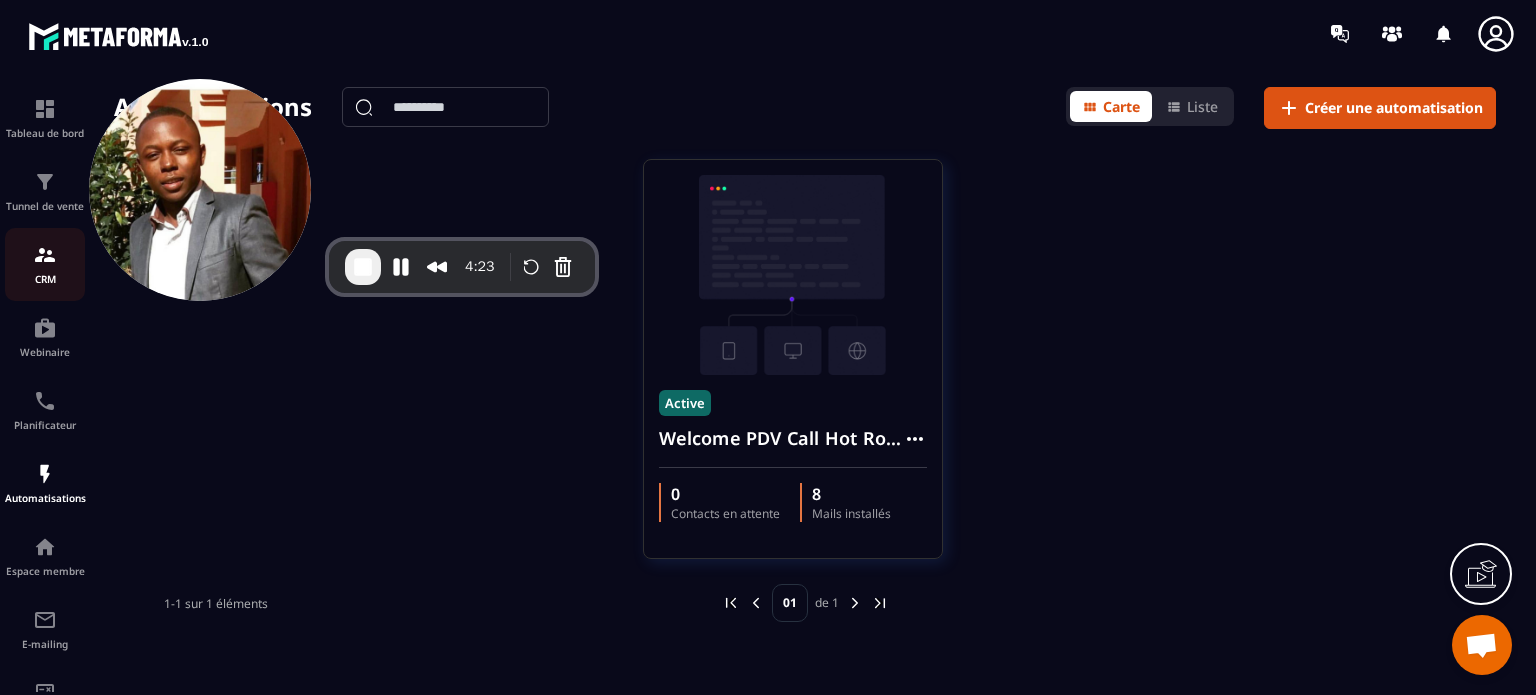 click on "CRM" at bounding box center (45, 279) 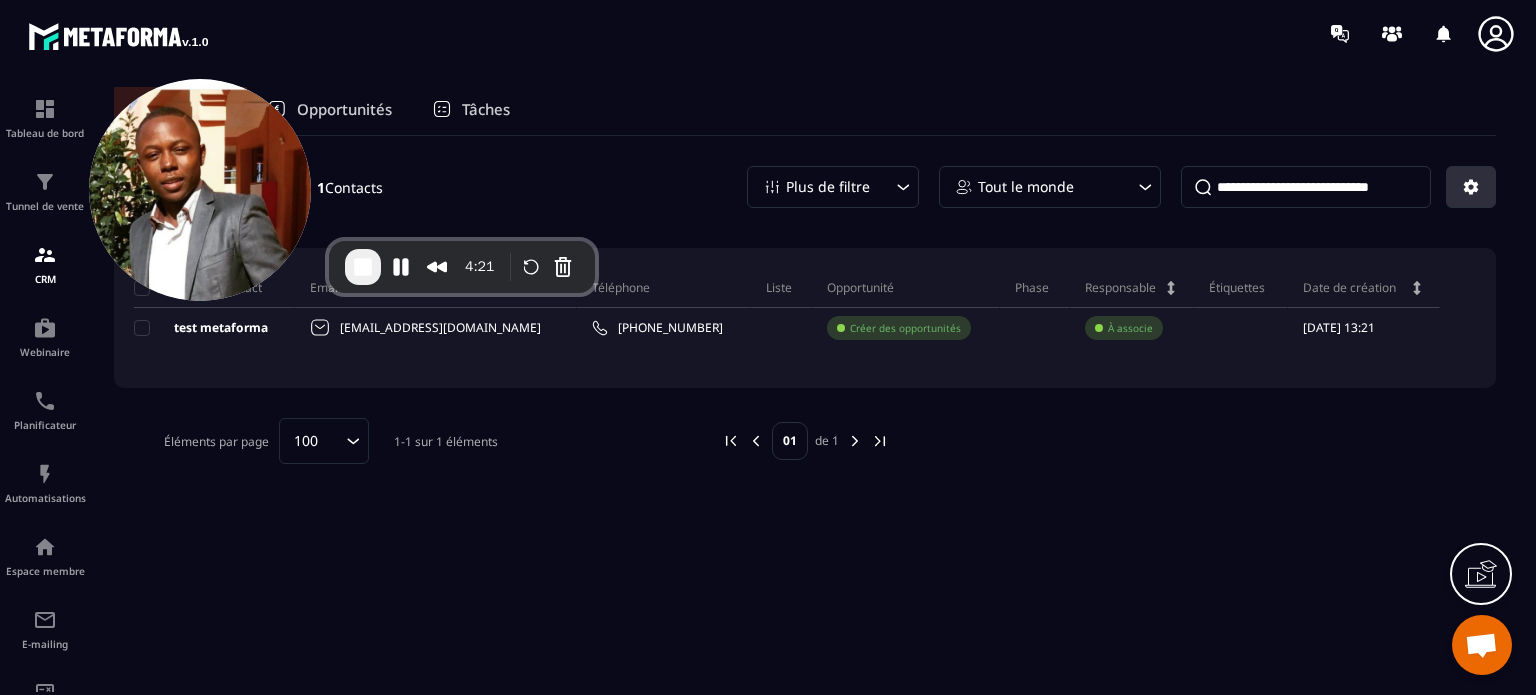 click 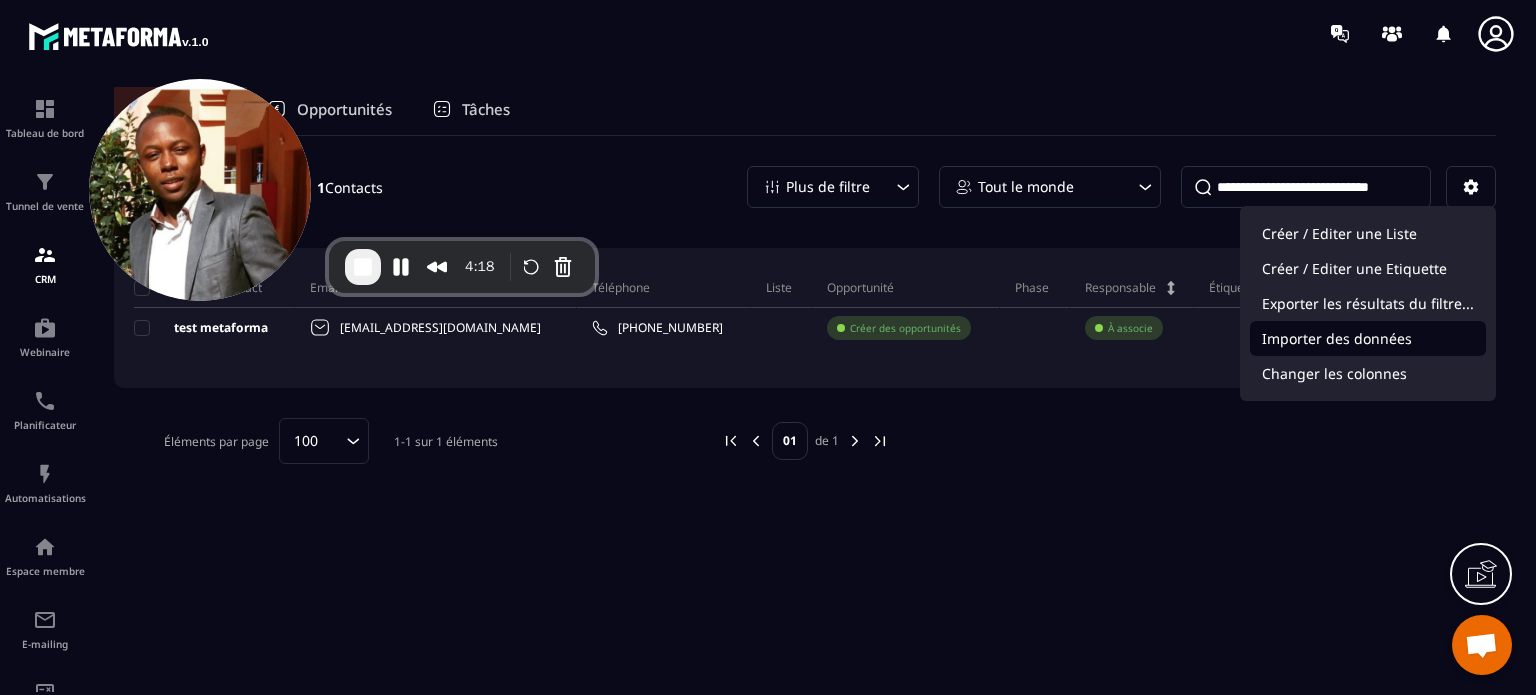 click on "Importer des données" at bounding box center (1368, 338) 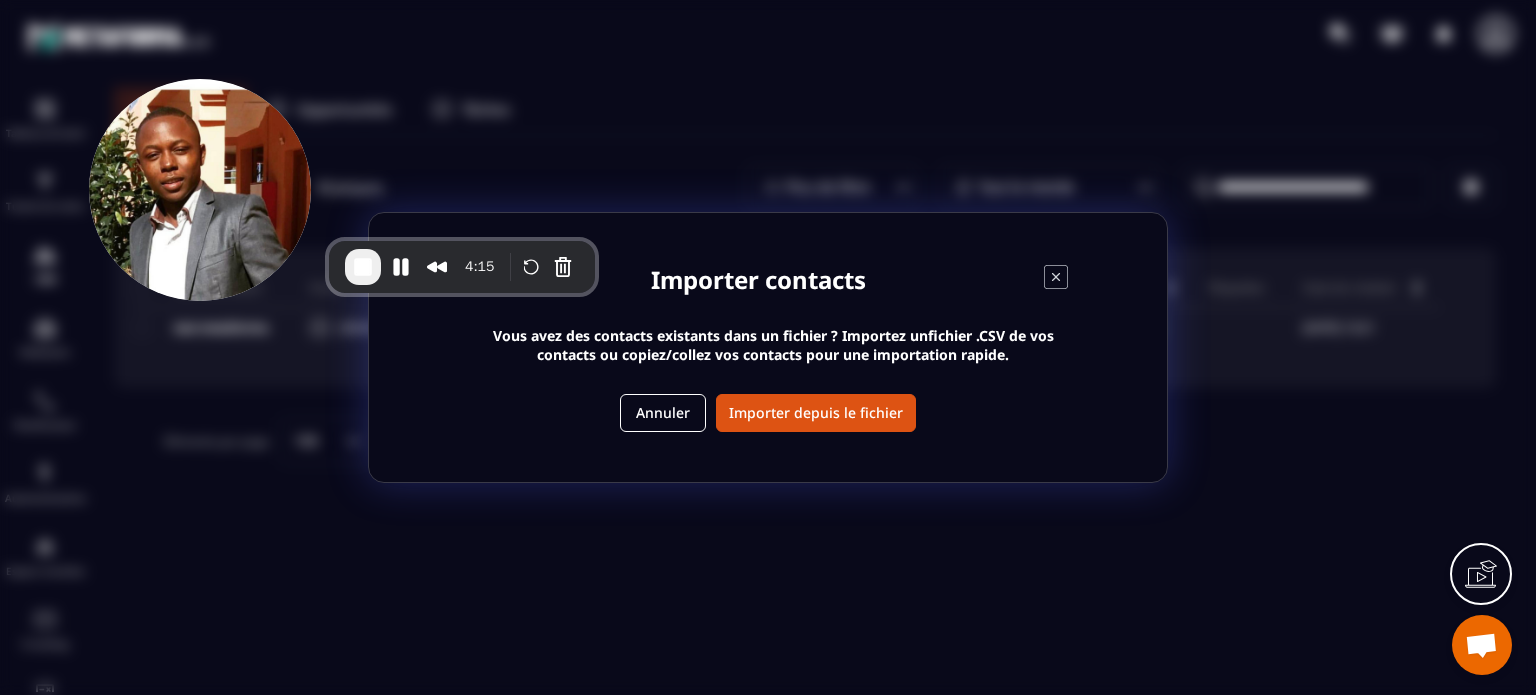 click 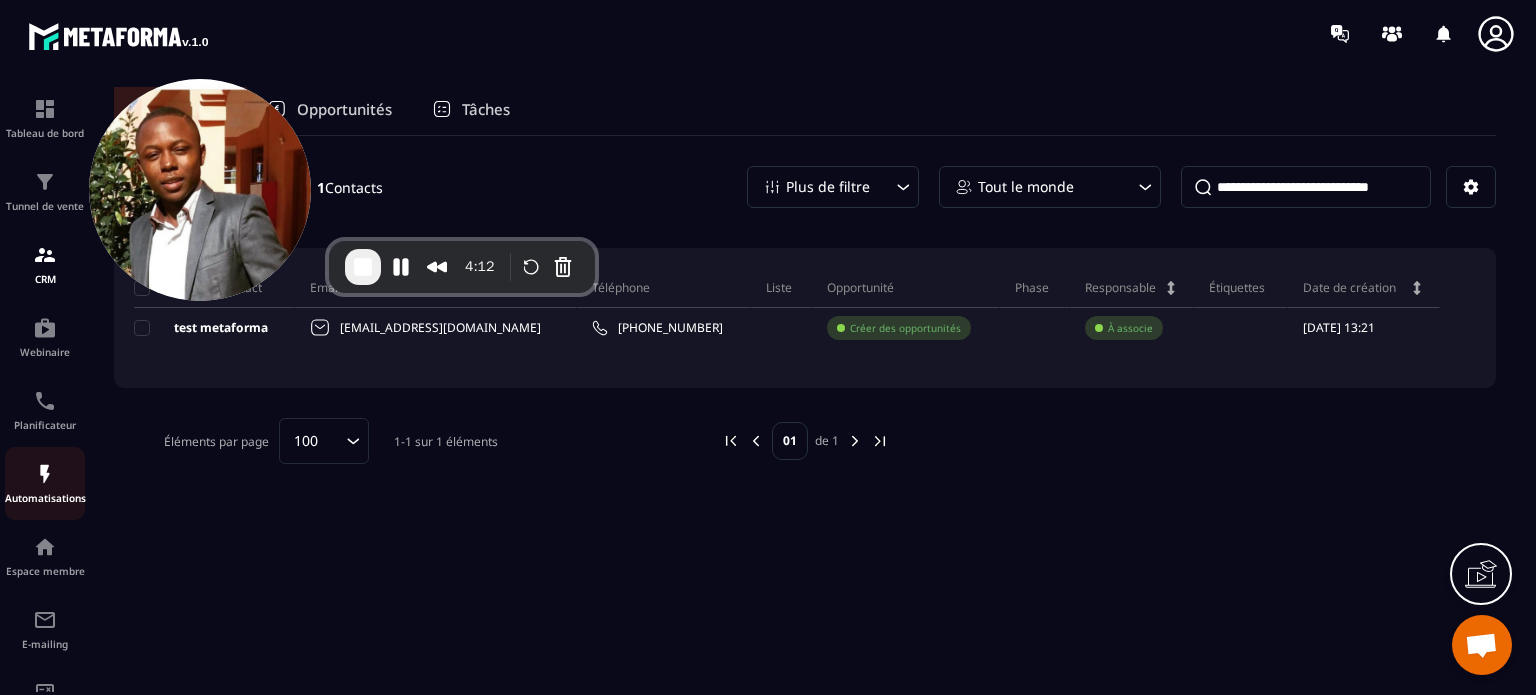 click on "Automatisations" at bounding box center [45, 498] 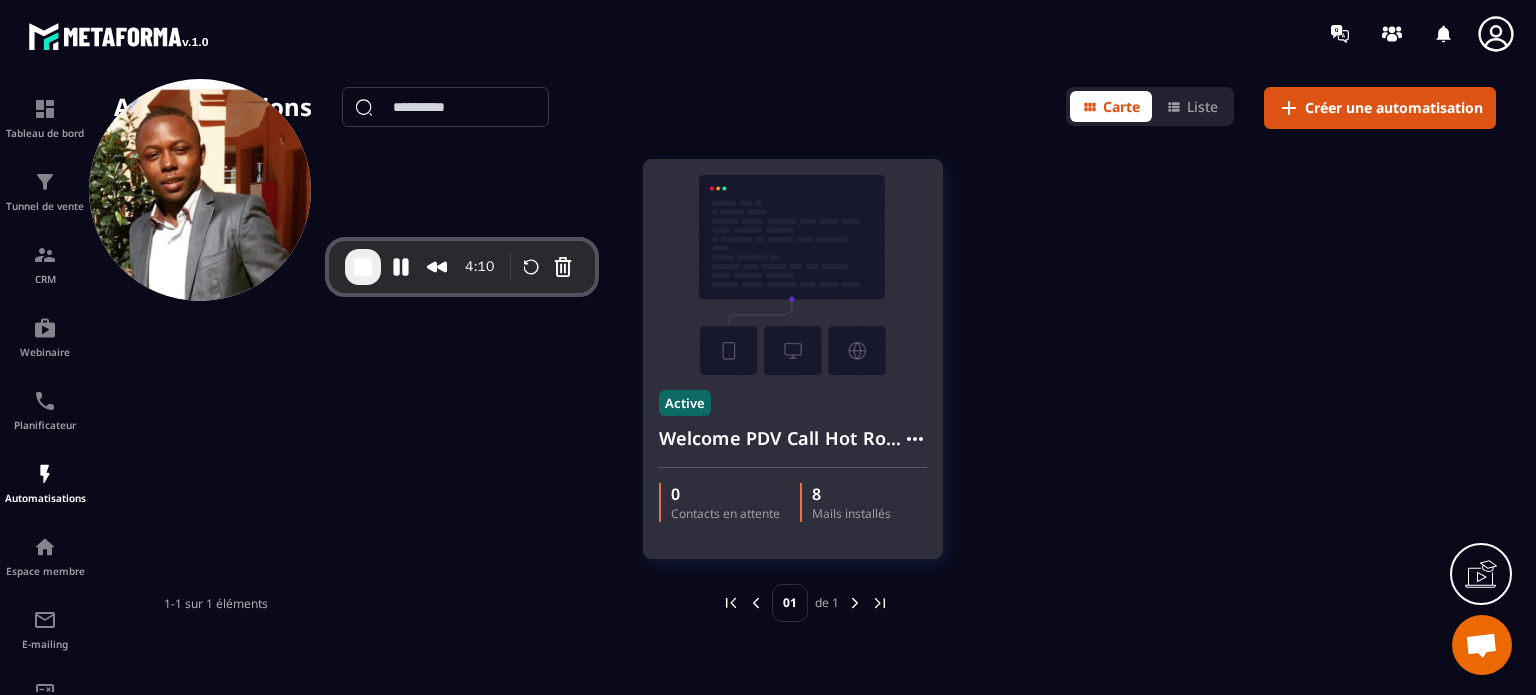 click at bounding box center [793, 275] 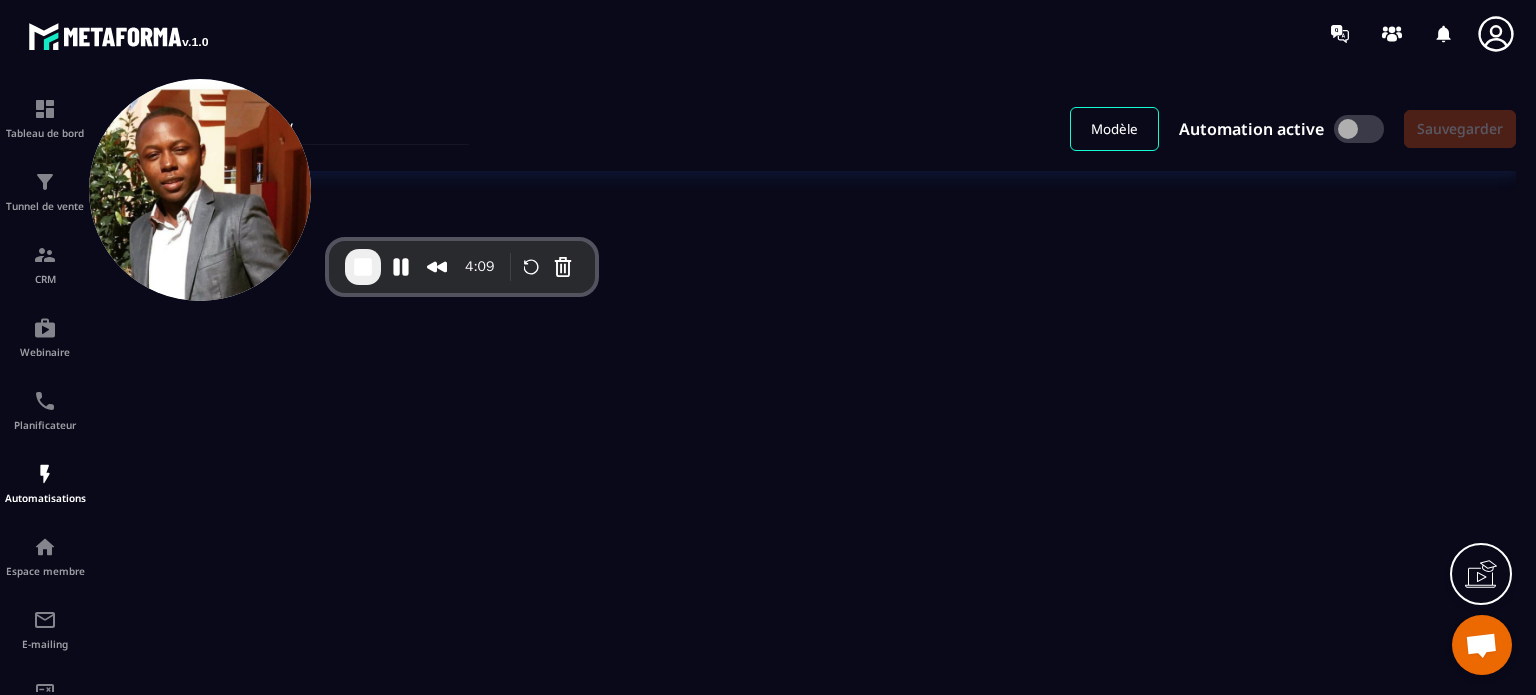 type on "**********" 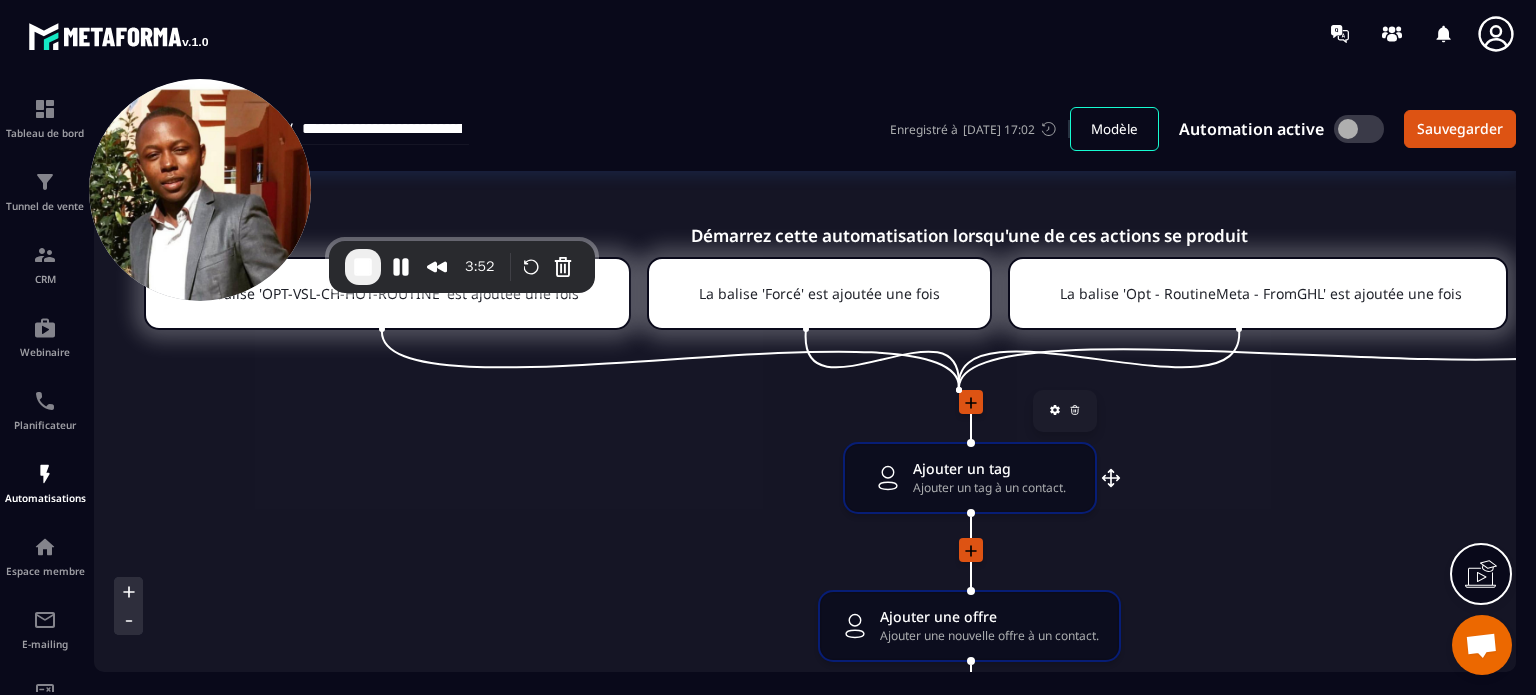 click on "Ajouter un tag" at bounding box center [989, 468] 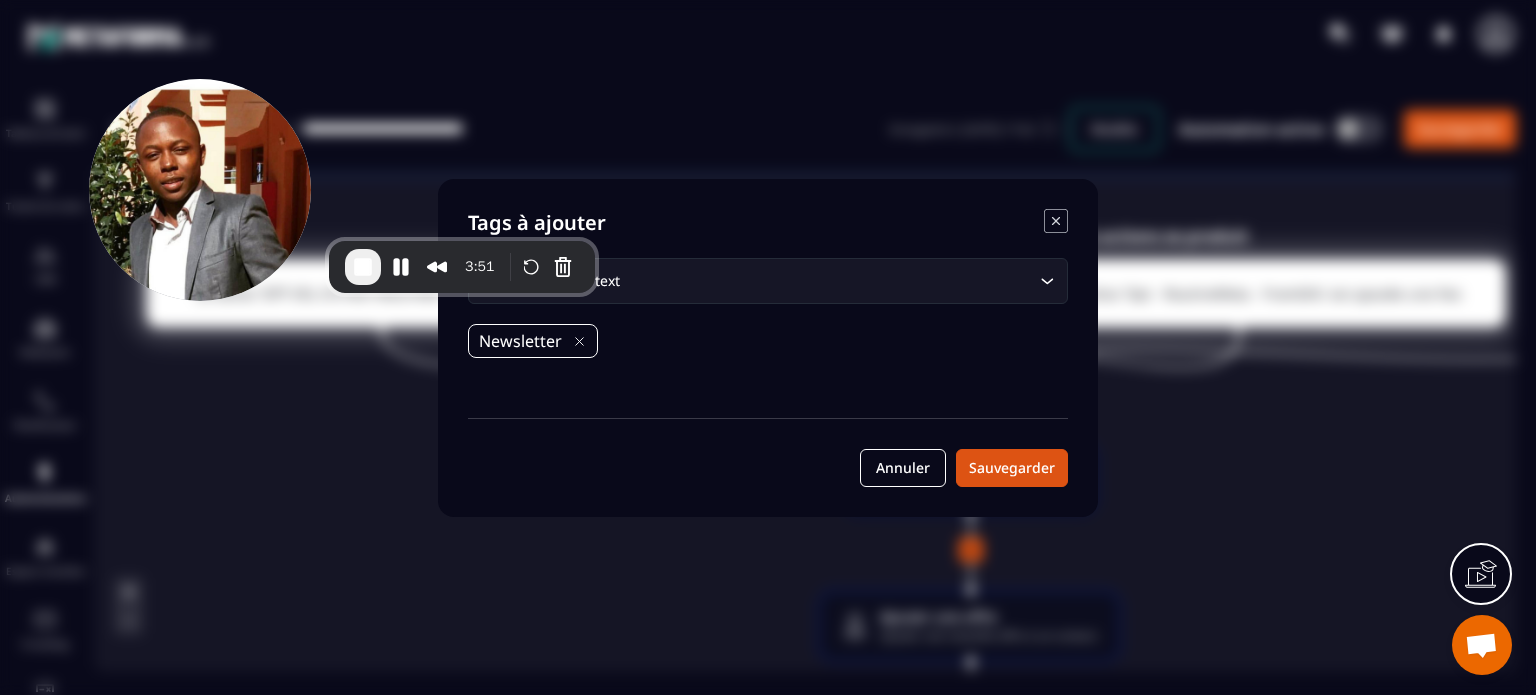 click 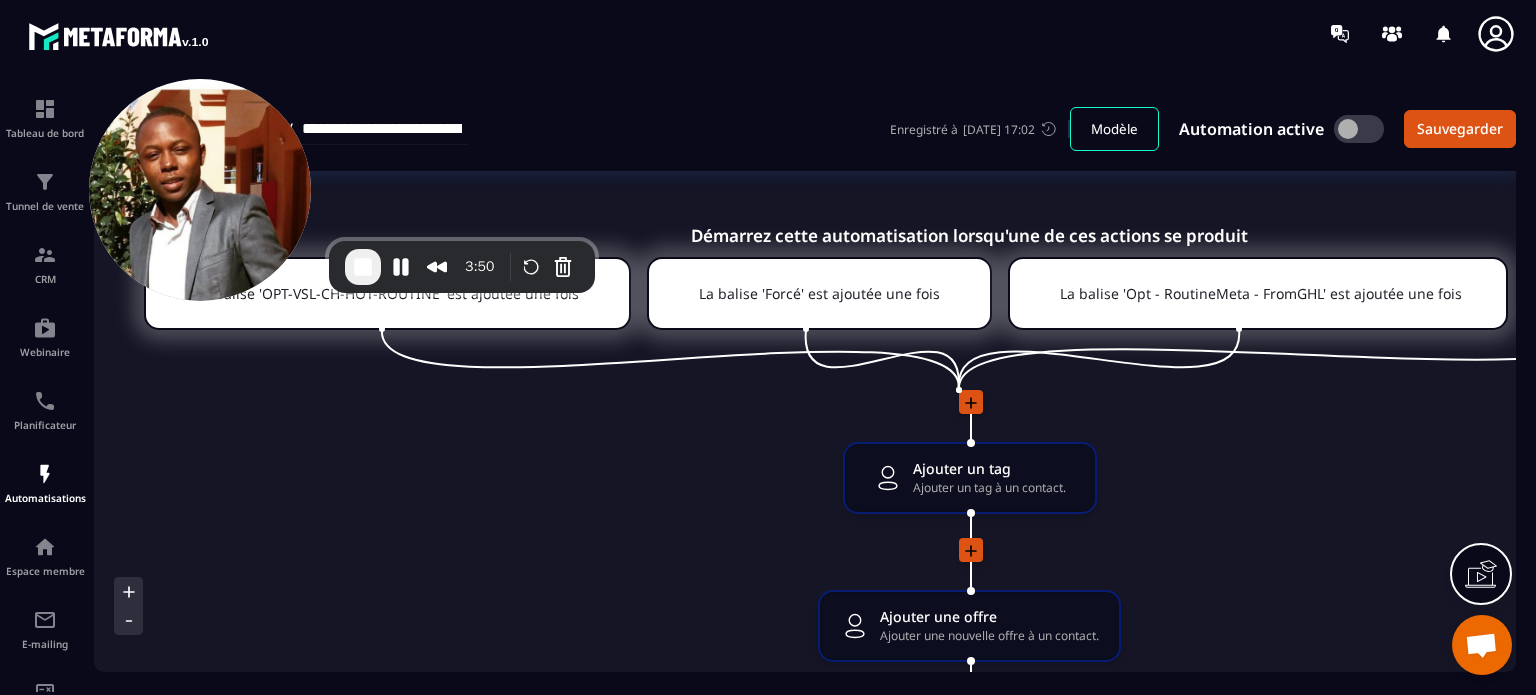 click on "Ajouter un tag Ajouter un tag à un contact. drag-arrow Ajouter une offre Ajouter une nouvelle offre à un contact. drag-arrow Envoyer un e-mail "La meilleure façon d'améliorer son copywriting" Envoyer une campagne d'e-mails à un contact. drag-arrow Attendre 1 Jour(s) drag-arrow Envoyer un e-mail "« En France il n'y a pas meilleur endroit...... pour devenir meilleur en copywriting »" Envoyer une campagne d'e-mails à un contact. drag-arrow Attendre 1 Jour(s) drag-arrow Envoyer un e-mail "Meilleure décision de ma vie..." Envoyer une campagne d'e-mails à un contact. drag-arrow Attendre 1 Jour(s) drag-arrow Envoyer un e-mail "Je m'assure un salaire de 5000 euros minimum" Envoyer une campagne d'e-mails à un contact. drag-arrow Attendre 1 Jour(s) drag-arrow Envoyer un e-mail "Ma malédiction du savoir va détruire...ta carrière de copywriter." Envoyer une campagne d'e-mails à un contact. drag-arrow Attendre 1 Jour(s) drag-arrow Envoyer un e-mail "L'IA va supprimer le copywriting" drag-arrow drag-arrow" at bounding box center [969, 1716] 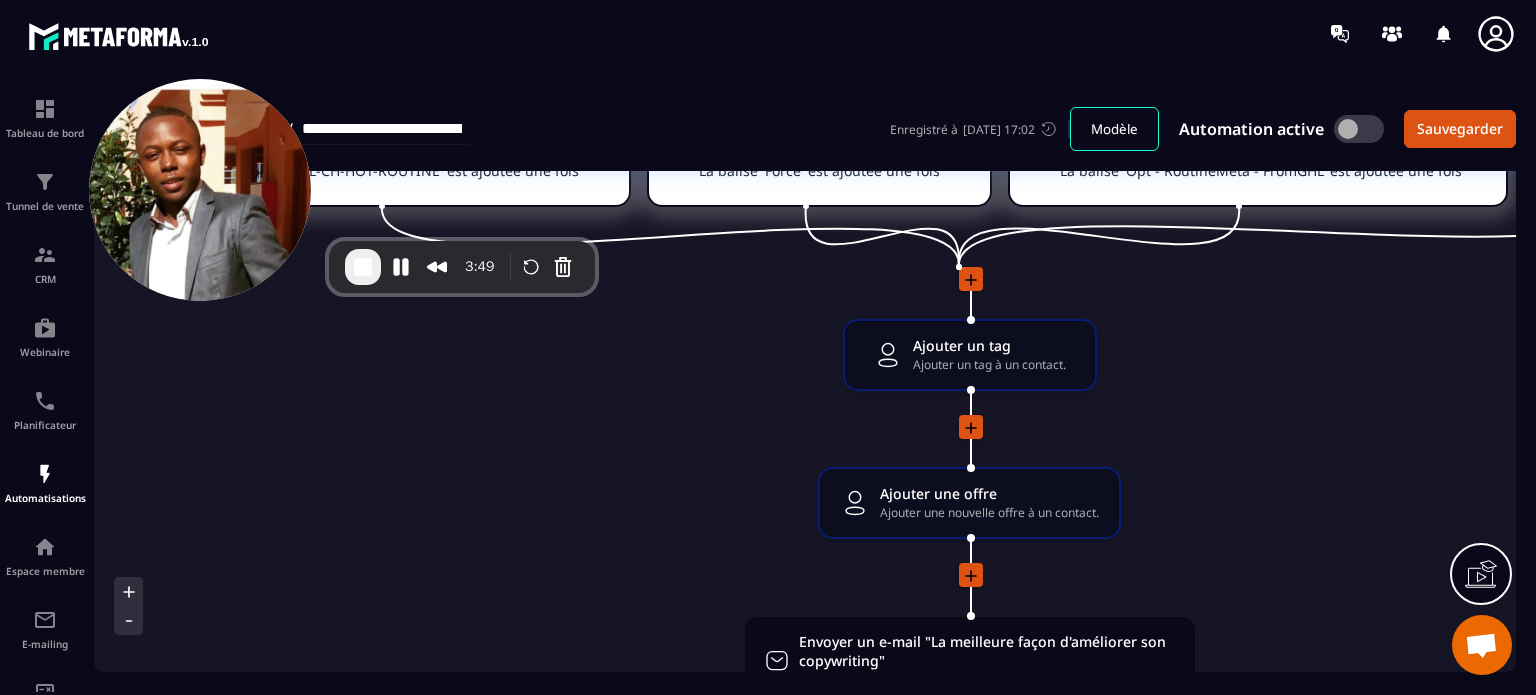 scroll, scrollTop: 160, scrollLeft: 0, axis: vertical 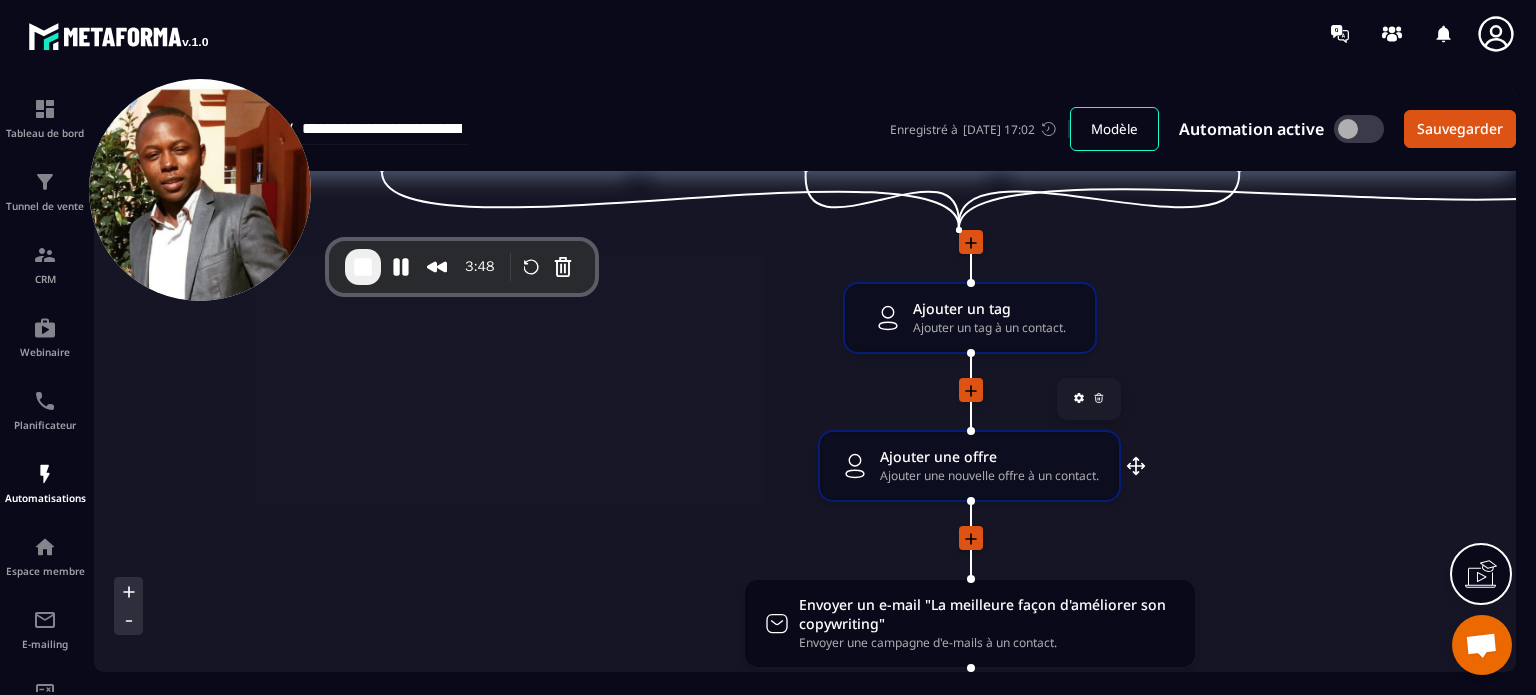 click on "Ajouter une nouvelle offre à un contact." at bounding box center (989, 475) 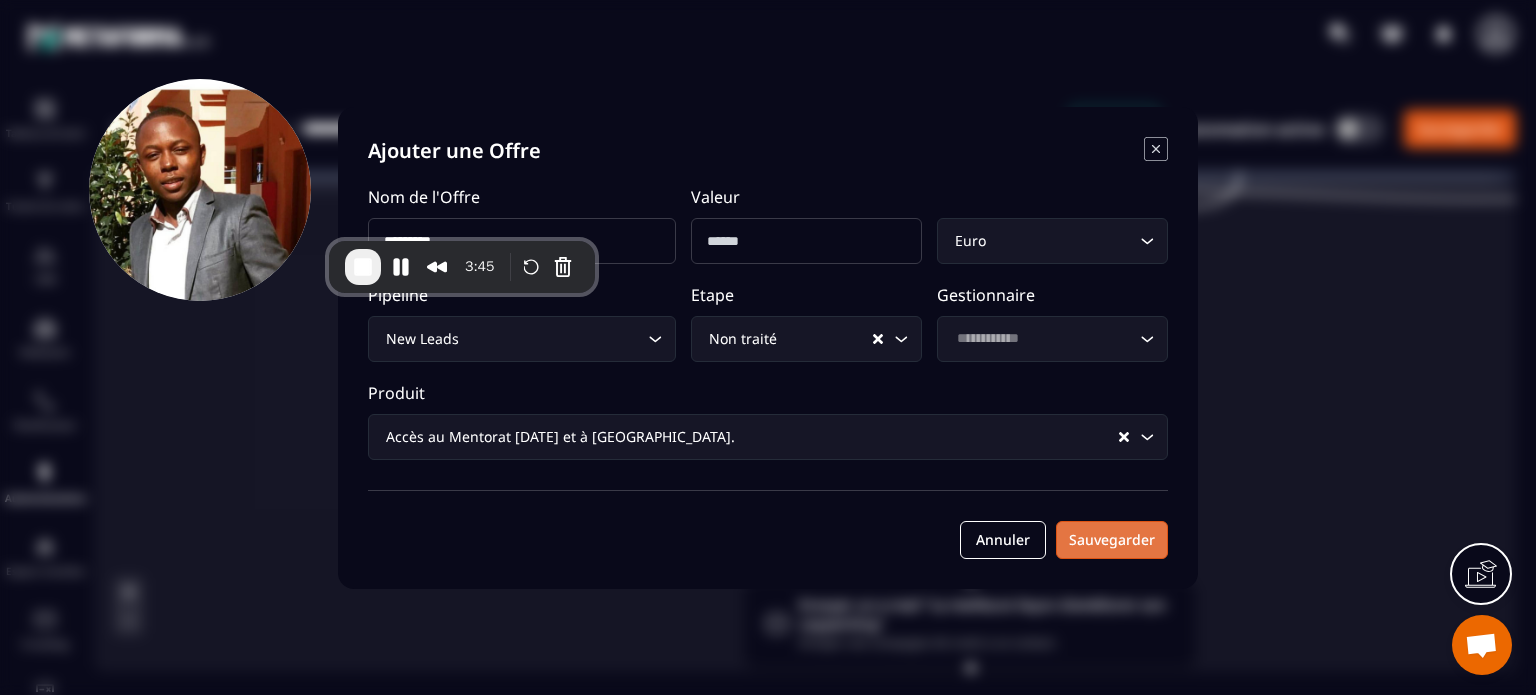 click on "Sauvegarder" at bounding box center (1112, 540) 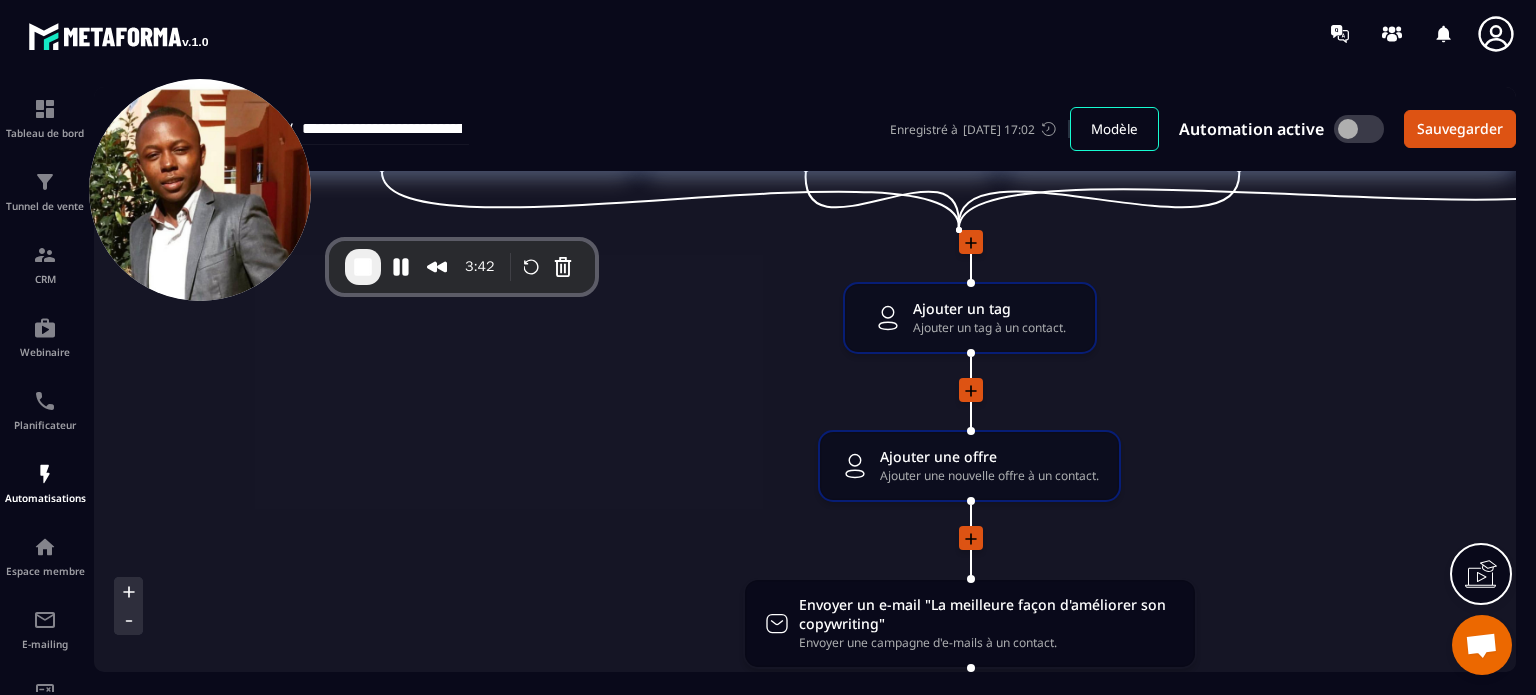 click on "Ajouter un tag Ajouter un tag à un contact. drag-arrow Ajouter une offre Ajouter une nouvelle offre à un contact. drag-arrow Envoyer un e-mail "La meilleure façon d'améliorer son copywriting" Envoyer une campagne d'e-mails à un contact. drag-arrow Attendre 1 Jour(s) drag-arrow Envoyer un e-mail "« En France il n'y a pas meilleur endroit...... pour devenir meilleur en copywriting »" Envoyer une campagne d'e-mails à un contact. drag-arrow Attendre 1 Jour(s) drag-arrow Envoyer un e-mail "Meilleure décision de ma vie..." Envoyer une campagne d'e-mails à un contact. drag-arrow Attendre 1 Jour(s) drag-arrow Envoyer un e-mail "Je m'assure un salaire de 5000 euros minimum" Envoyer une campagne d'e-mails à un contact. drag-arrow Attendre 1 Jour(s) drag-arrow Envoyer un e-mail "Ma malédiction du savoir va détruire...ta carrière de copywriter." Envoyer une campagne d'e-mails à un contact. drag-arrow Attendre 1 Jour(s) drag-arrow Envoyer un e-mail "L'IA va supprimer le copywriting" drag-arrow drag-arrow" at bounding box center (969, 1556) 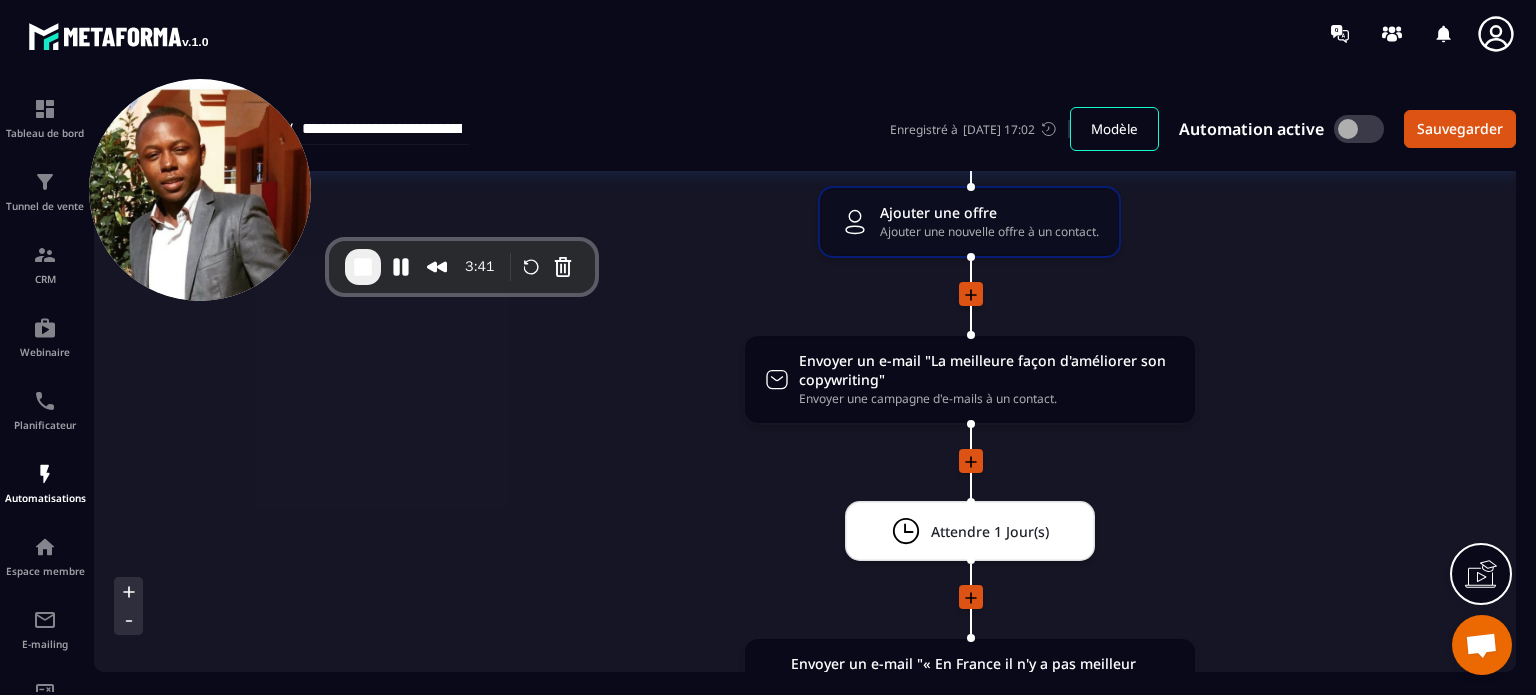 scroll, scrollTop: 440, scrollLeft: 0, axis: vertical 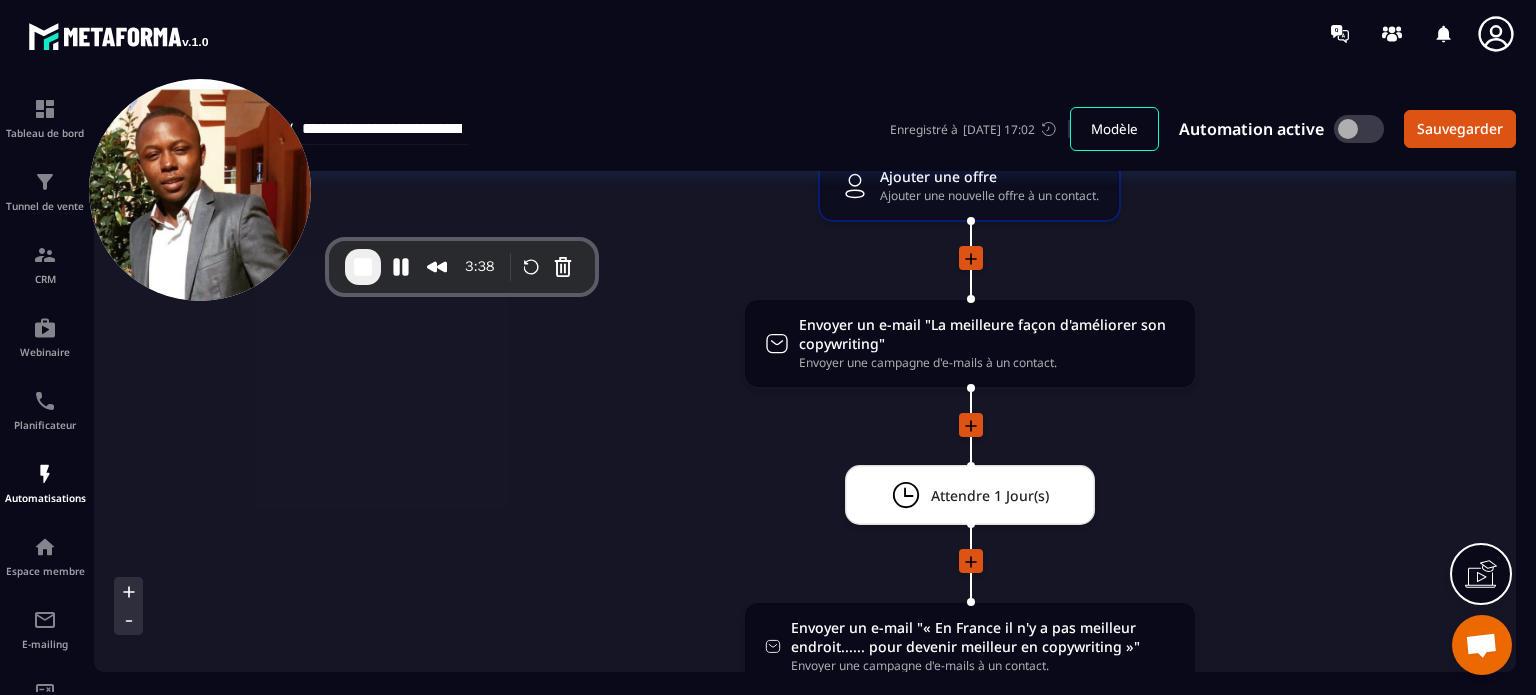 click on "Ajouter un tag Ajouter un tag à un contact. drag-arrow Ajouter une offre Ajouter une nouvelle offre à un contact. drag-arrow Envoyer un e-mail "La meilleure façon d'améliorer son copywriting" Envoyer une campagne d'e-mails à un contact. drag-arrow Attendre 1 Jour(s) drag-arrow Envoyer un e-mail "« En France il n'y a pas meilleur endroit...... pour devenir meilleur en copywriting »" Envoyer une campagne d'e-mails à un contact. drag-arrow Attendre 1 Jour(s) drag-arrow Envoyer un e-mail "Meilleure décision de ma vie..." Envoyer une campagne d'e-mails à un contact. drag-arrow Attendre 1 Jour(s) drag-arrow Envoyer un e-mail "Je m'assure un salaire de 5000 euros minimum" Envoyer une campagne d'e-mails à un contact. drag-arrow Attendre 1 Jour(s) drag-arrow Envoyer un e-mail "Ma malédiction du savoir va détruire...ta carrière de copywriter." Envoyer une campagne d'e-mails à un contact. drag-arrow Attendre 1 Jour(s) drag-arrow Envoyer un e-mail "L'IA va supprimer le copywriting" drag-arrow drag-arrow" at bounding box center [969, 1276] 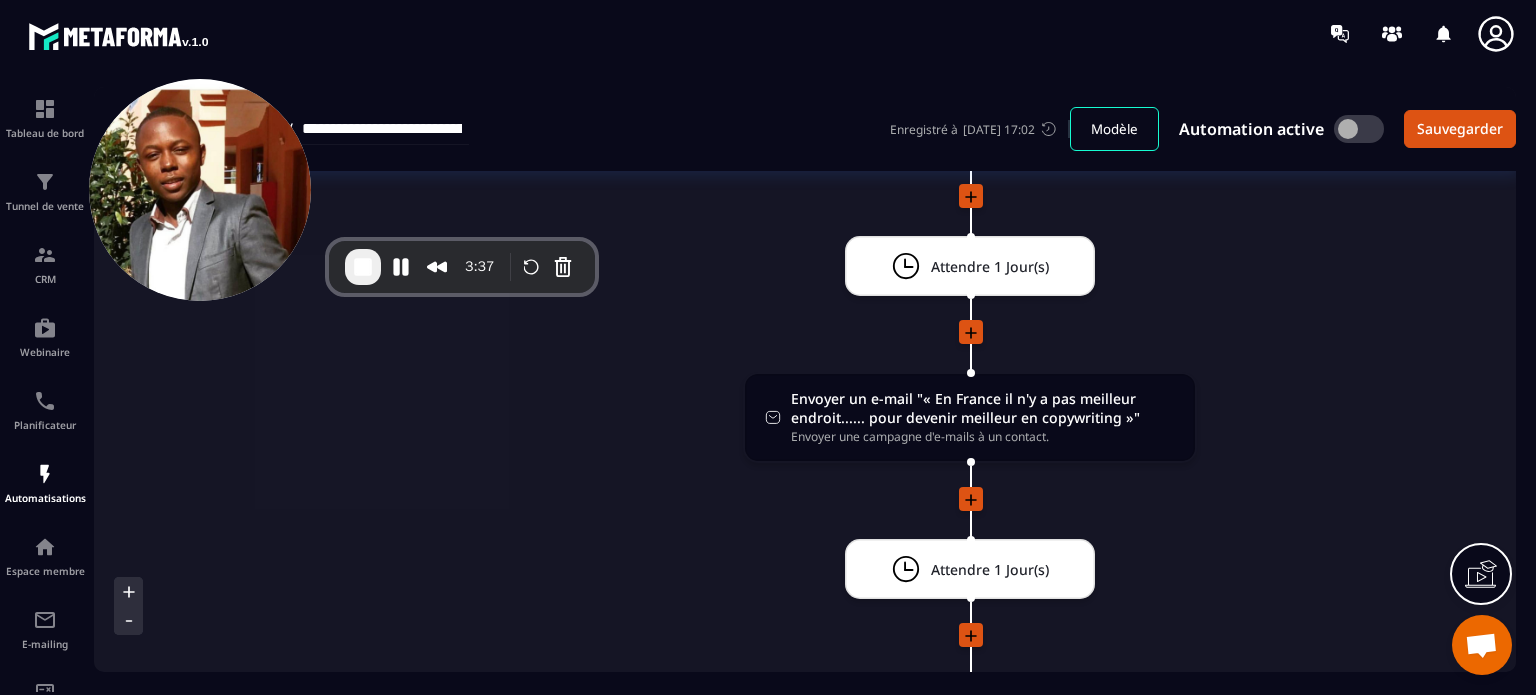 scroll, scrollTop: 680, scrollLeft: 0, axis: vertical 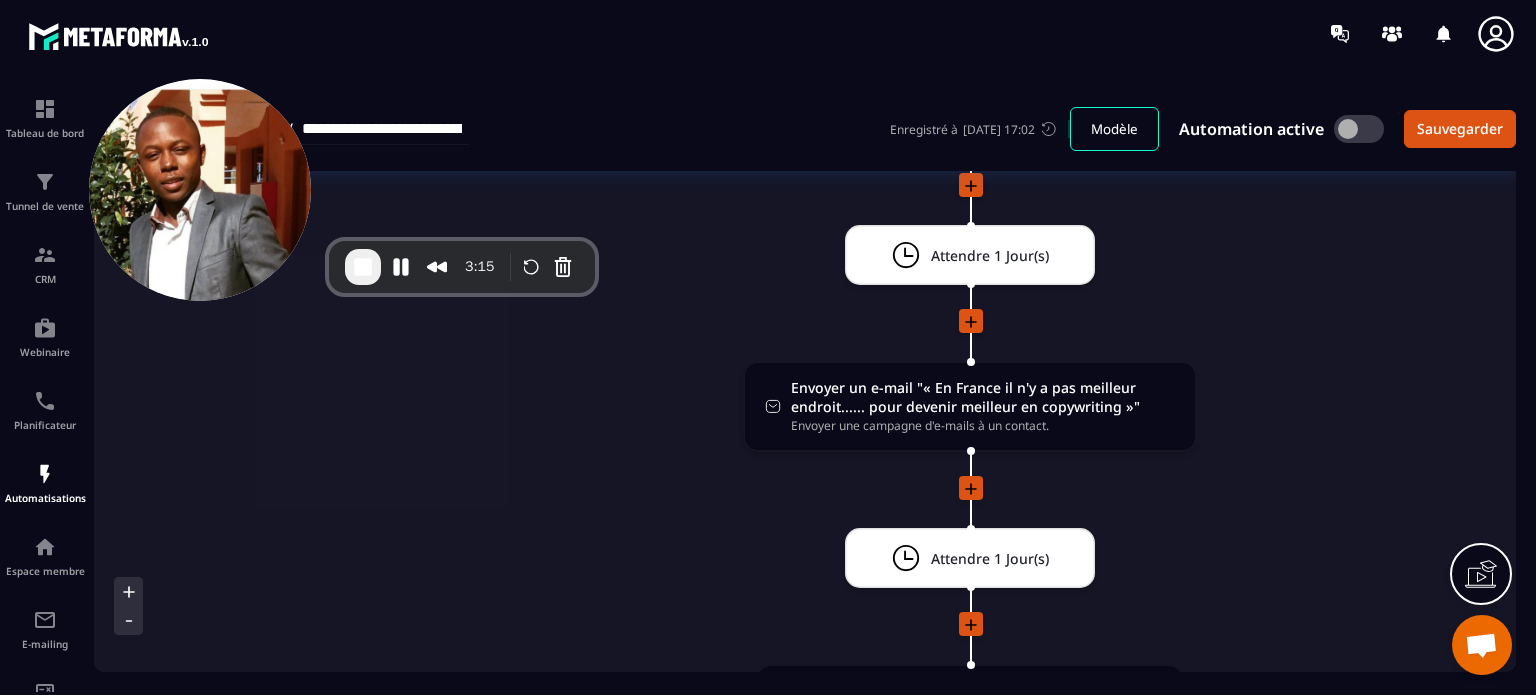 click on "Ajouter un tag Ajouter un tag à un contact. drag-arrow Ajouter une offre Ajouter une nouvelle offre à un contact. drag-arrow Envoyer un e-mail "La meilleure façon d'améliorer son copywriting" Envoyer une campagne d'e-mails à un contact. drag-arrow Attendre 1 Jour(s) drag-arrow Envoyer un e-mail "« En France il n'y a pas meilleur endroit...... pour devenir meilleur en copywriting »" Envoyer une campagne d'e-mails à un contact. drag-arrow Attendre 1 Jour(s) drag-arrow Envoyer un e-mail "Meilleure décision de ma vie..." Envoyer une campagne d'e-mails à un contact. drag-arrow Attendre 1 Jour(s) drag-arrow Envoyer un e-mail "Je m'assure un salaire de 5000 euros minimum" Envoyer une campagne d'e-mails à un contact. drag-arrow Attendre 1 Jour(s) drag-arrow Envoyer un e-mail "Ma malédiction du savoir va détruire...ta carrière de copywriter." Envoyer une campagne d'e-mails à un contact. drag-arrow Attendre 1 Jour(s) drag-arrow Envoyer un e-mail "L'IA va supprimer le copywriting" drag-arrow drag-arrow" at bounding box center (969, 1036) 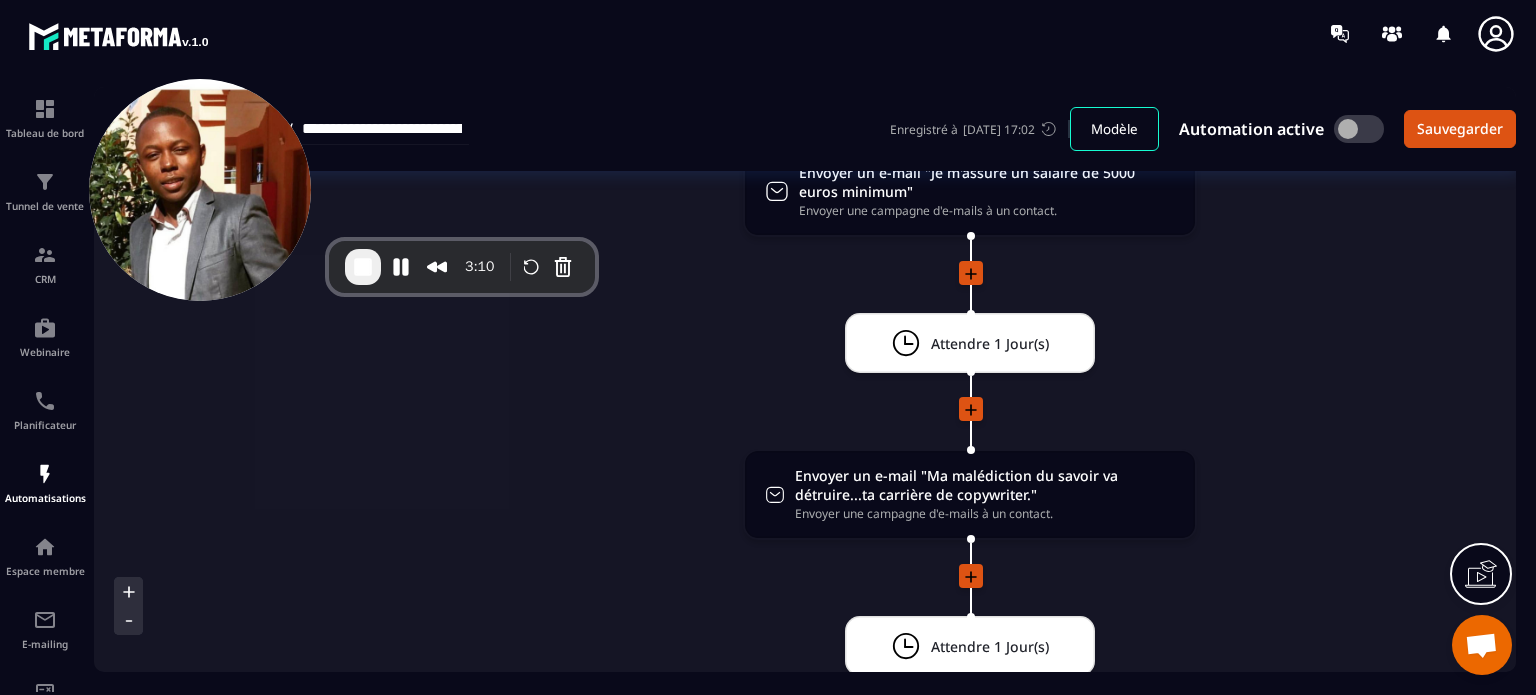 scroll, scrollTop: 1444, scrollLeft: 0, axis: vertical 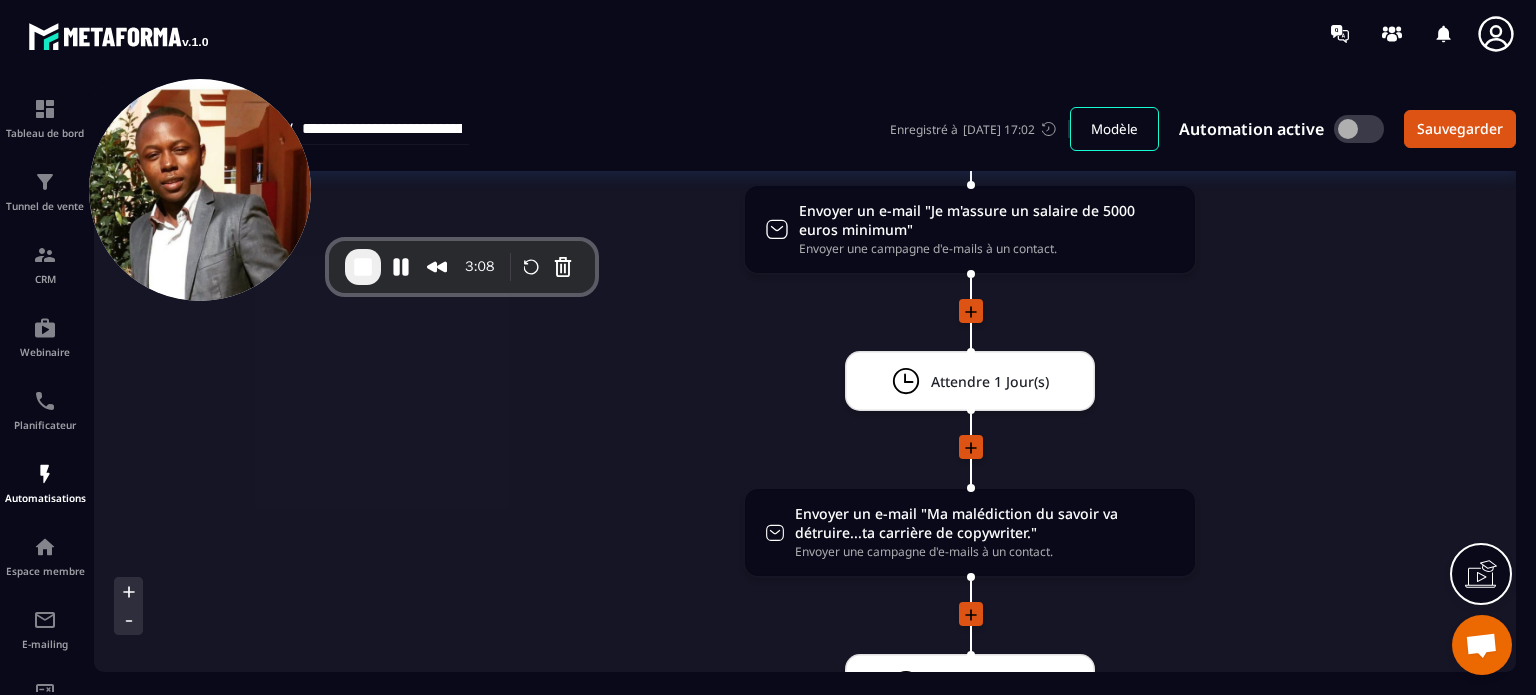 click 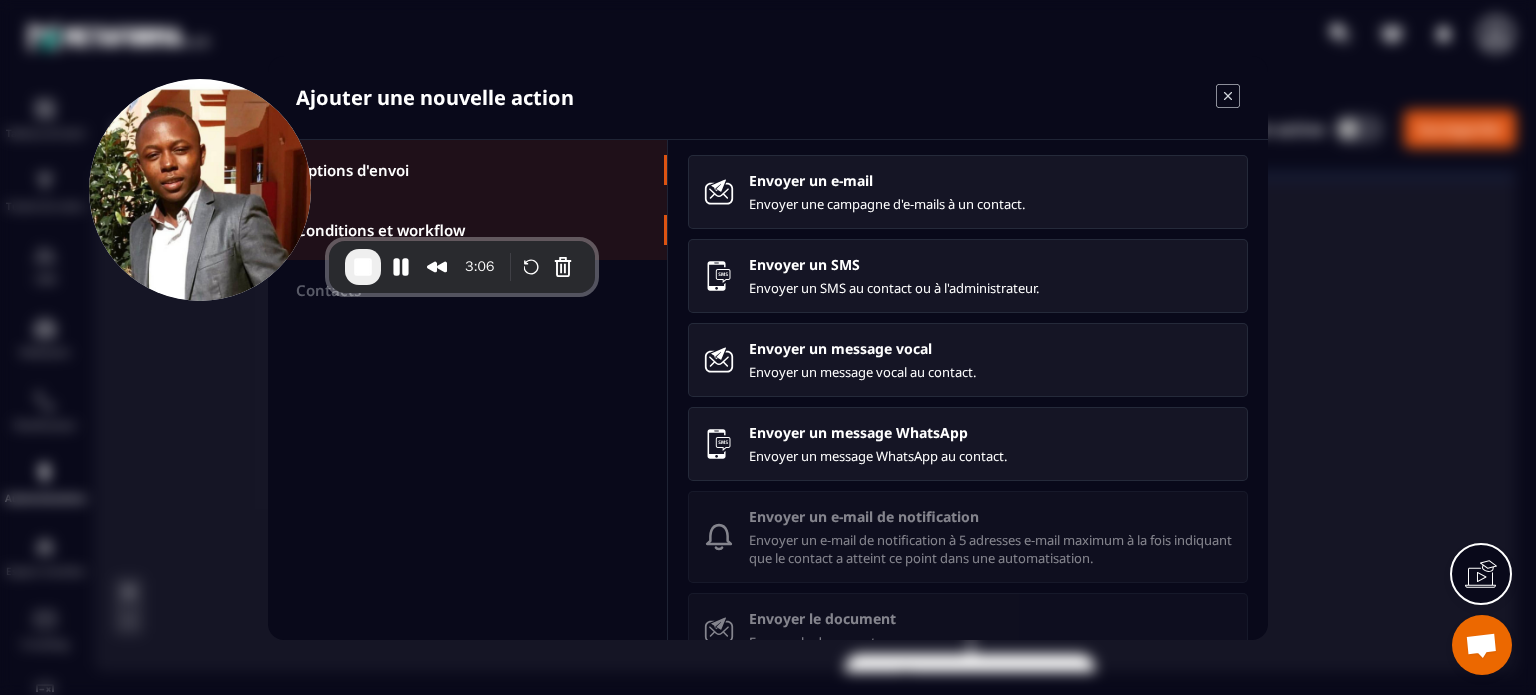 click on "Conditions et workflow" 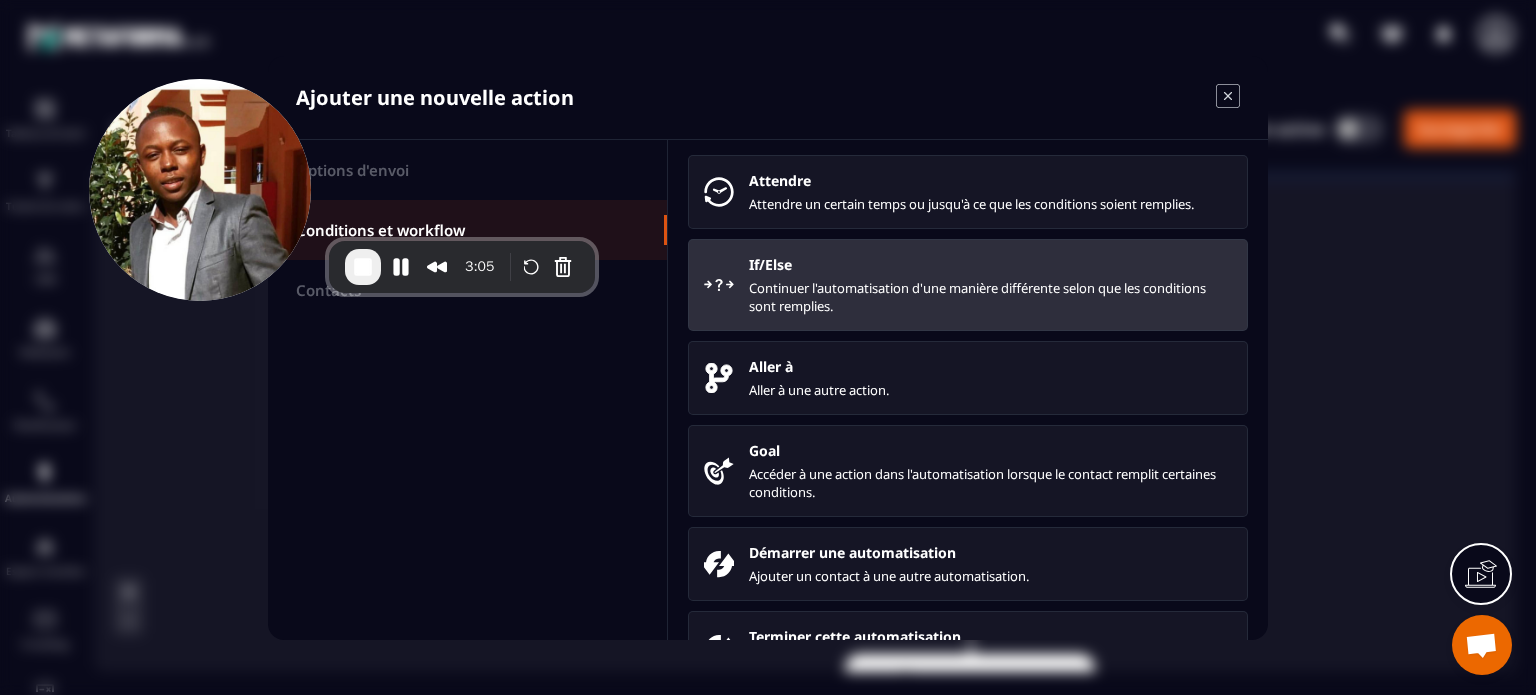 click on "If/Else Continuer l'automatisation d'une manière différente selon que les conditions sont remplies." at bounding box center (990, 285) 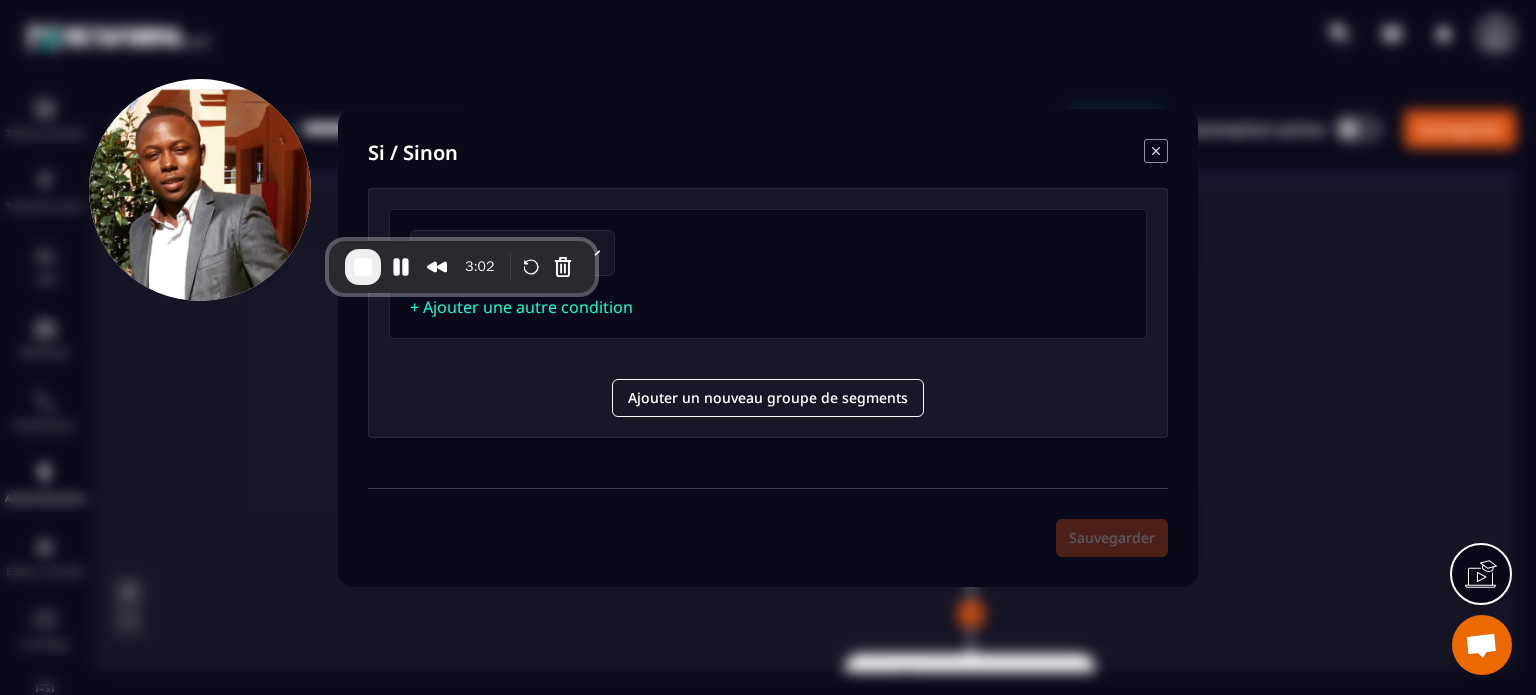 click 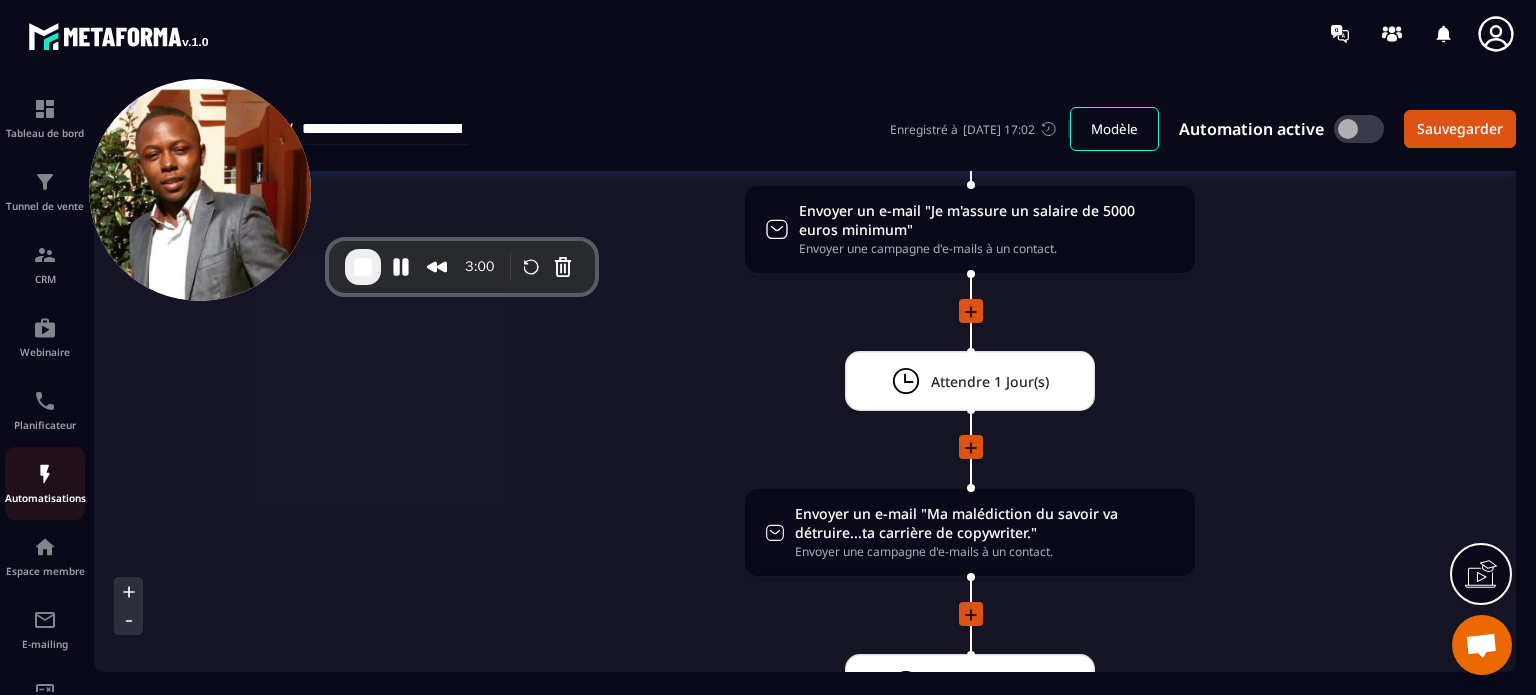 click on "Automatisations" at bounding box center [45, 483] 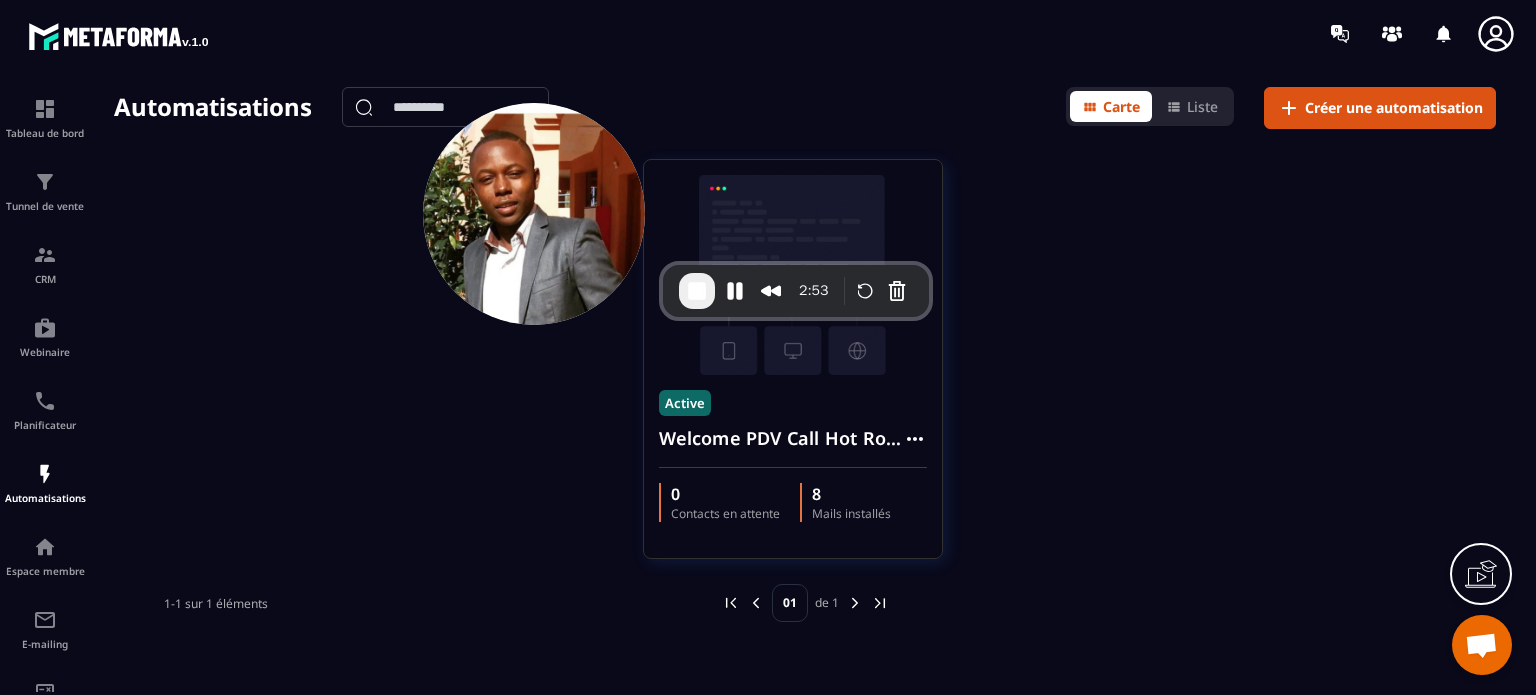 click 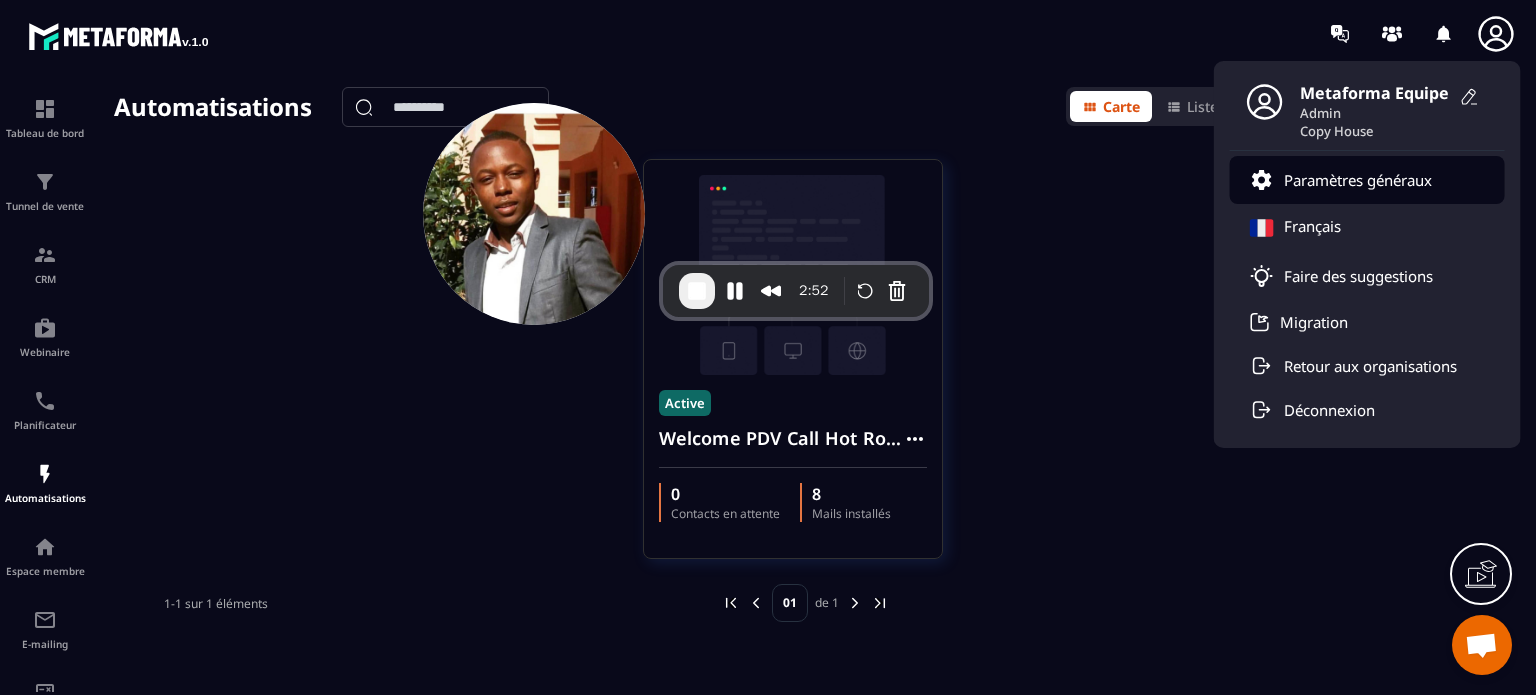 click on "Paramètres généraux" at bounding box center (1367, 180) 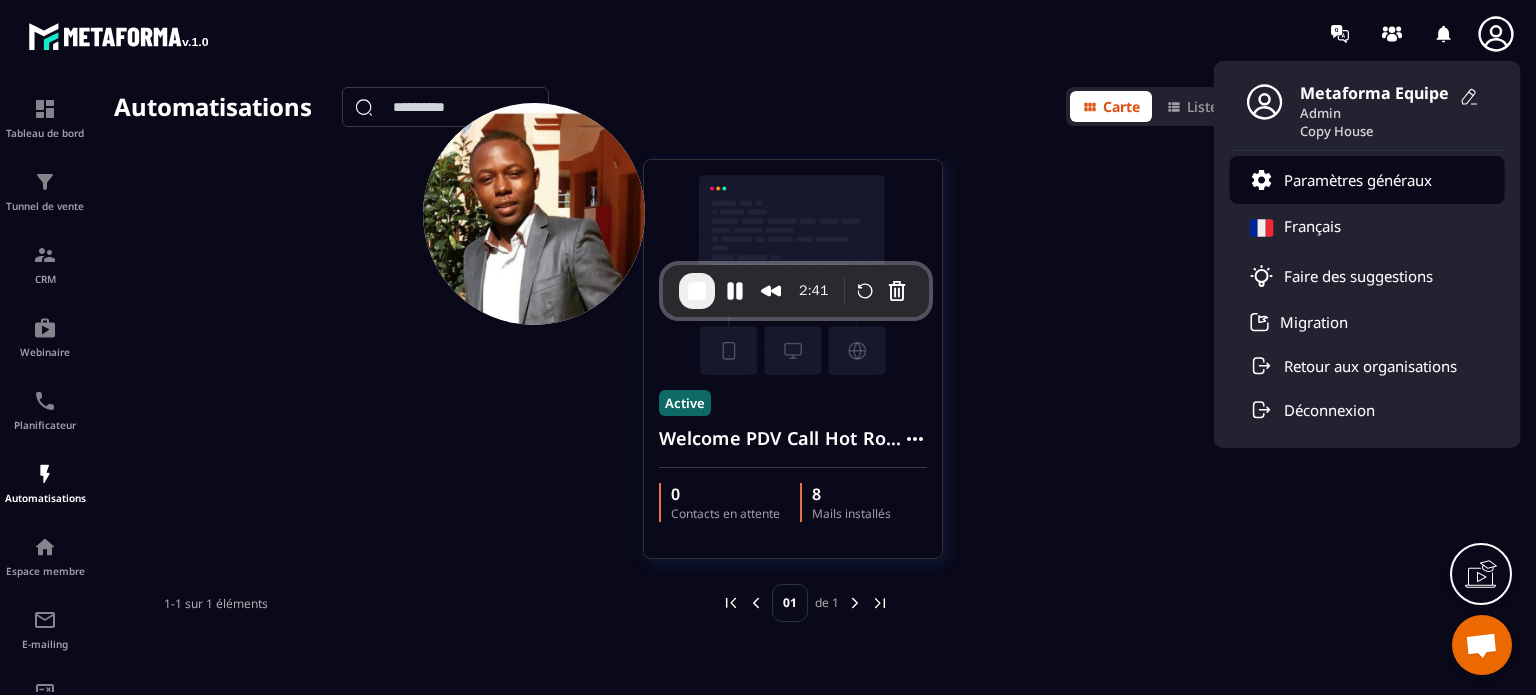 click on "Paramètres généraux" at bounding box center [1358, 180] 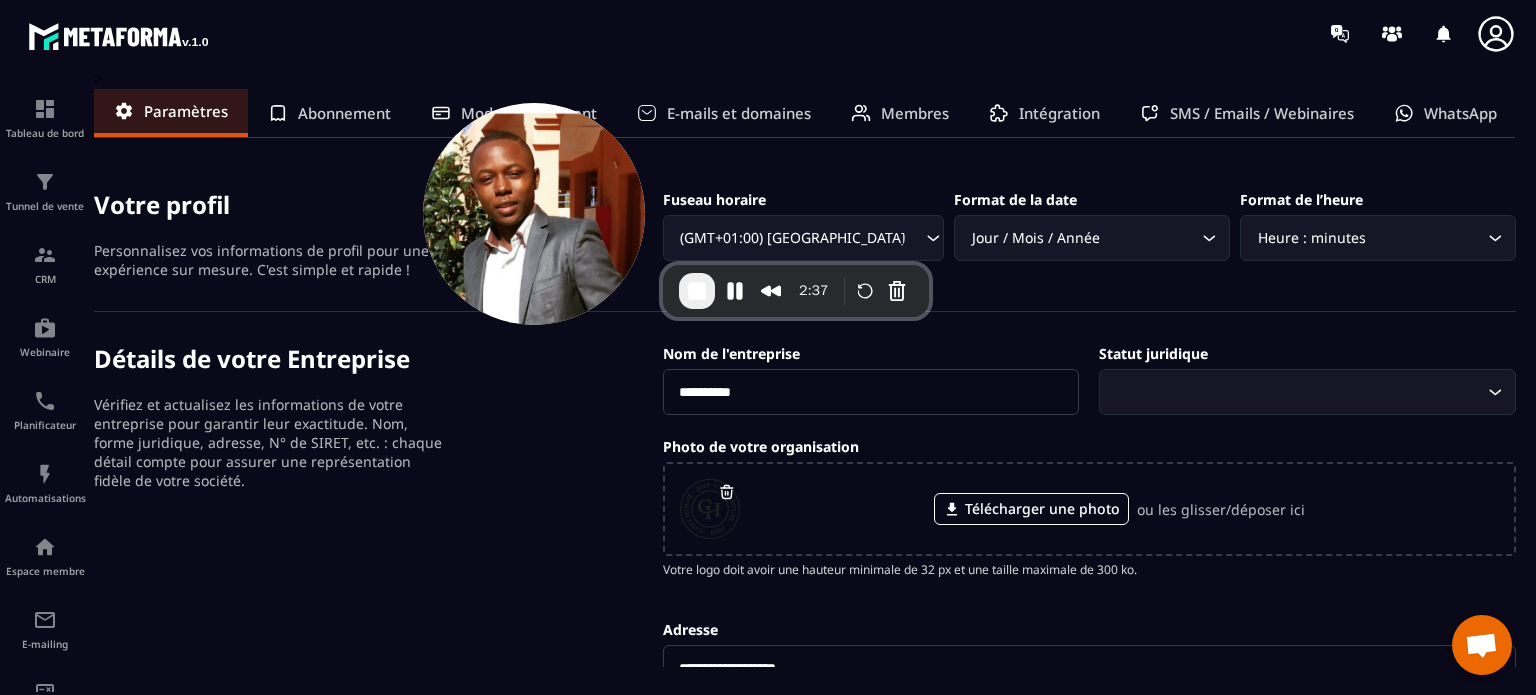 click on "E-mails et domaines" at bounding box center [739, 113] 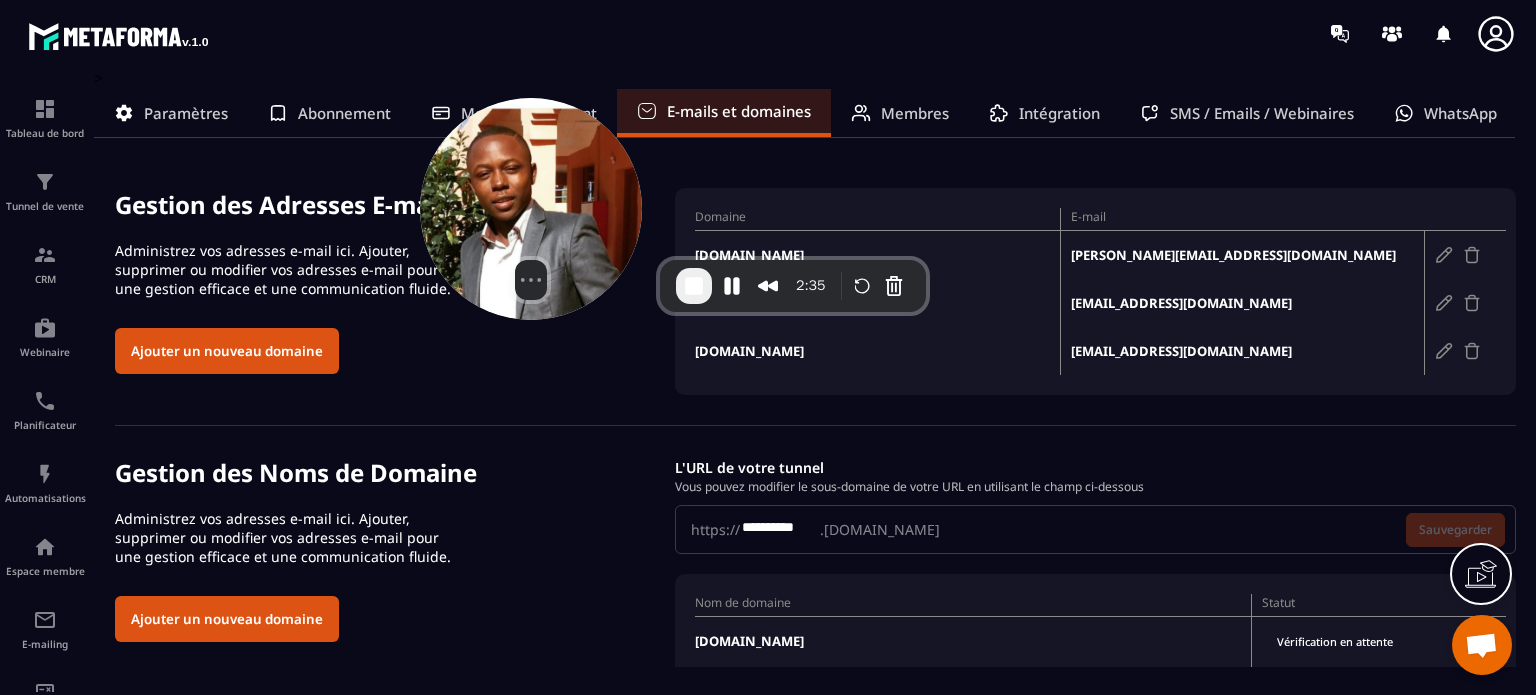 drag, startPoint x: 537, startPoint y: 180, endPoint x: 496, endPoint y: 91, distance: 97.98979 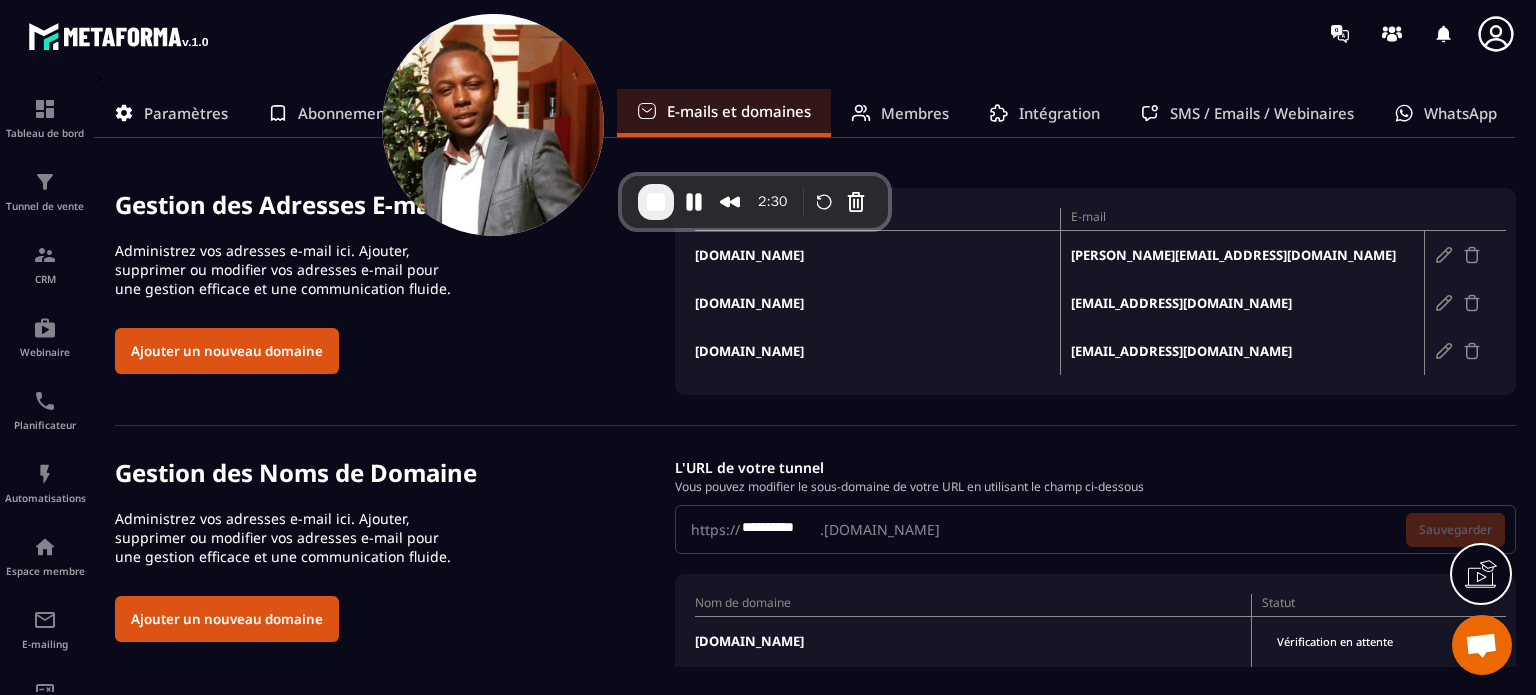 click on "[DOMAIN_NAME]" at bounding box center [877, 255] 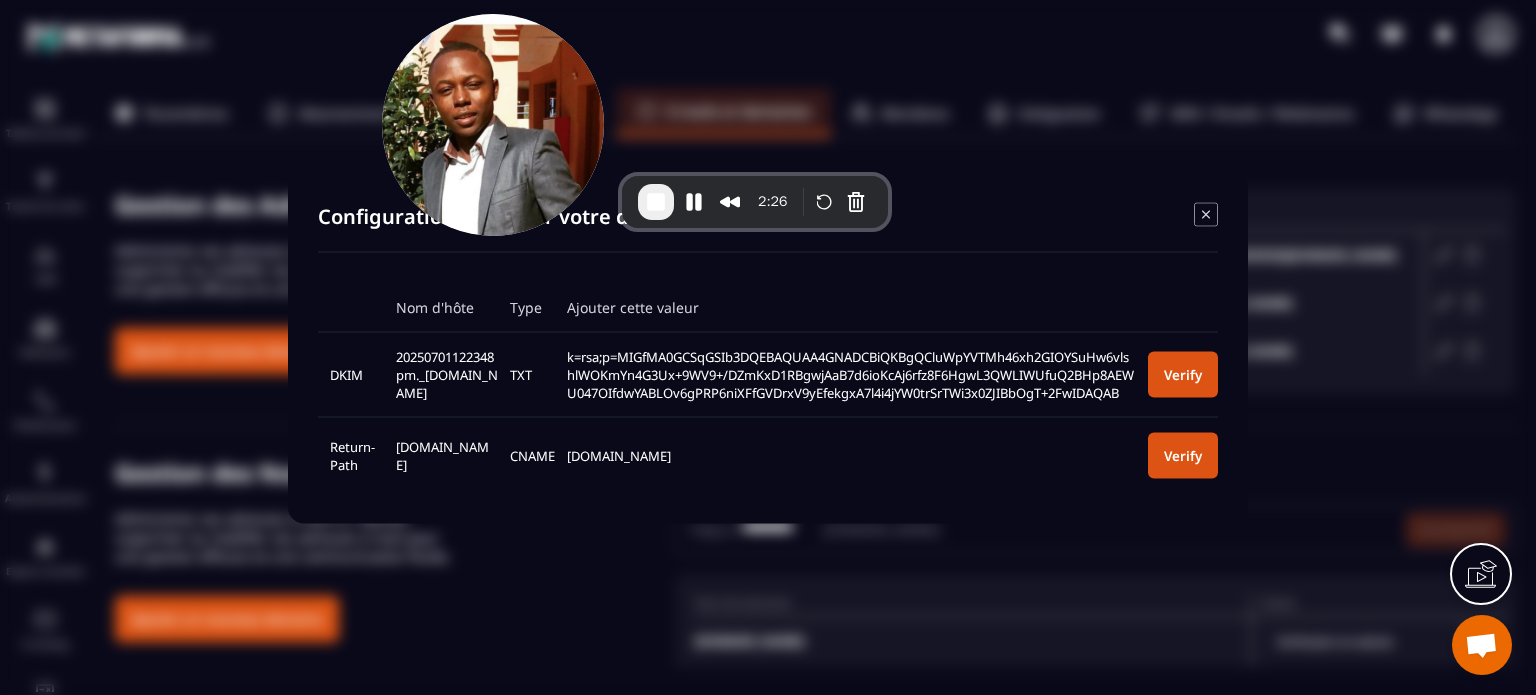 drag, startPoint x: 458, startPoint y: 397, endPoint x: 388, endPoint y: 350, distance: 84.31489 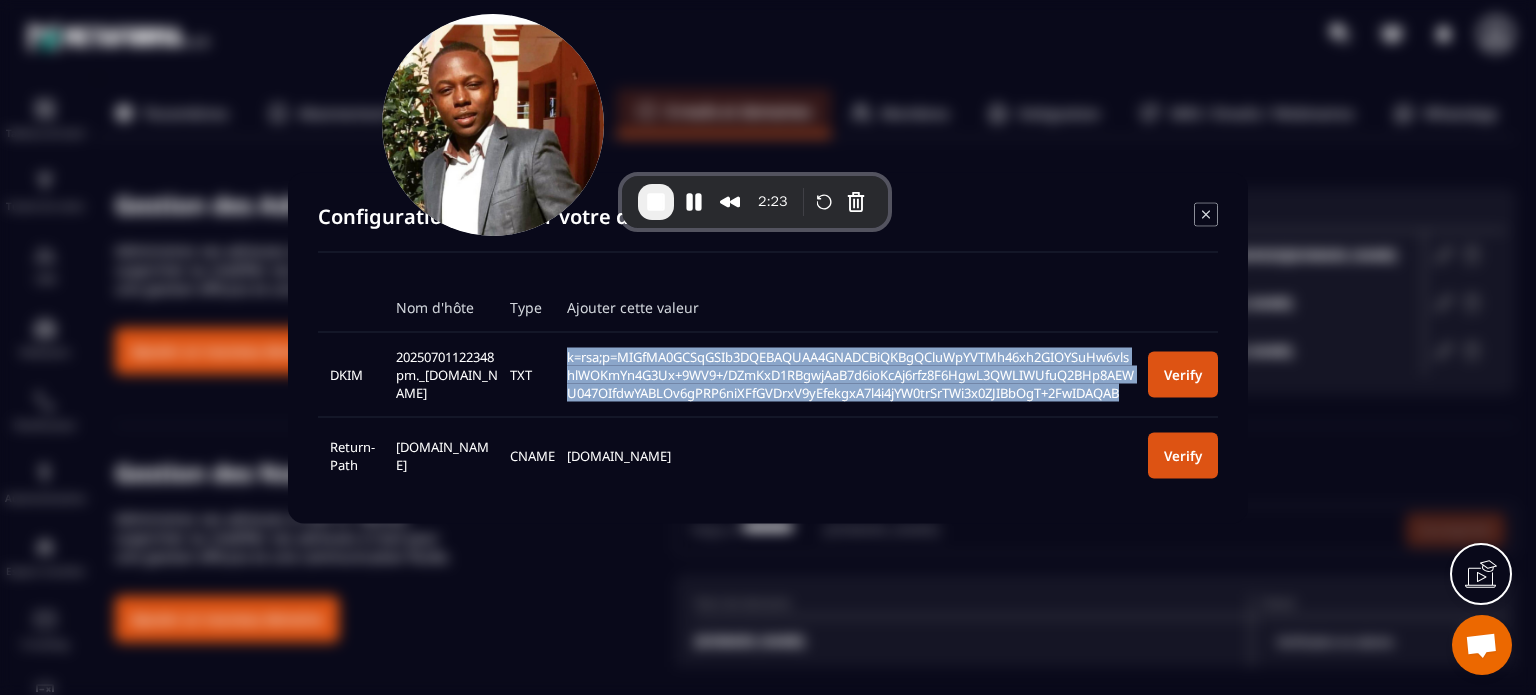 drag, startPoint x: 672, startPoint y: 403, endPoint x: 571, endPoint y: 337, distance: 120.65239 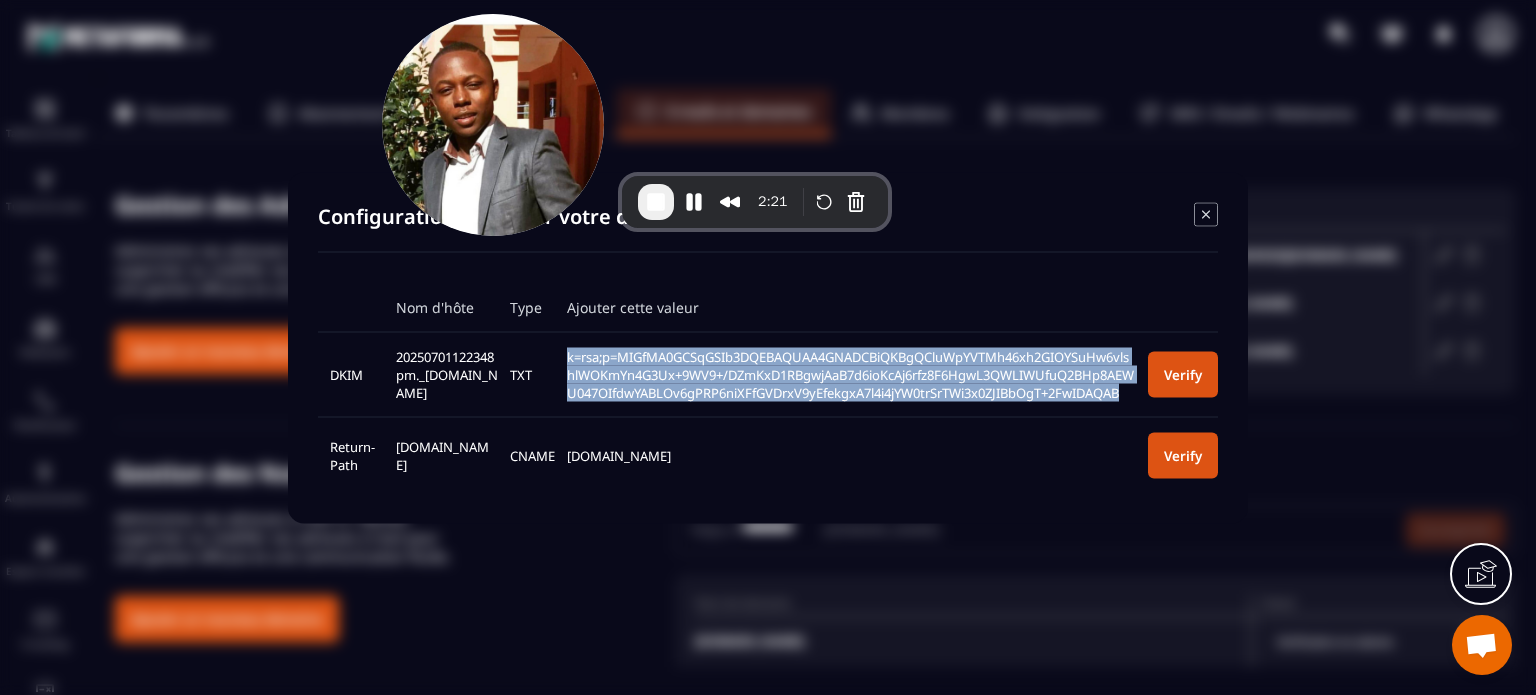 drag, startPoint x: 451, startPoint y: 475, endPoint x: 395, endPoint y: 463, distance: 57.271286 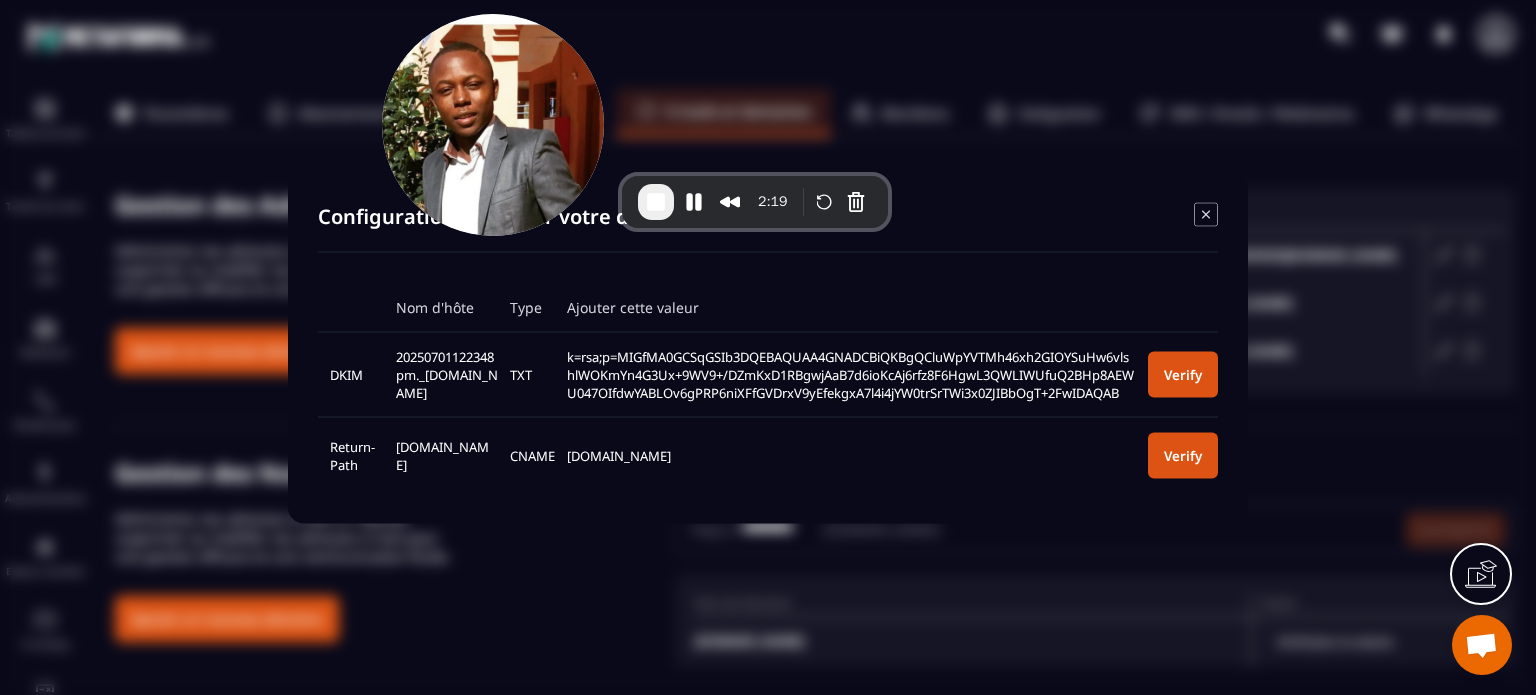 click 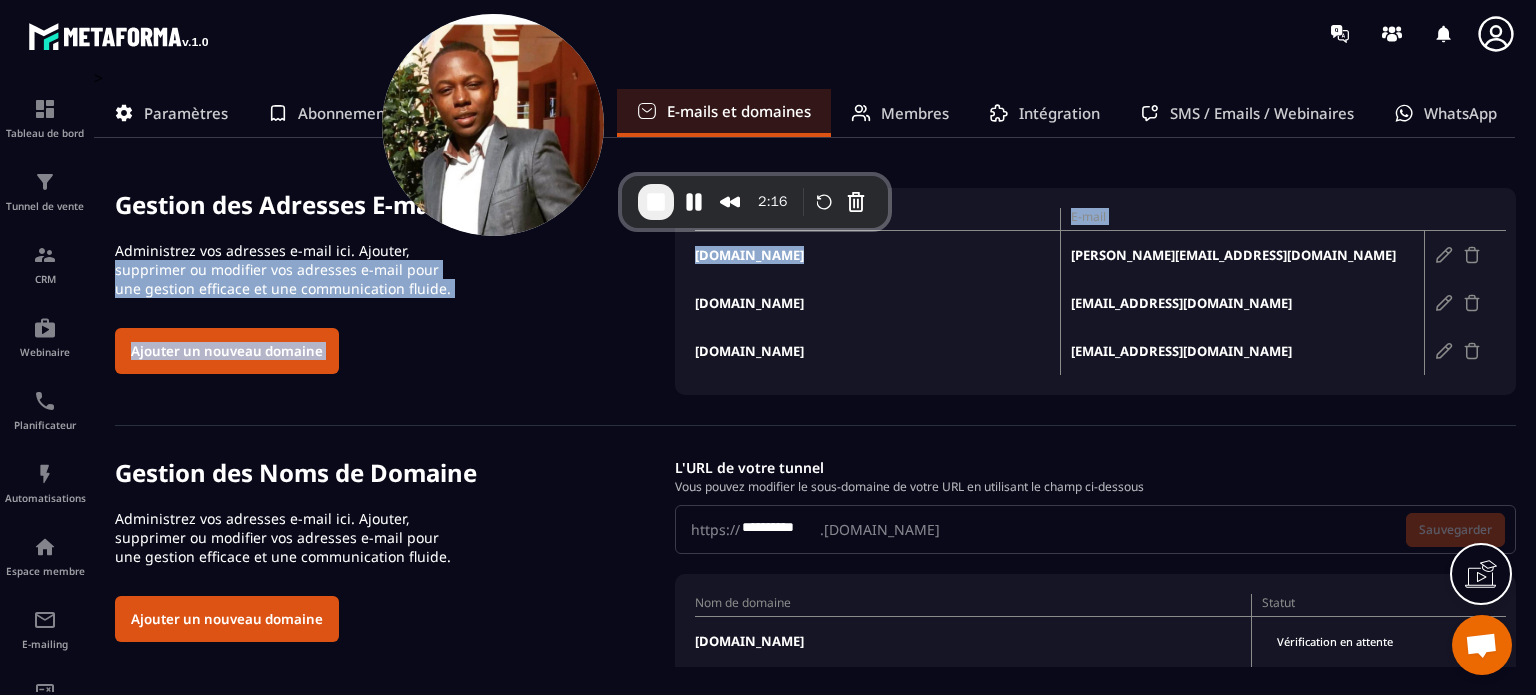 drag, startPoint x: 807, startPoint y: 254, endPoint x: 670, endPoint y: 254, distance: 137 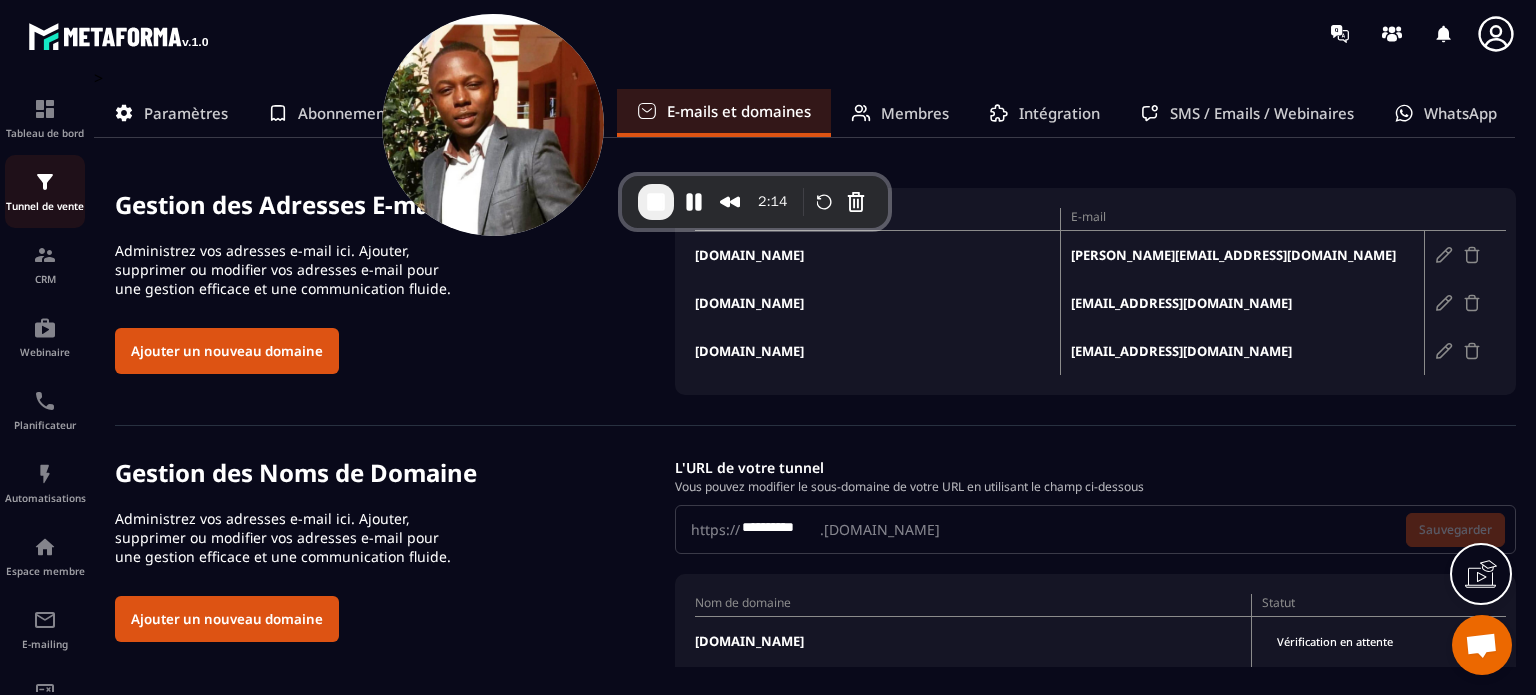 click on "Tunnel de vente" at bounding box center (45, 191) 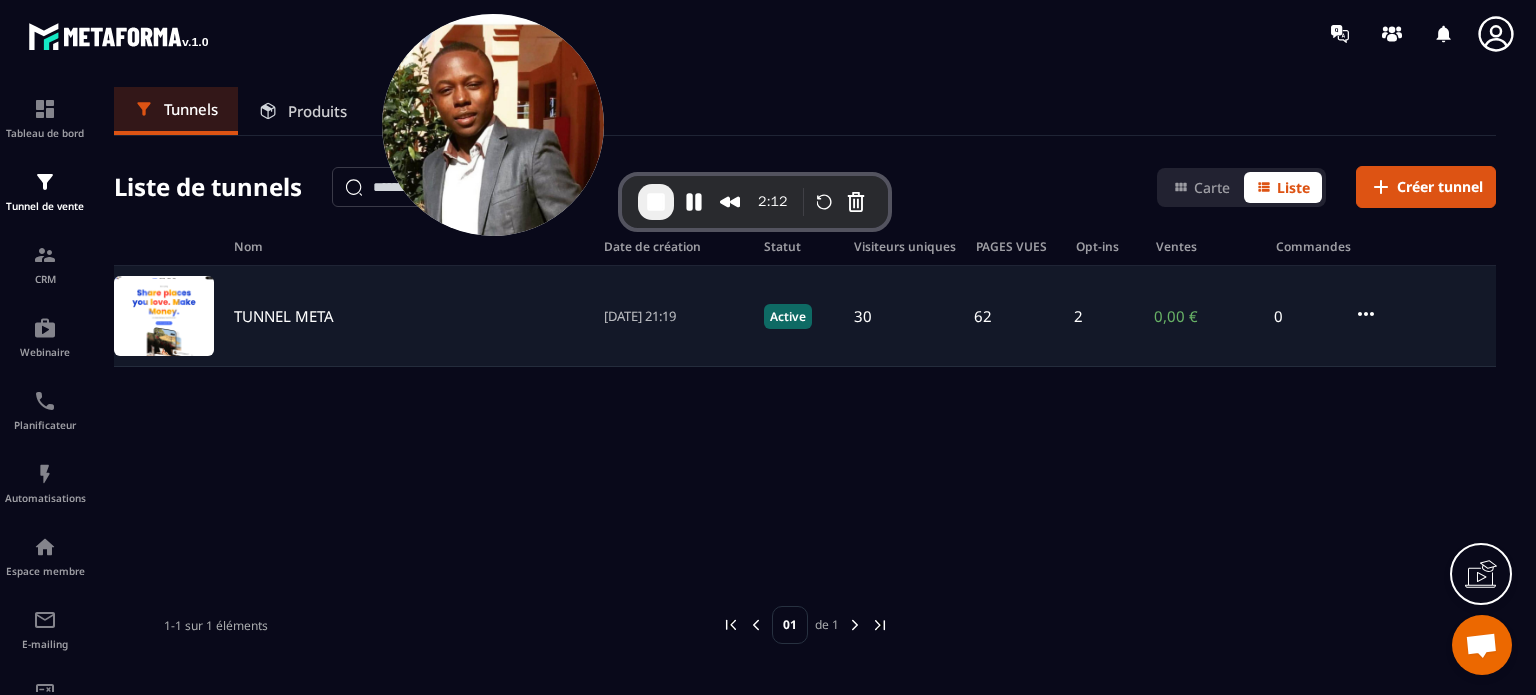 click on "TUNNEL META" at bounding box center (284, 316) 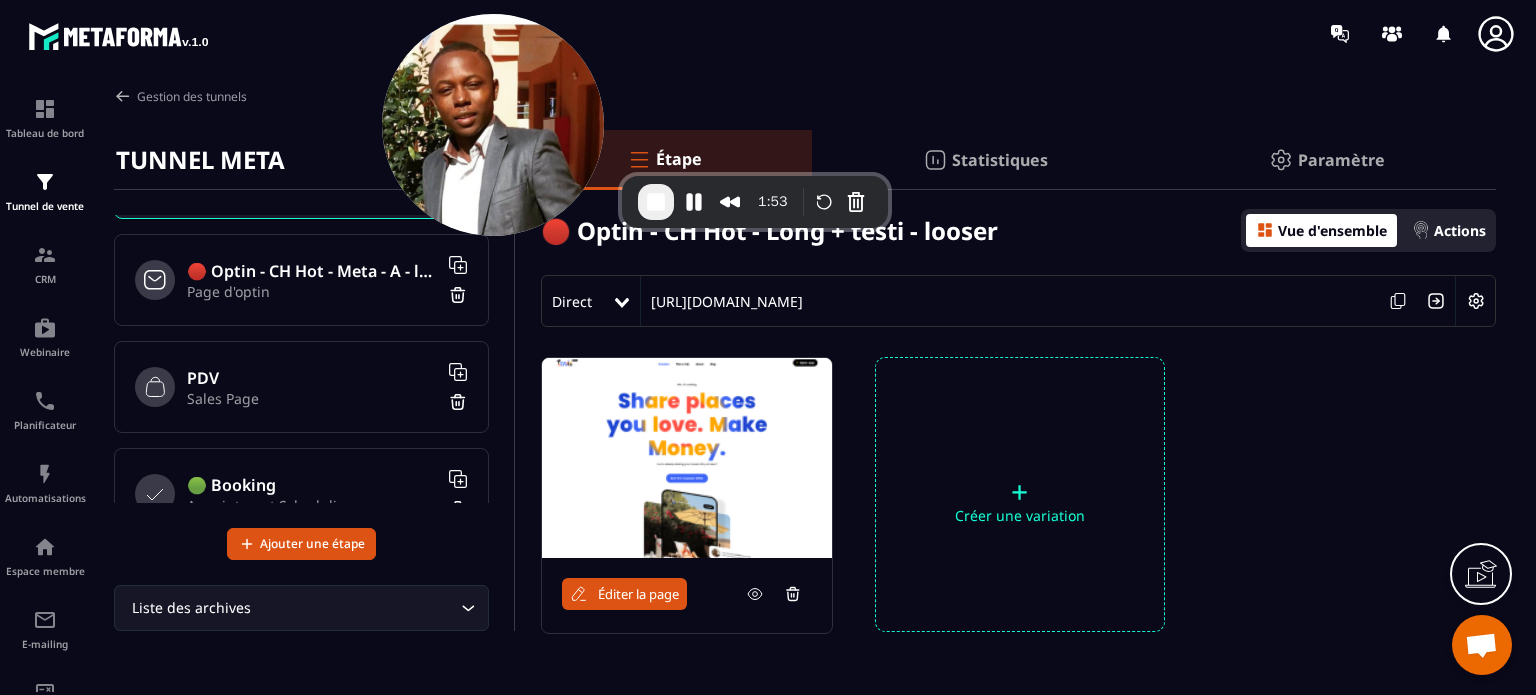 scroll, scrollTop: 71, scrollLeft: 0, axis: vertical 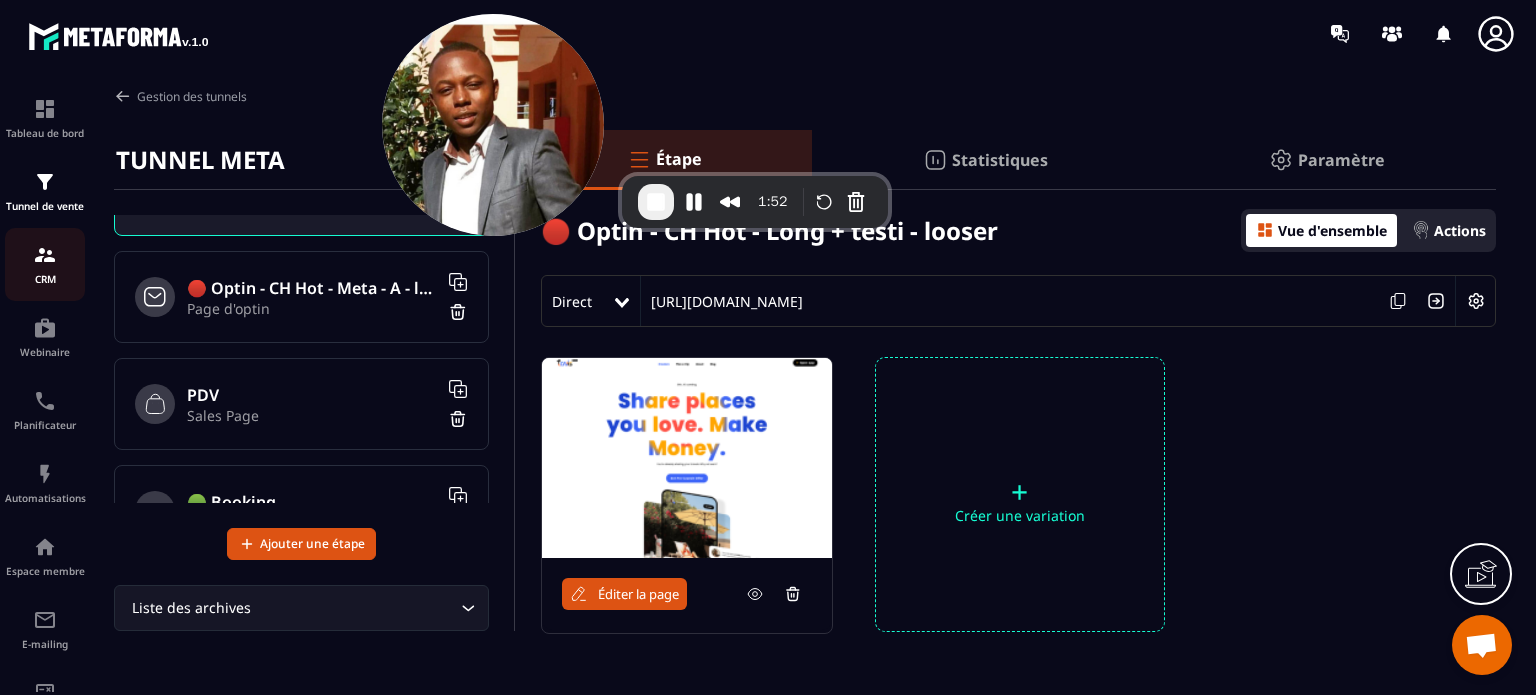 click on "CRM" at bounding box center [45, 264] 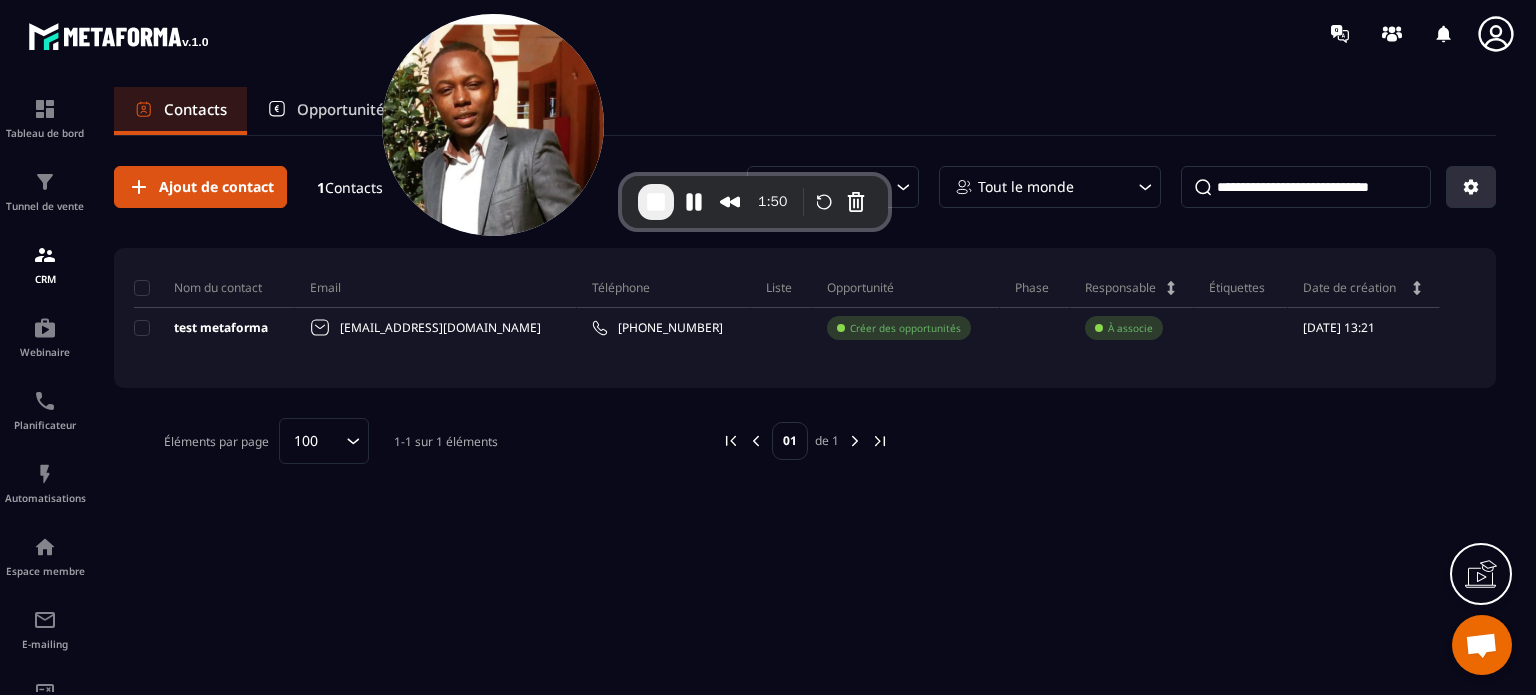 click 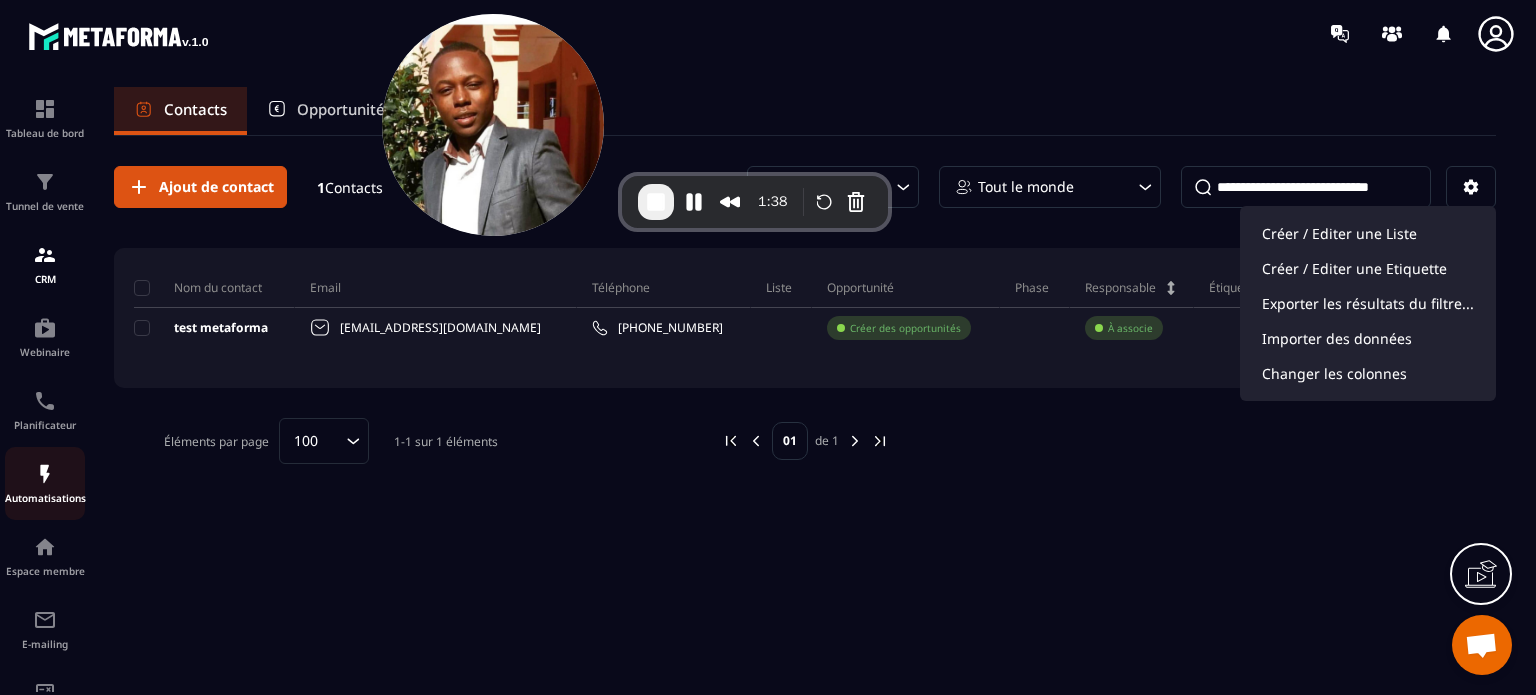 click on "Automatisations" at bounding box center (45, 498) 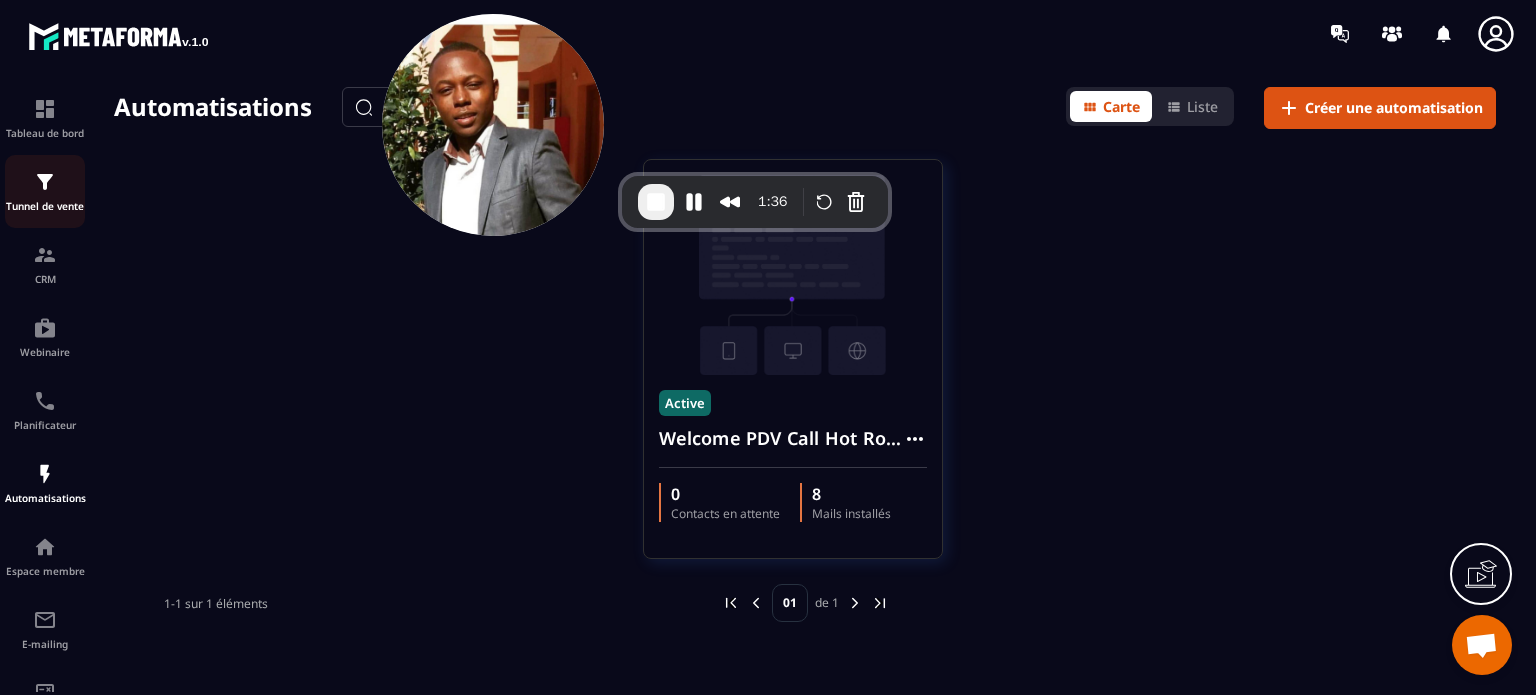 click on "Tunnel de vente" at bounding box center (45, 191) 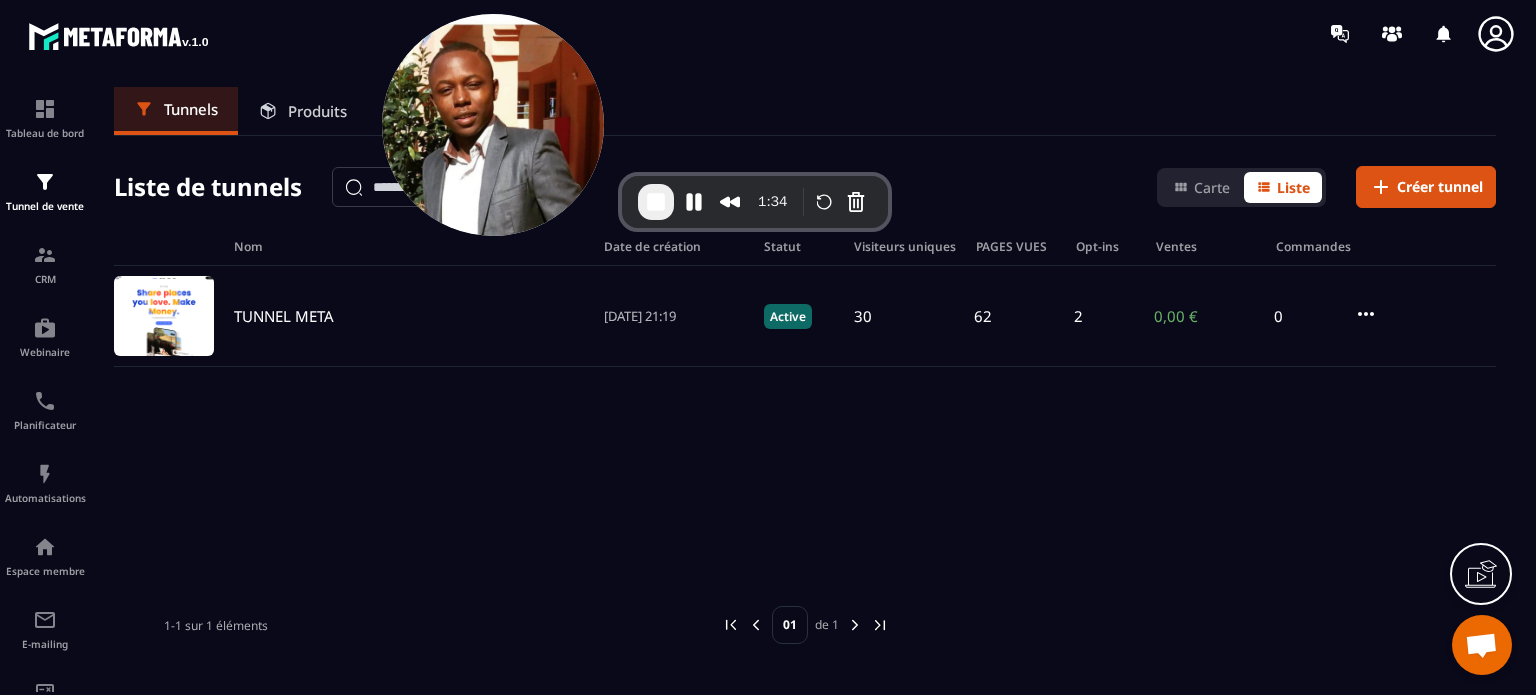 click on "Produits" at bounding box center (317, 111) 